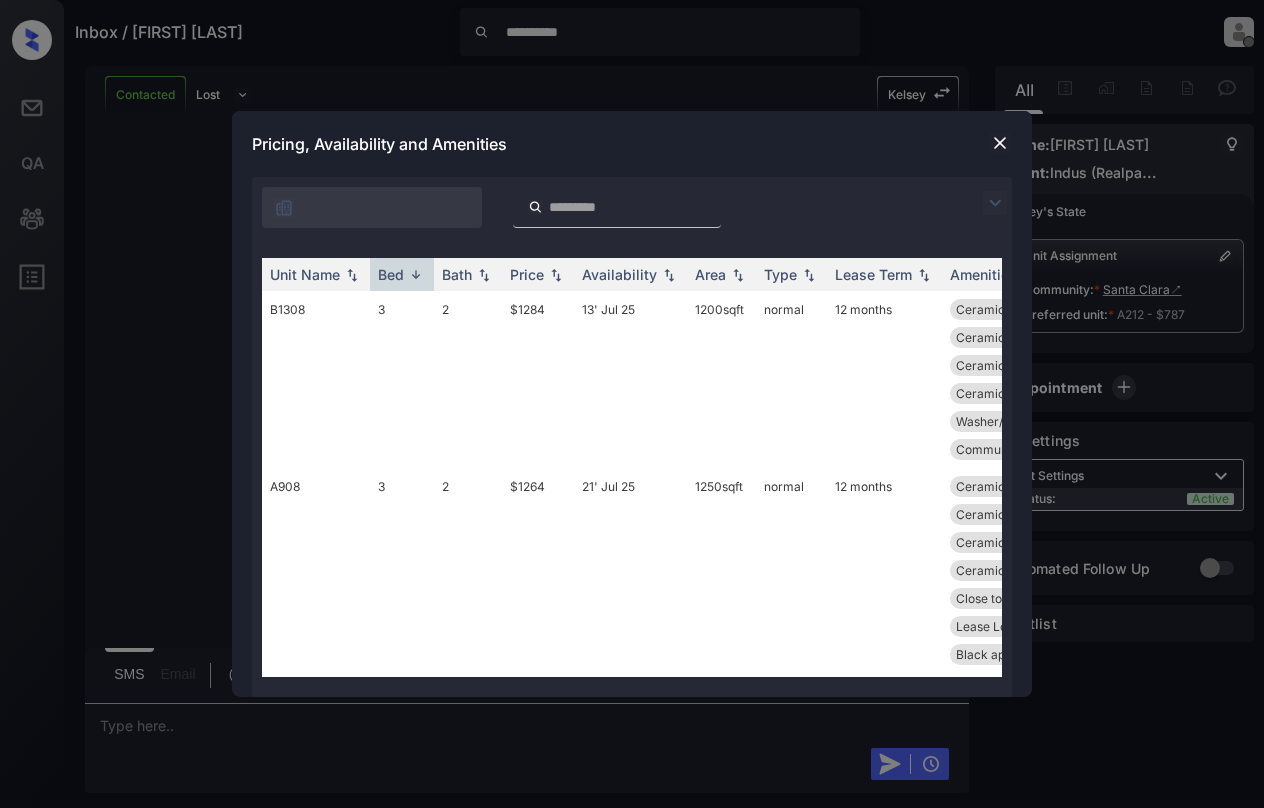 scroll, scrollTop: 0, scrollLeft: 0, axis: both 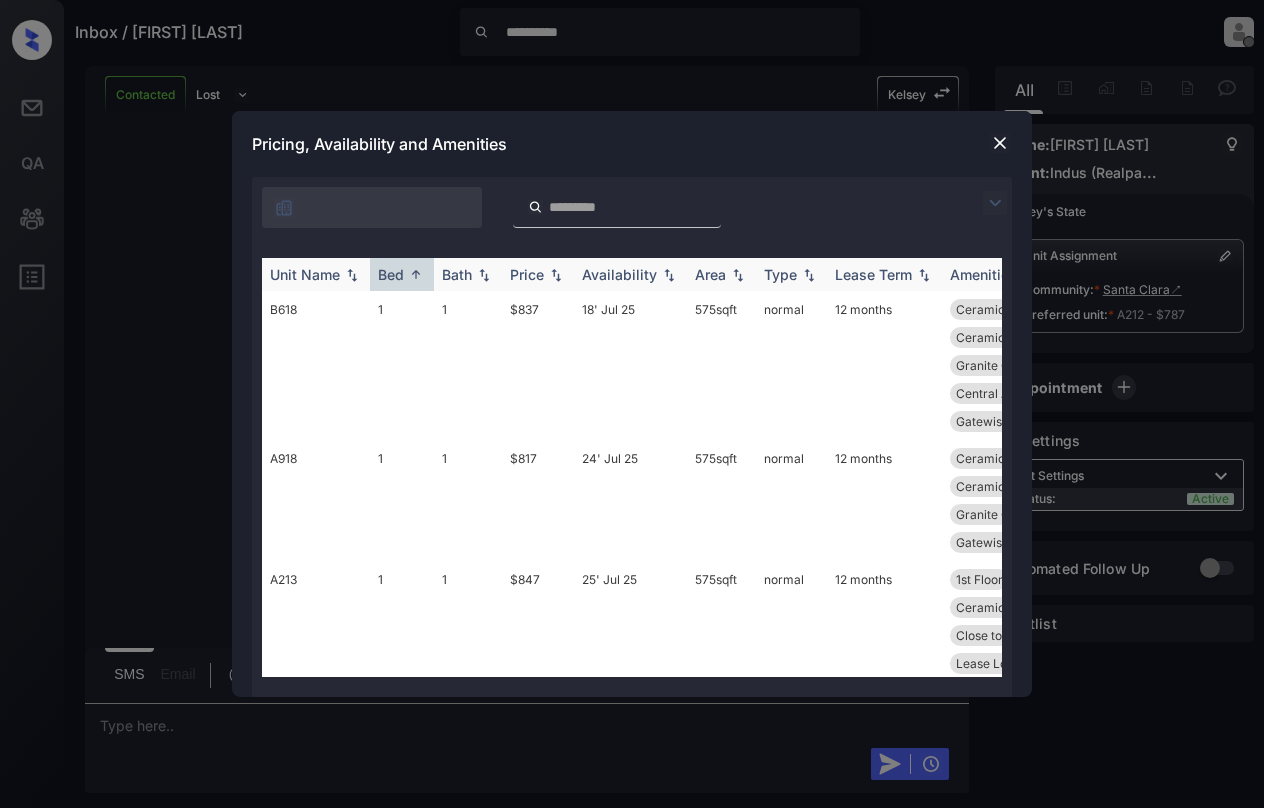 click at bounding box center [556, 275] 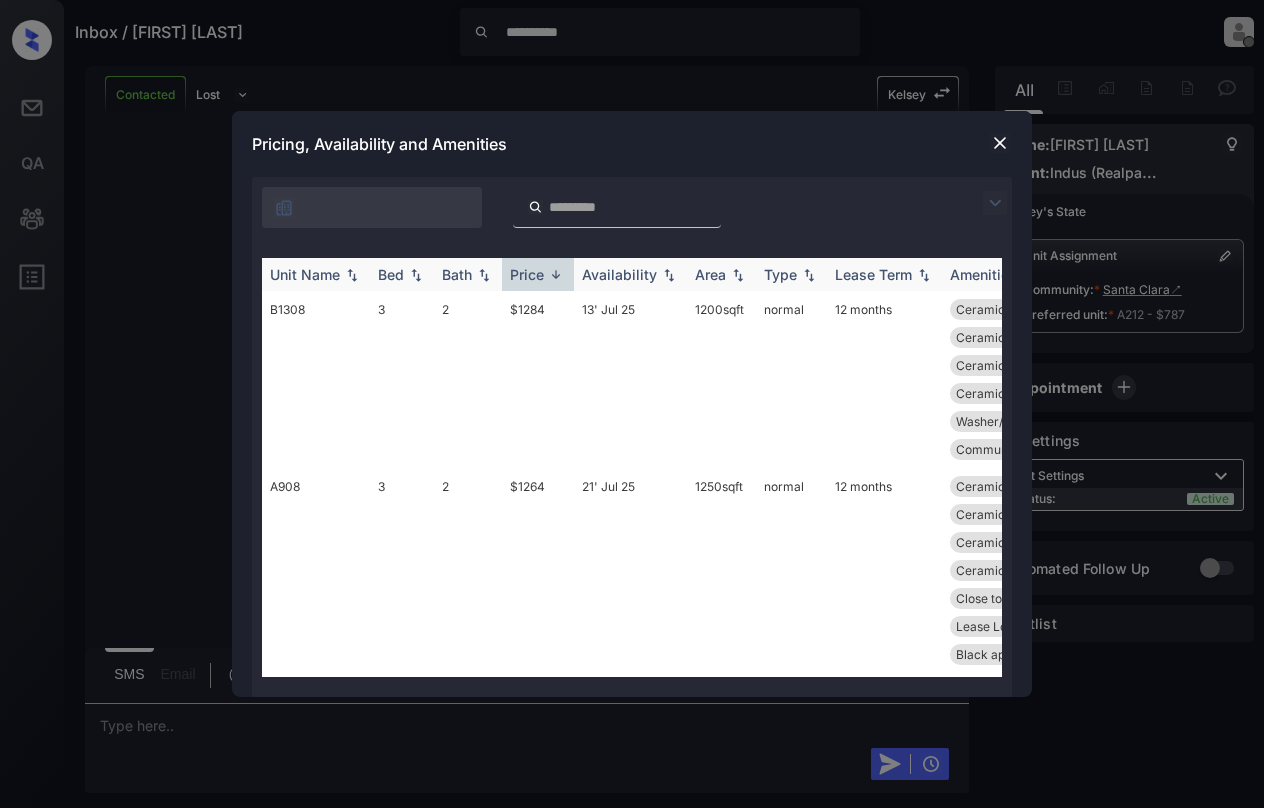 click at bounding box center [556, 274] 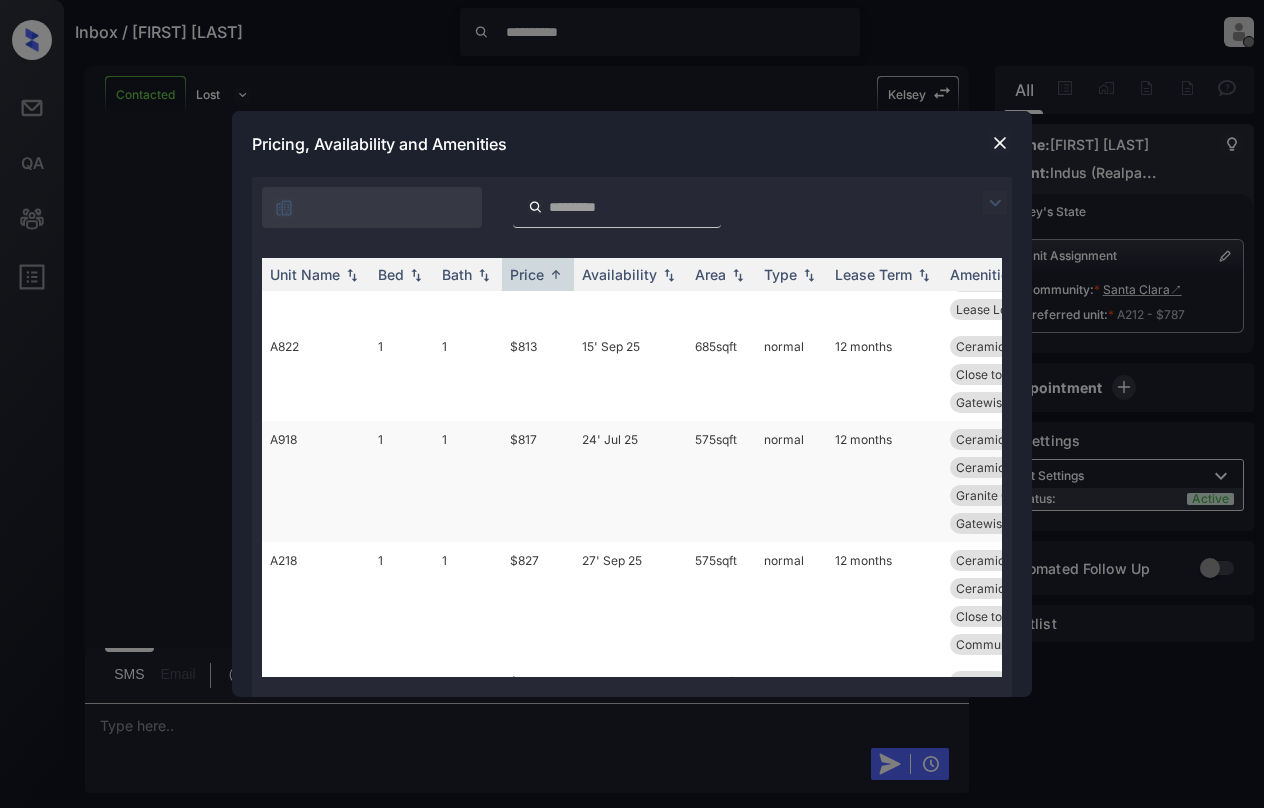 scroll, scrollTop: 0, scrollLeft: 0, axis: both 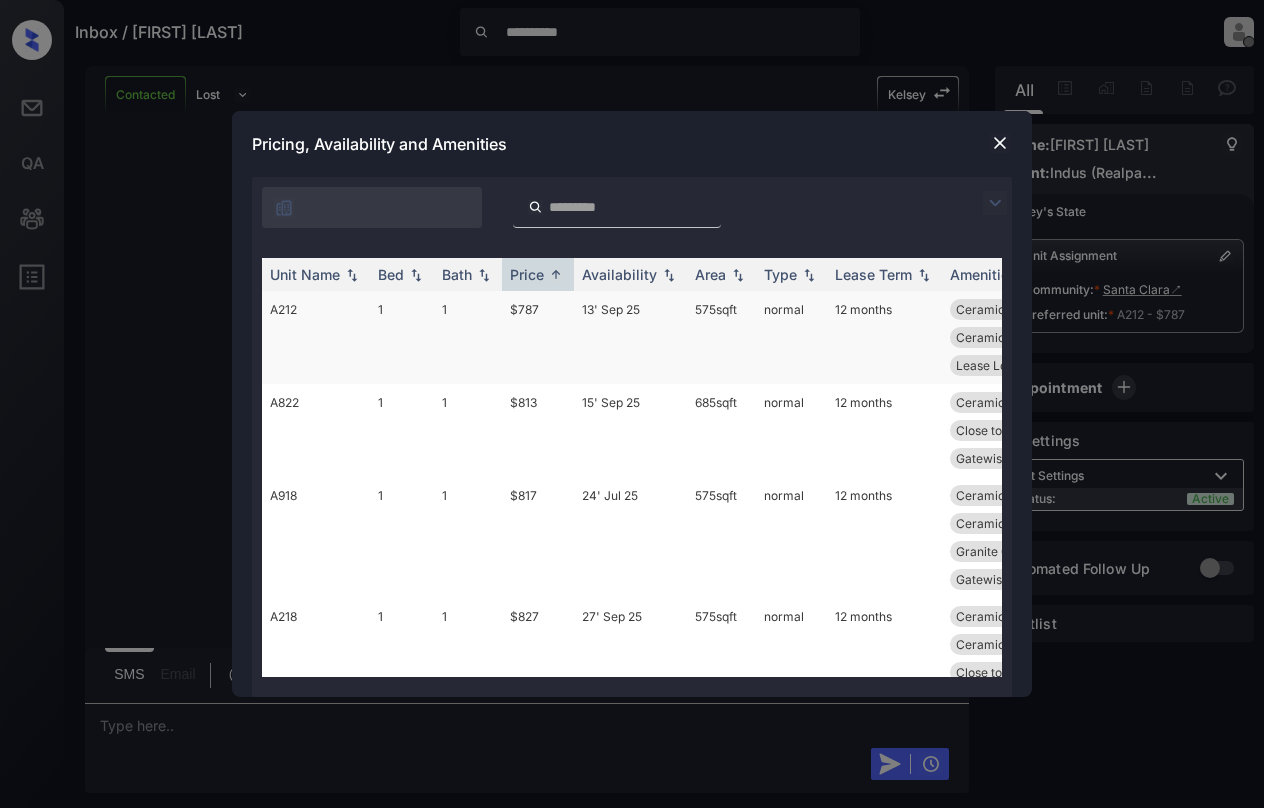 click on "A212" at bounding box center [316, 337] 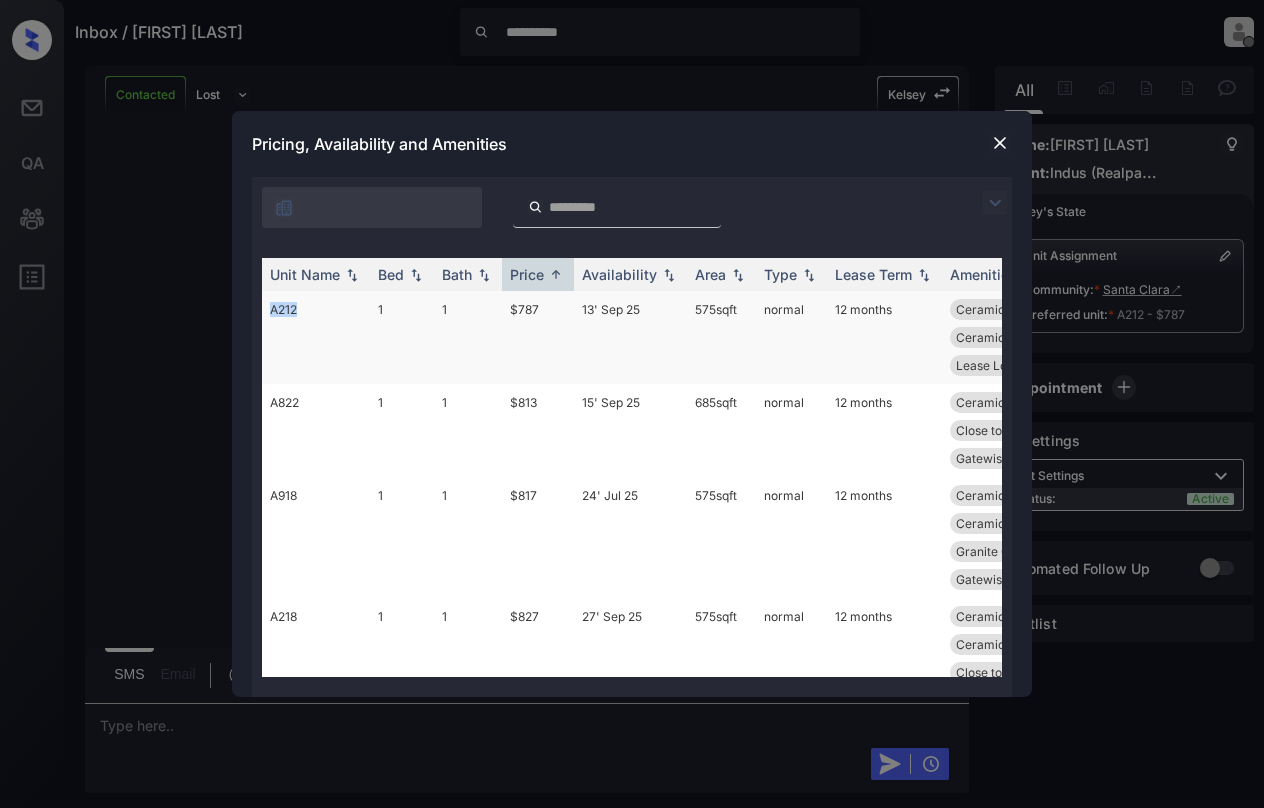 click on "A212" at bounding box center (316, 337) 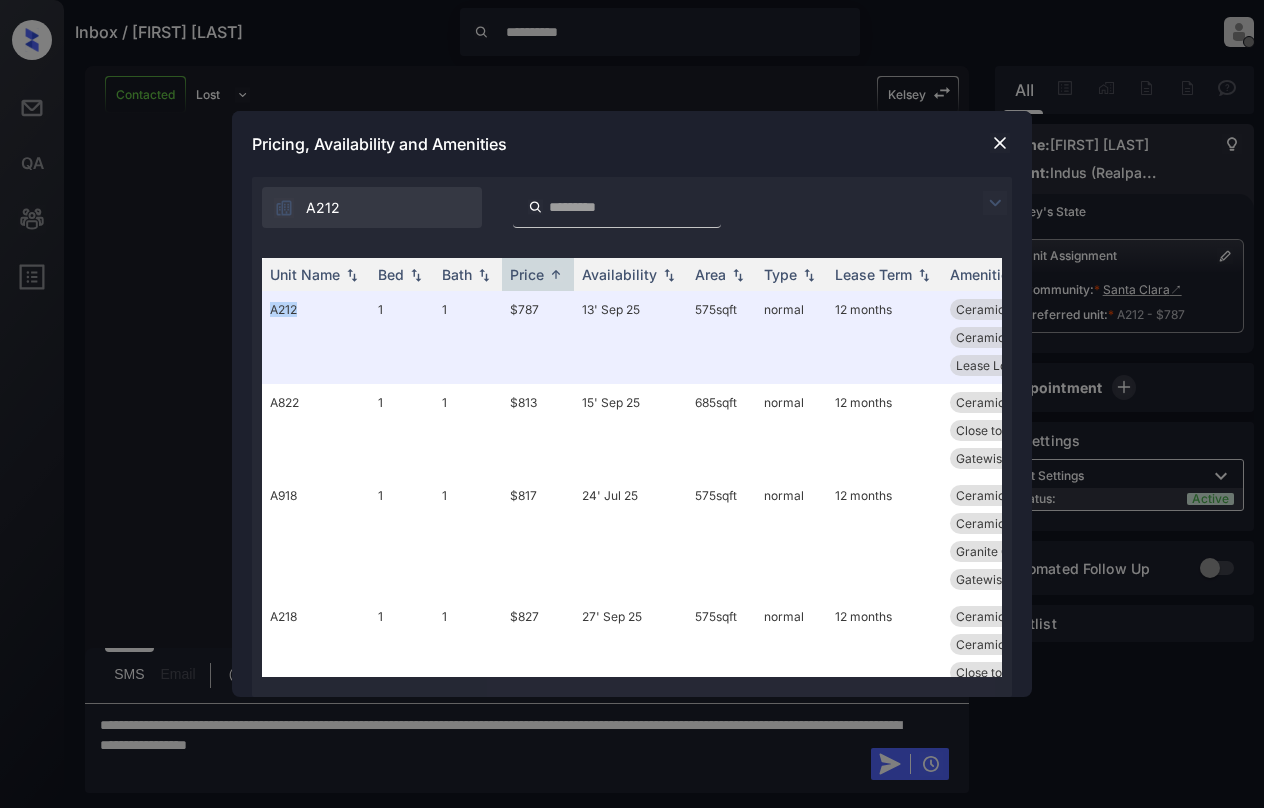 click at bounding box center [1000, 143] 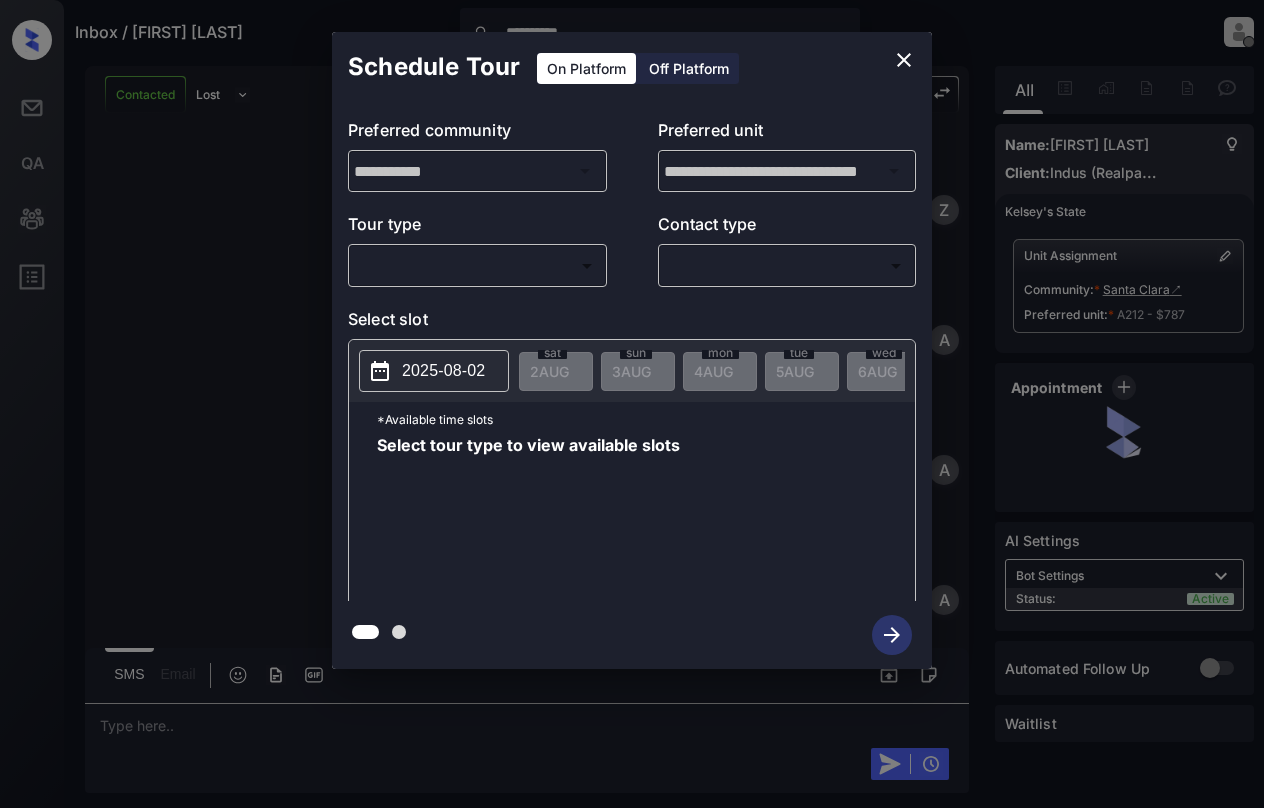 scroll, scrollTop: 0, scrollLeft: 0, axis: both 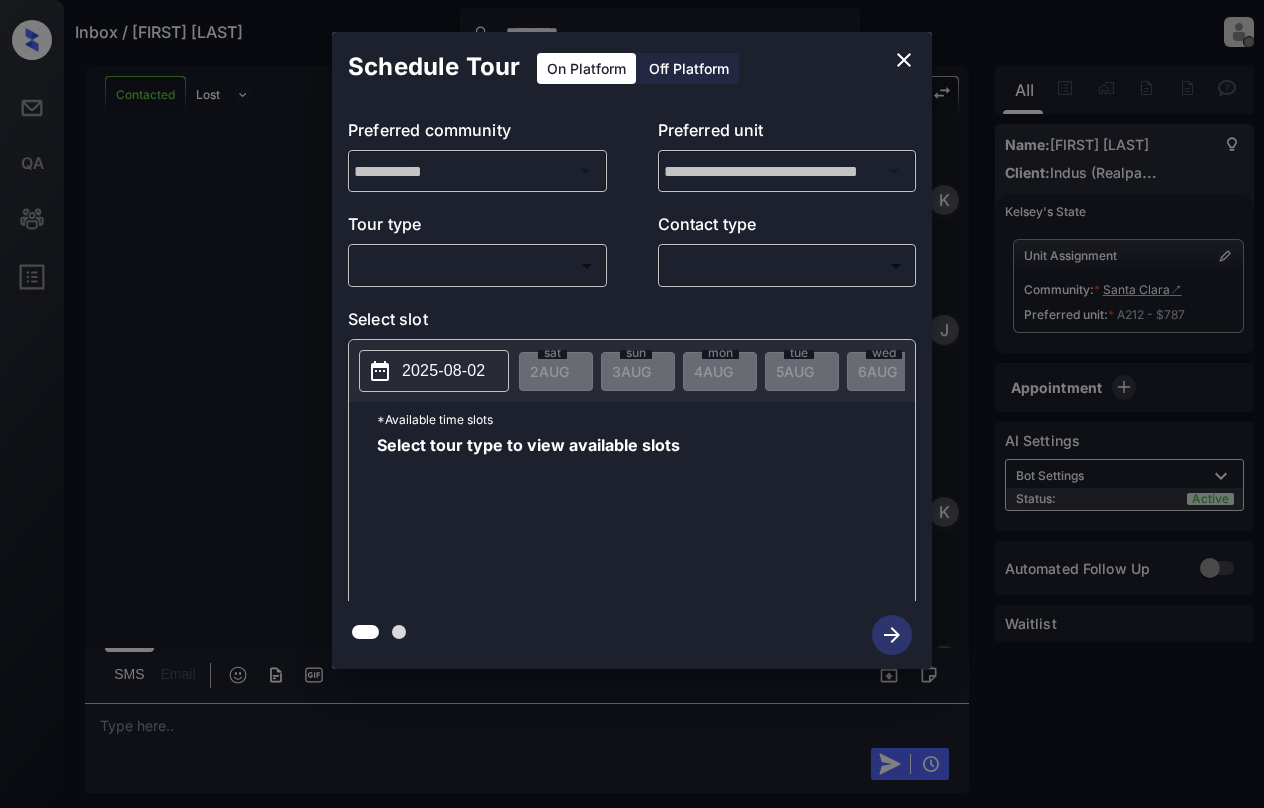 click on "**********" at bounding box center [632, 404] 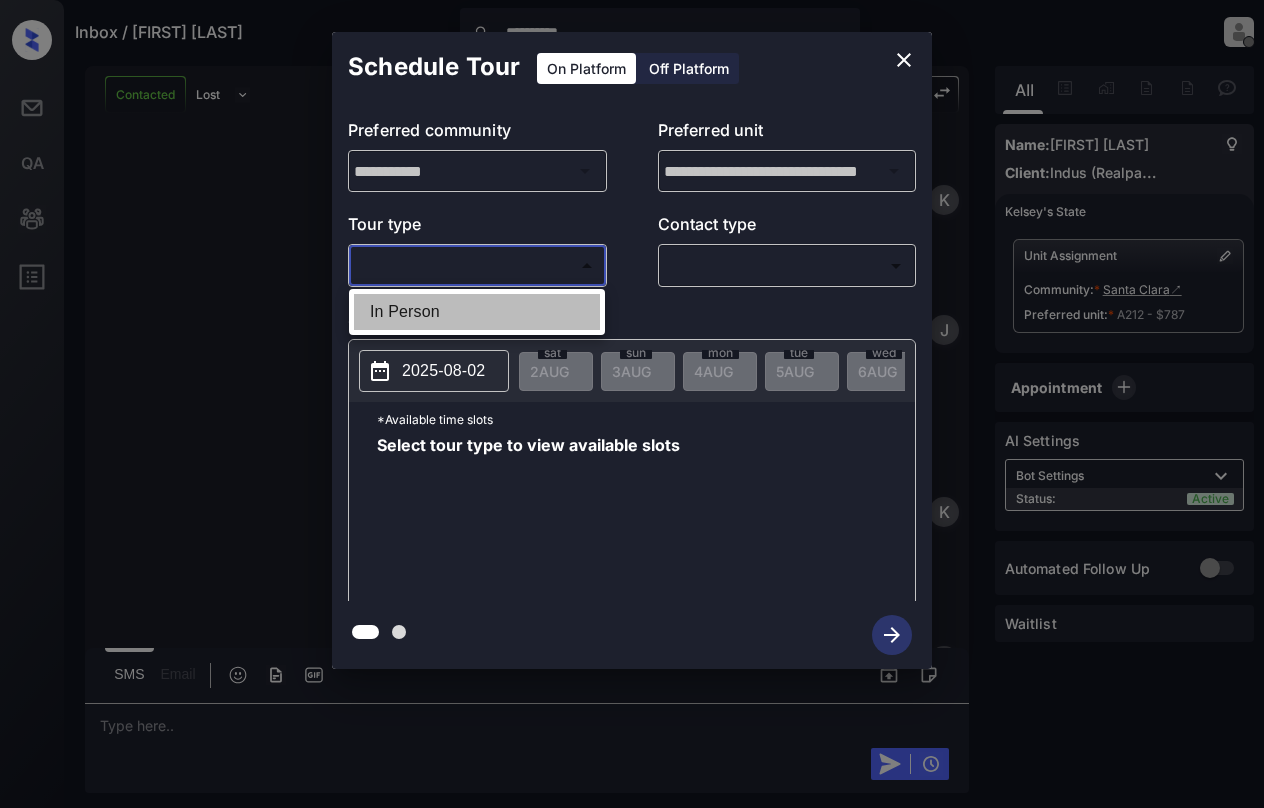 click on "In Person" at bounding box center [477, 312] 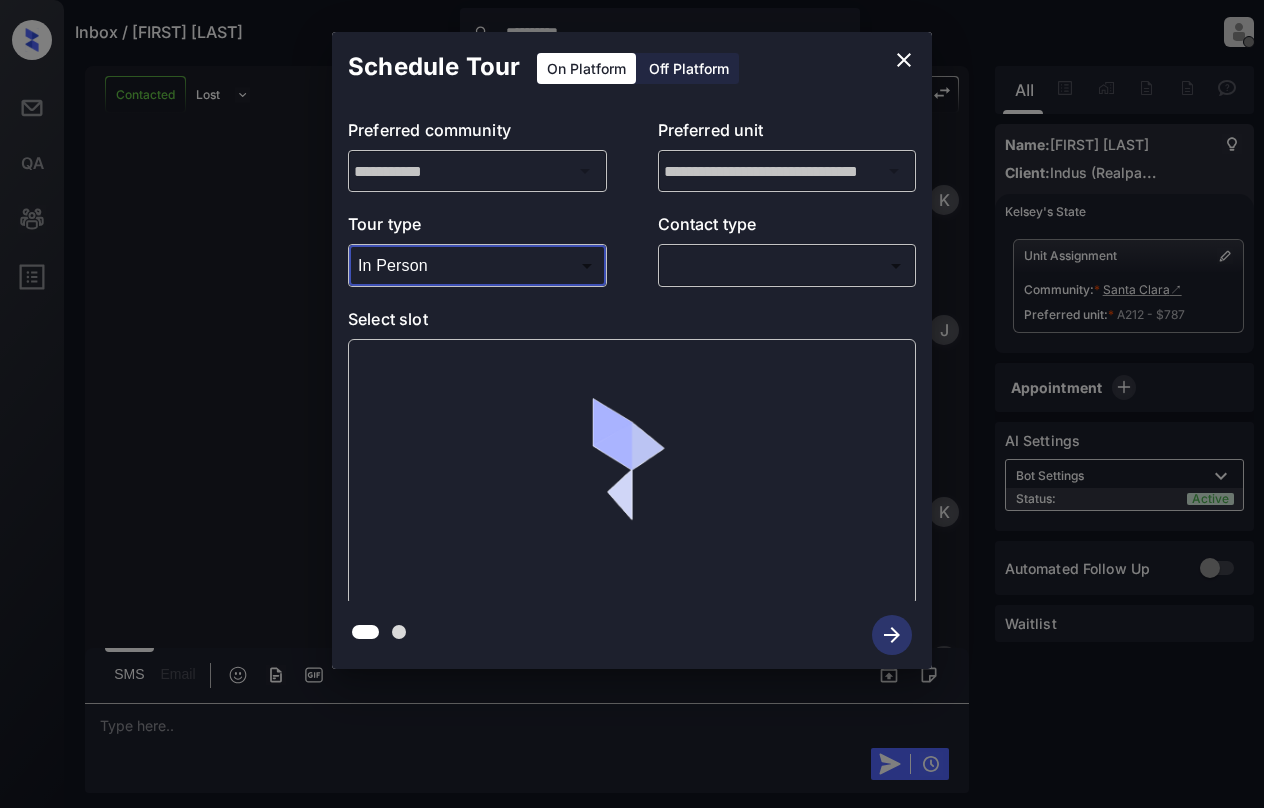 click on "**********" at bounding box center [632, 404] 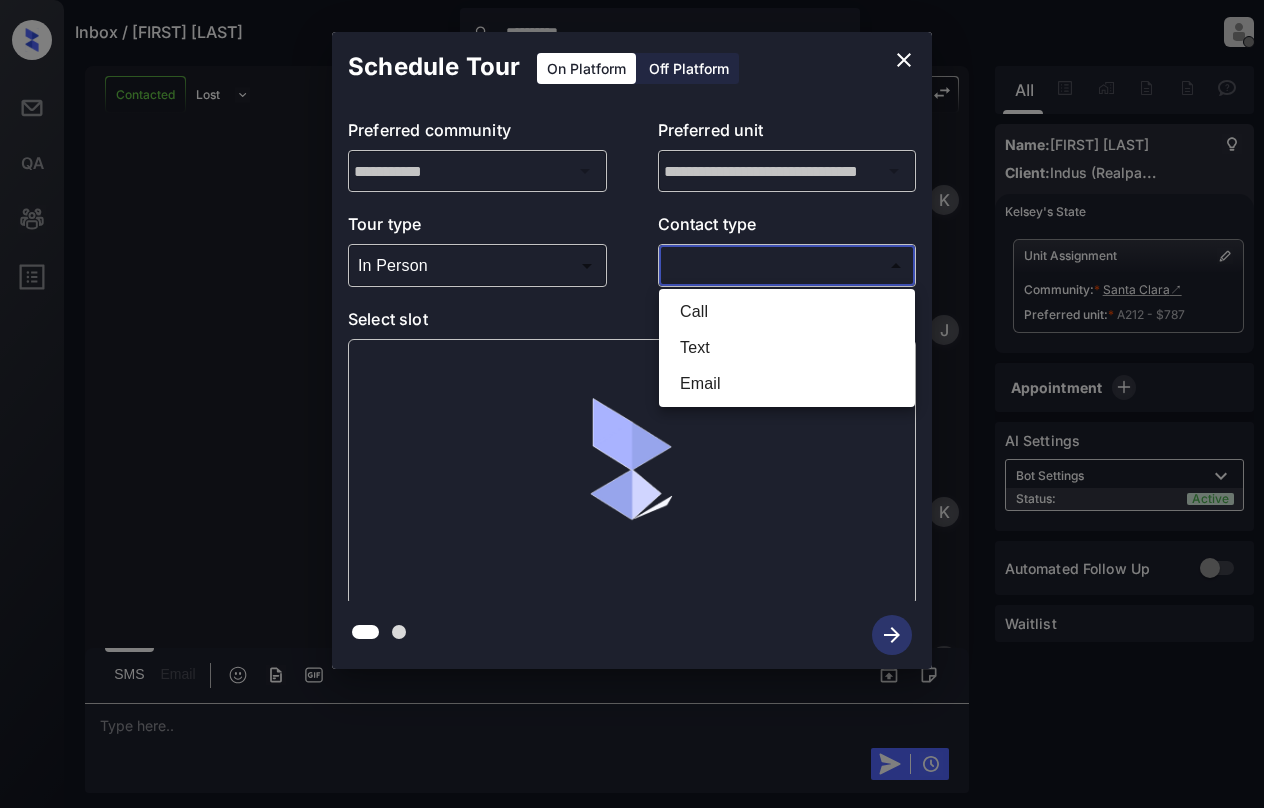 click on "Call" at bounding box center (787, 312) 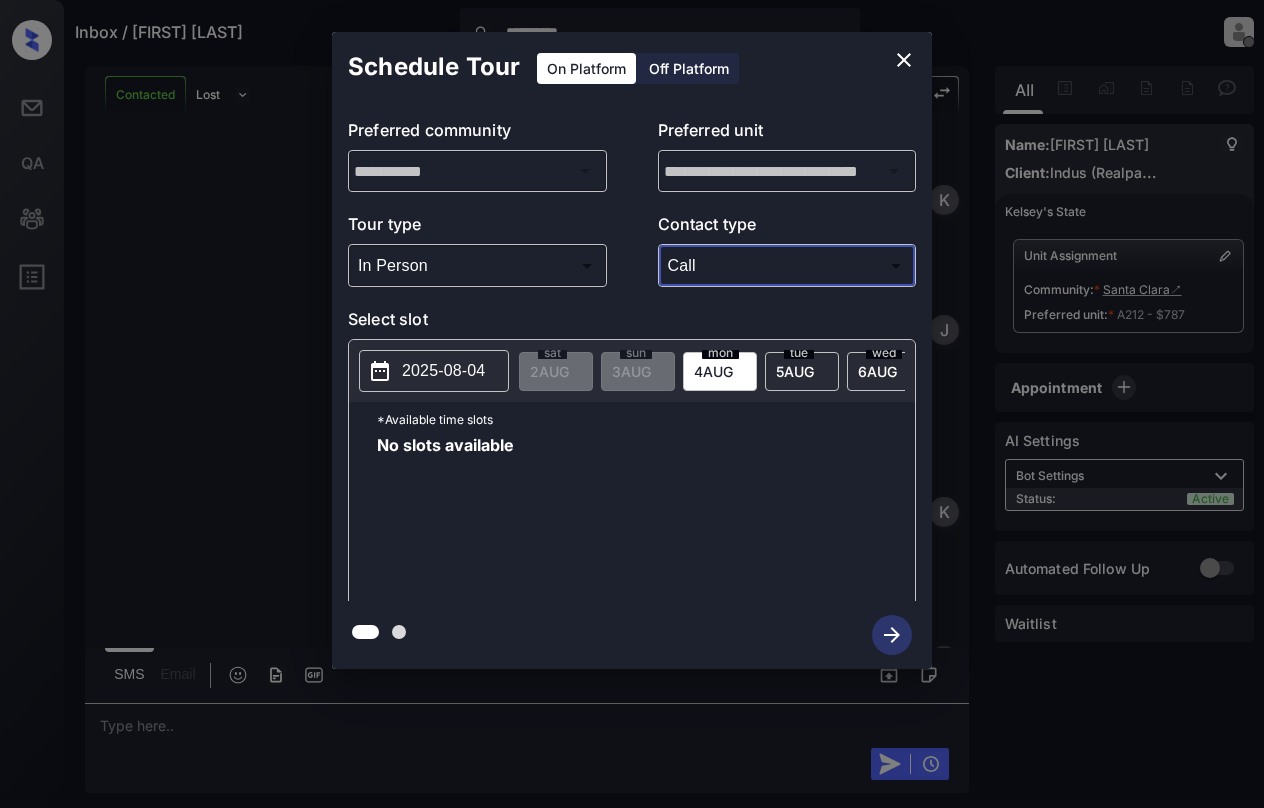 type on "****" 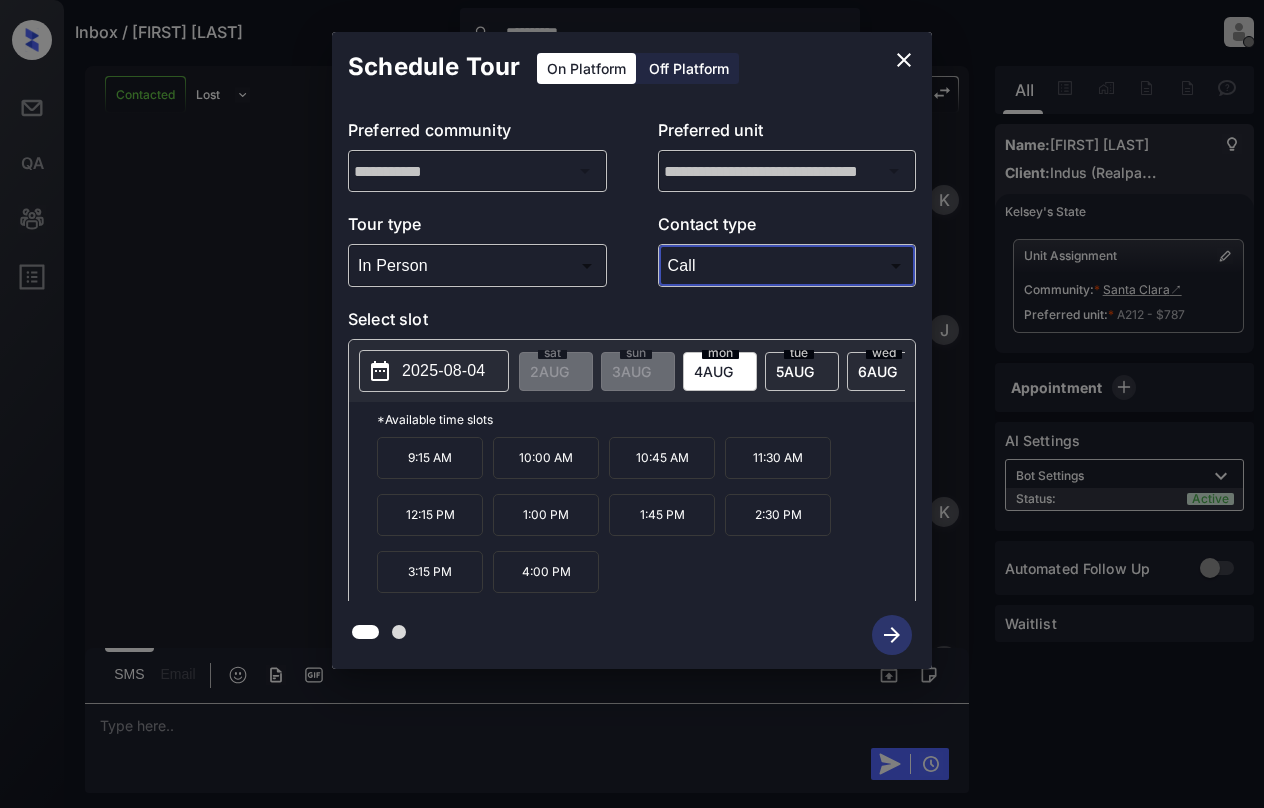 click 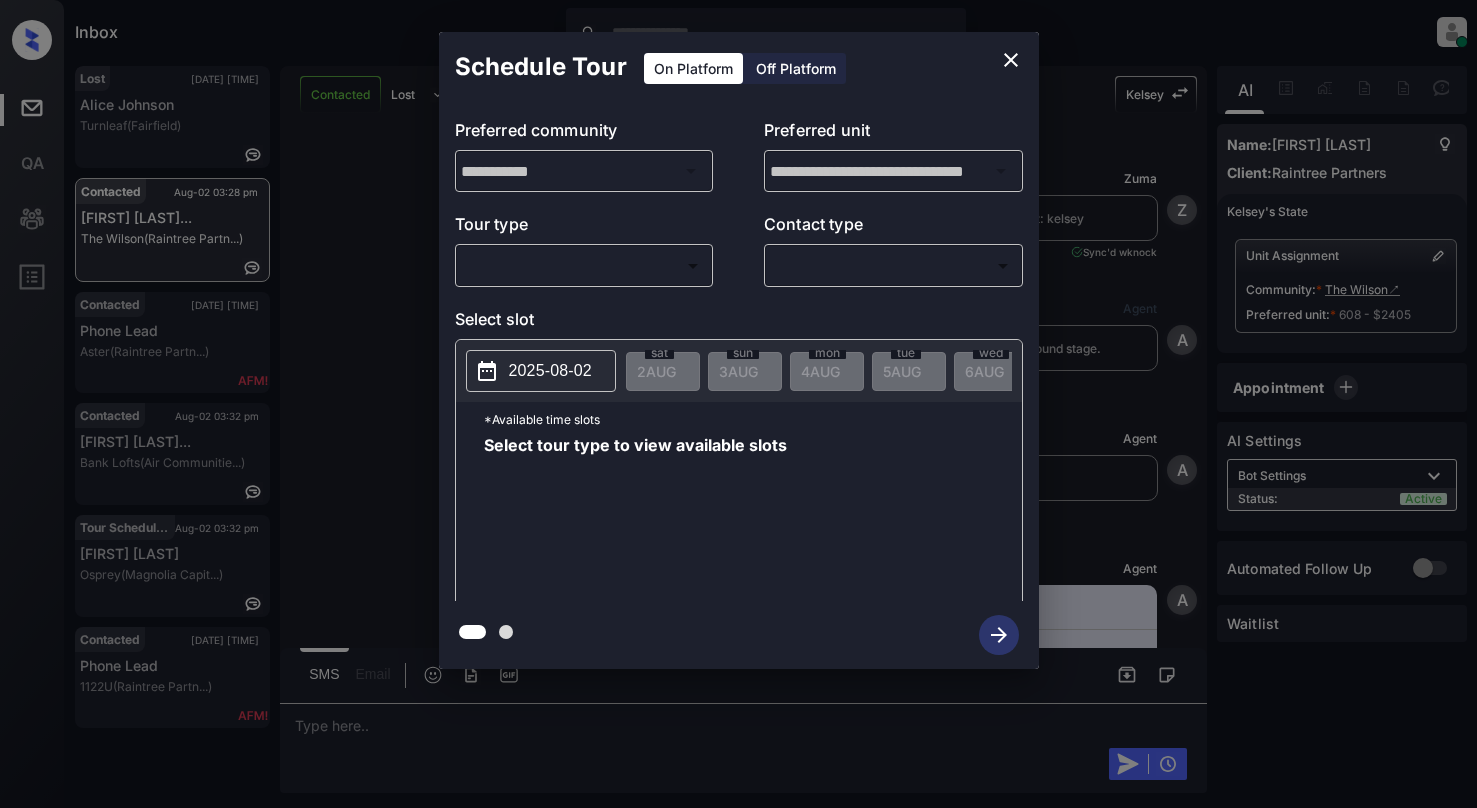 scroll, scrollTop: 0, scrollLeft: 0, axis: both 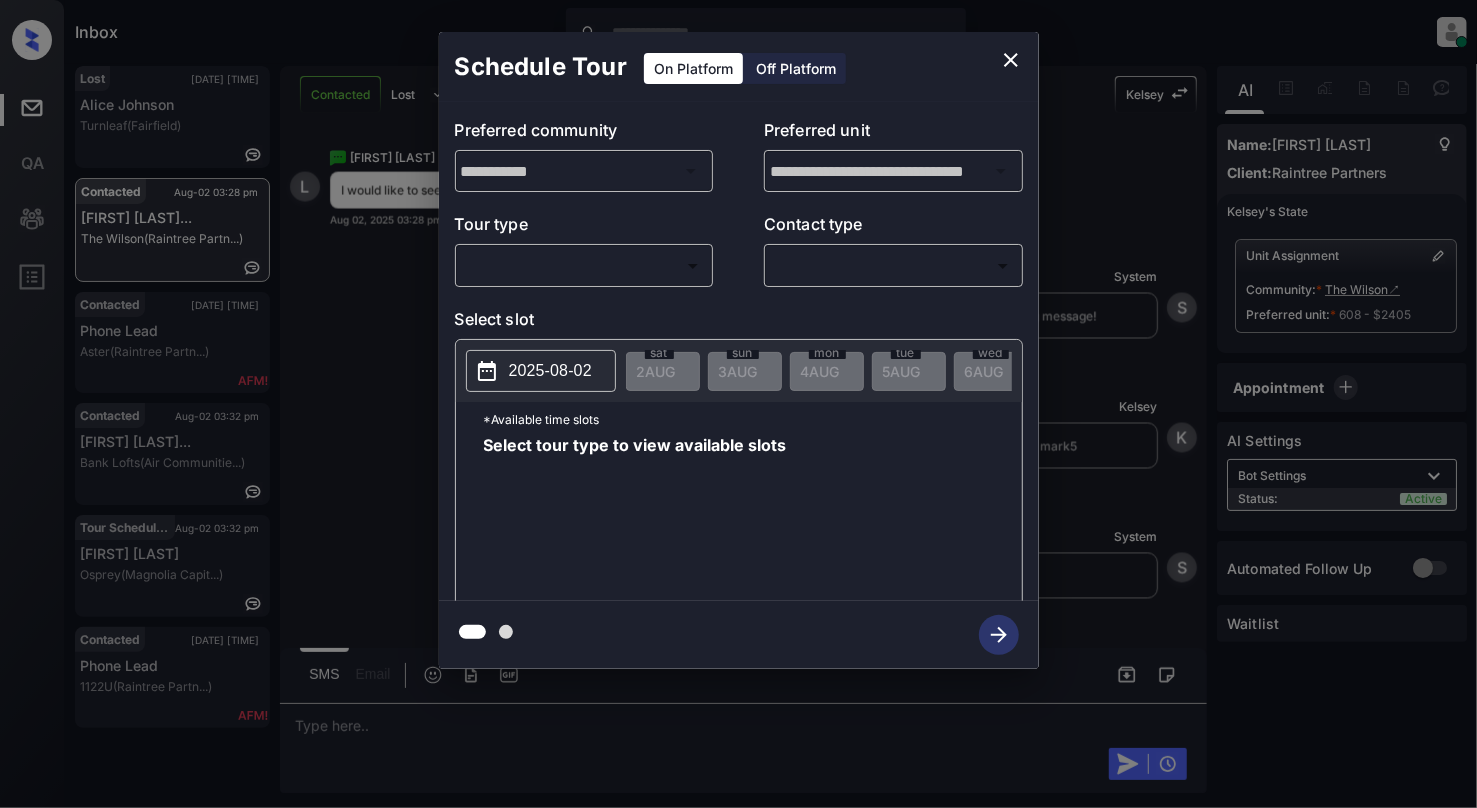 click on "Inbox Cynthia Montañez Online Set yourself   offline Set yourself   on break Profile Switch to  light  mode Sign out Lost Aug-02 03:25 pm   Alice Johnson Turnleaf  (Fairfield) Contacted Aug-02 03:28 pm   Lavanya Bathwa... The Wilson   (Raintree Partn...) Contacted Aug-02 03:31 pm   Phone Lead Aster  (Raintree Partn...) Contacted Aug-02 03:32 pm   Katherine Jone... Bank Lofts  (Air Communitie...) Tour Scheduled Aug-02 03:32 pm   Abdulrahman Al... Osprey  (Magnolia Capit...) Contacted Aug-02 03:39 pm   Phone Lead 1122U  (Raintree Partn...) Contacted Lost Lead Sentiment: Angry Upon sliding the acknowledgement:  Lead will move to lost stage. * ​ SMS and call option will be set to opt out. AFM will be turned off for the lead. Kelsey New Message Zuma Lead transferred to leasing agent: kelsey Aug 02, 2025 03:21 pm  Sync'd w  knock Z New Message Agent Lead created via webhook in Inbound stage. Aug 02, 2025 03:21 pm A New Message Agent AFM Request sent to Kelsey. Aug 02, 2025 03:21 pm A New Message Agent Notes A K" at bounding box center (738, 404) 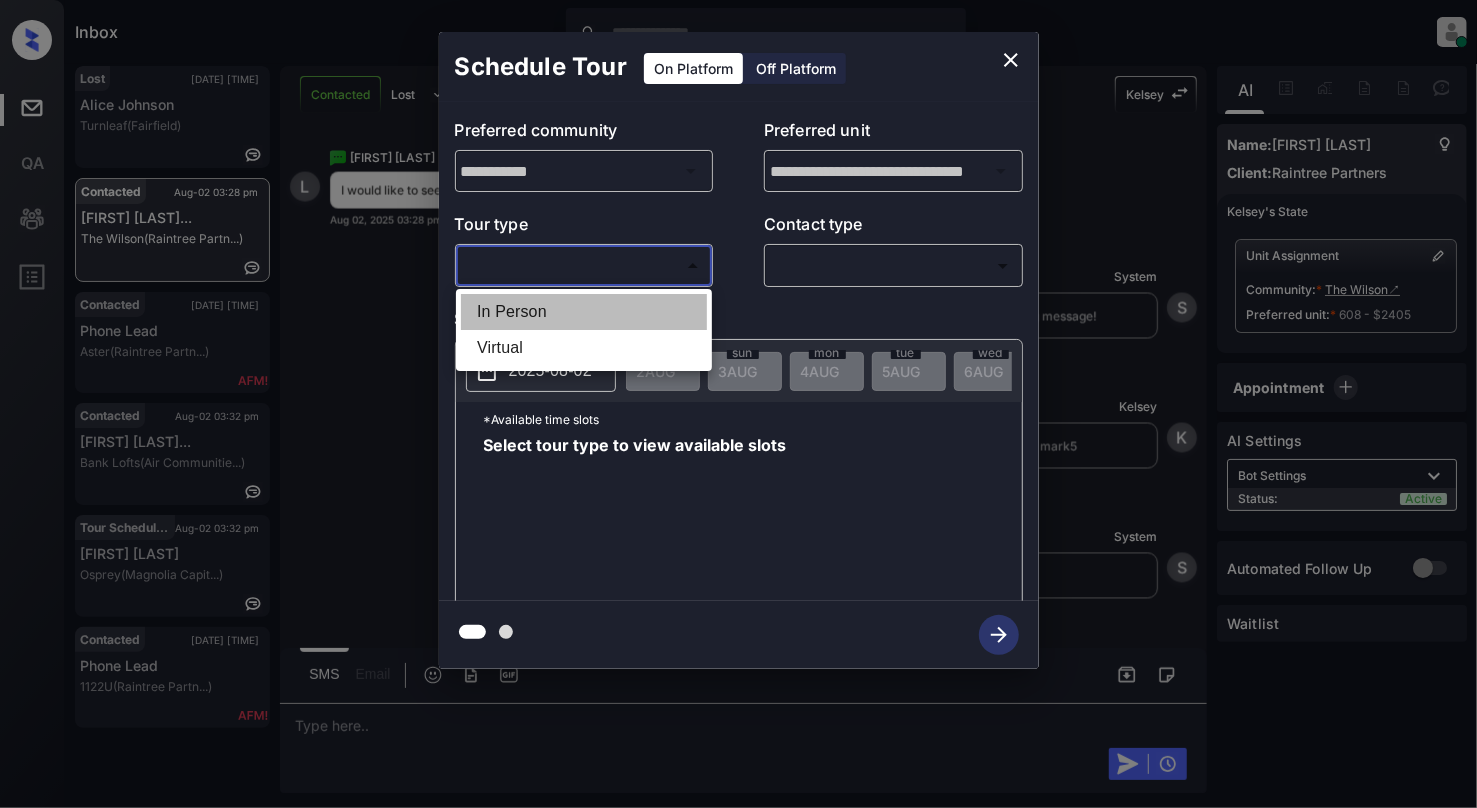 click on "In Person" at bounding box center (584, 312) 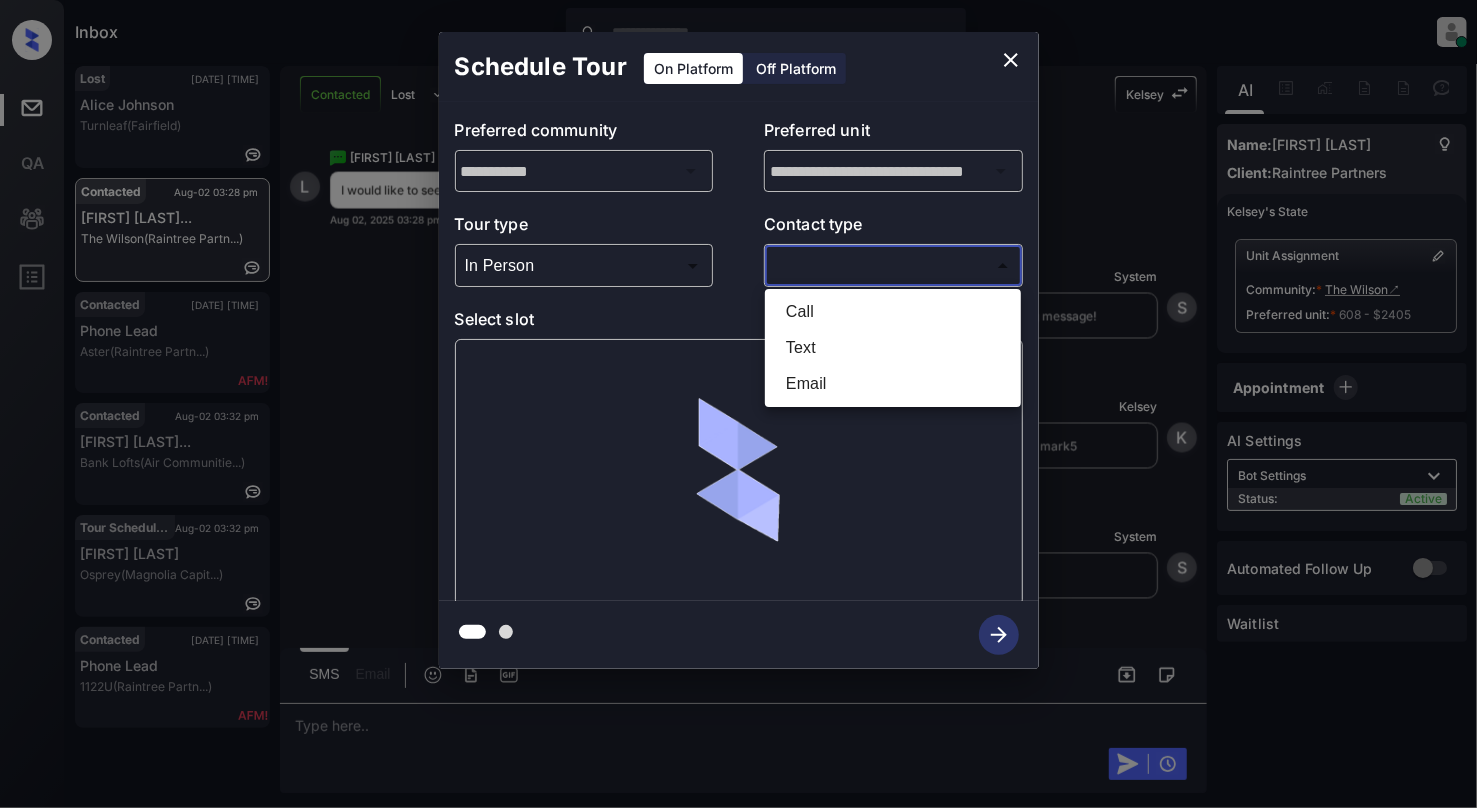 click on "Inbox Cynthia Montañez Online Set yourself   offline Set yourself   on break Profile Switch to  light  mode Sign out Lost Aug-02 03:25 pm   Alice Johnson Turnleaf  (Fairfield) Contacted Aug-02 03:28 pm   Lavanya Bathwa... The Wilson   (Raintree Partn...) Contacted Aug-02 03:31 pm   Phone Lead Aster  (Raintree Partn...) Contacted Aug-02 03:32 pm   Katherine Jone... Bank Lofts  (Air Communitie...) Tour Scheduled Aug-02 03:32 pm   Abdulrahman Al... Osprey  (Magnolia Capit...) Contacted Aug-02 03:39 pm   Phone Lead 1122U  (Raintree Partn...) Contacted Lost Lead Sentiment: Angry Upon sliding the acknowledgement:  Lead will move to lost stage. * ​ SMS and call option will be set to opt out. AFM will be turned off for the lead. Kelsey New Message Zuma Lead transferred to leasing agent: kelsey Aug 02, 2025 03:21 pm  Sync'd w  knock Z New Message Agent Lead created via webhook in Inbound stage. Aug 02, 2025 03:21 pm A New Message Agent AFM Request sent to Kelsey. Aug 02, 2025 03:21 pm A New Message Agent Notes A K" at bounding box center [738, 404] 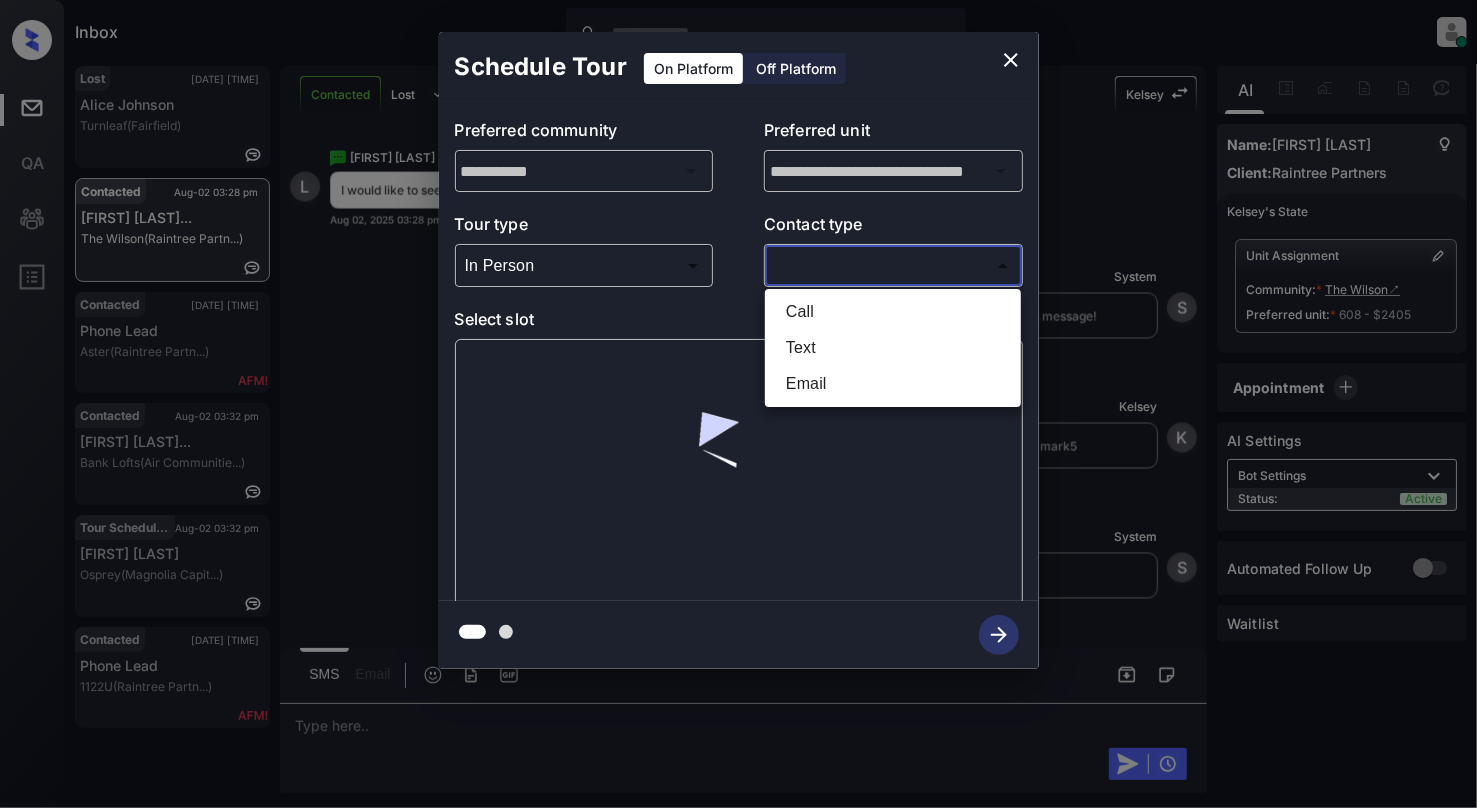click on "Text" at bounding box center [893, 348] 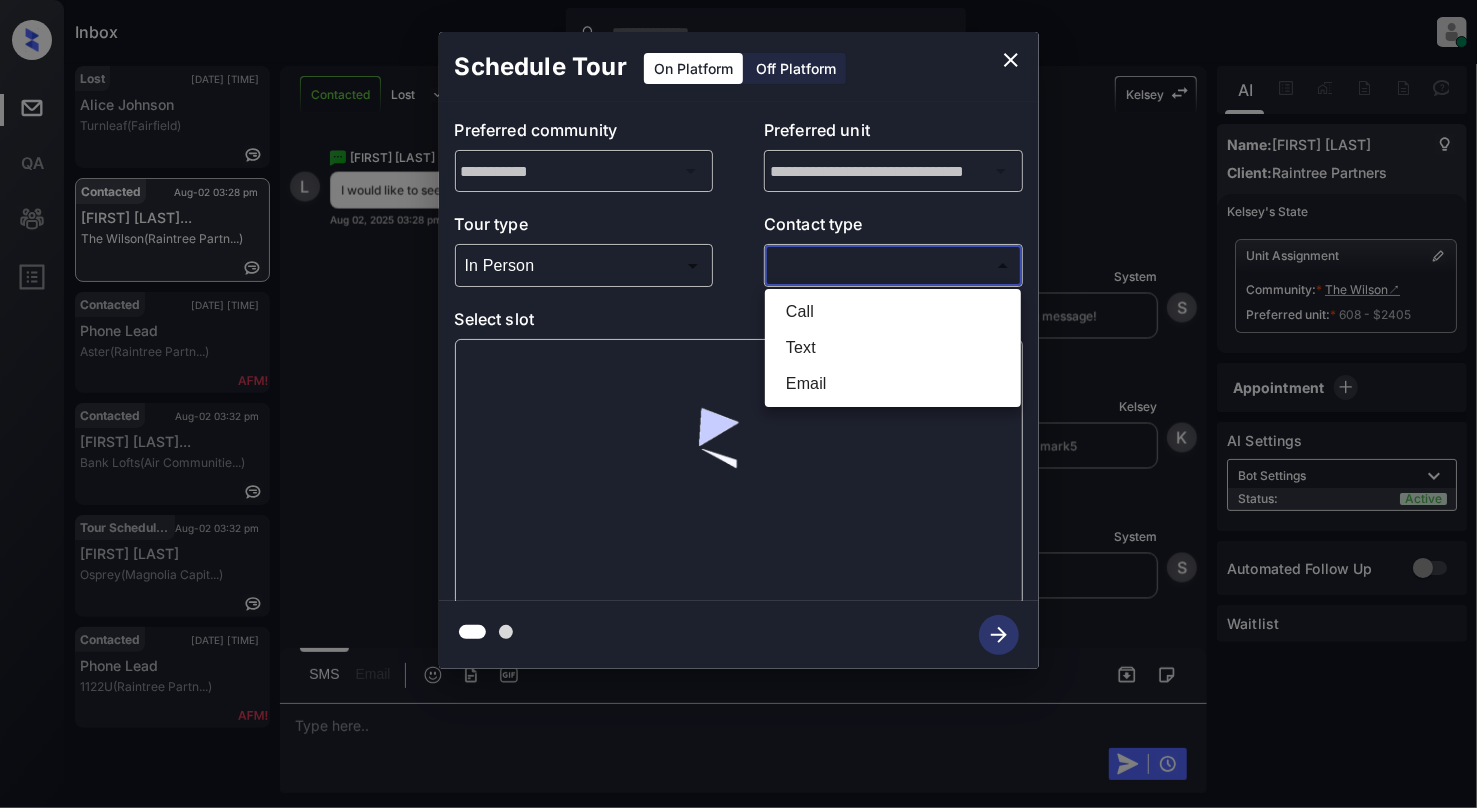 type on "****" 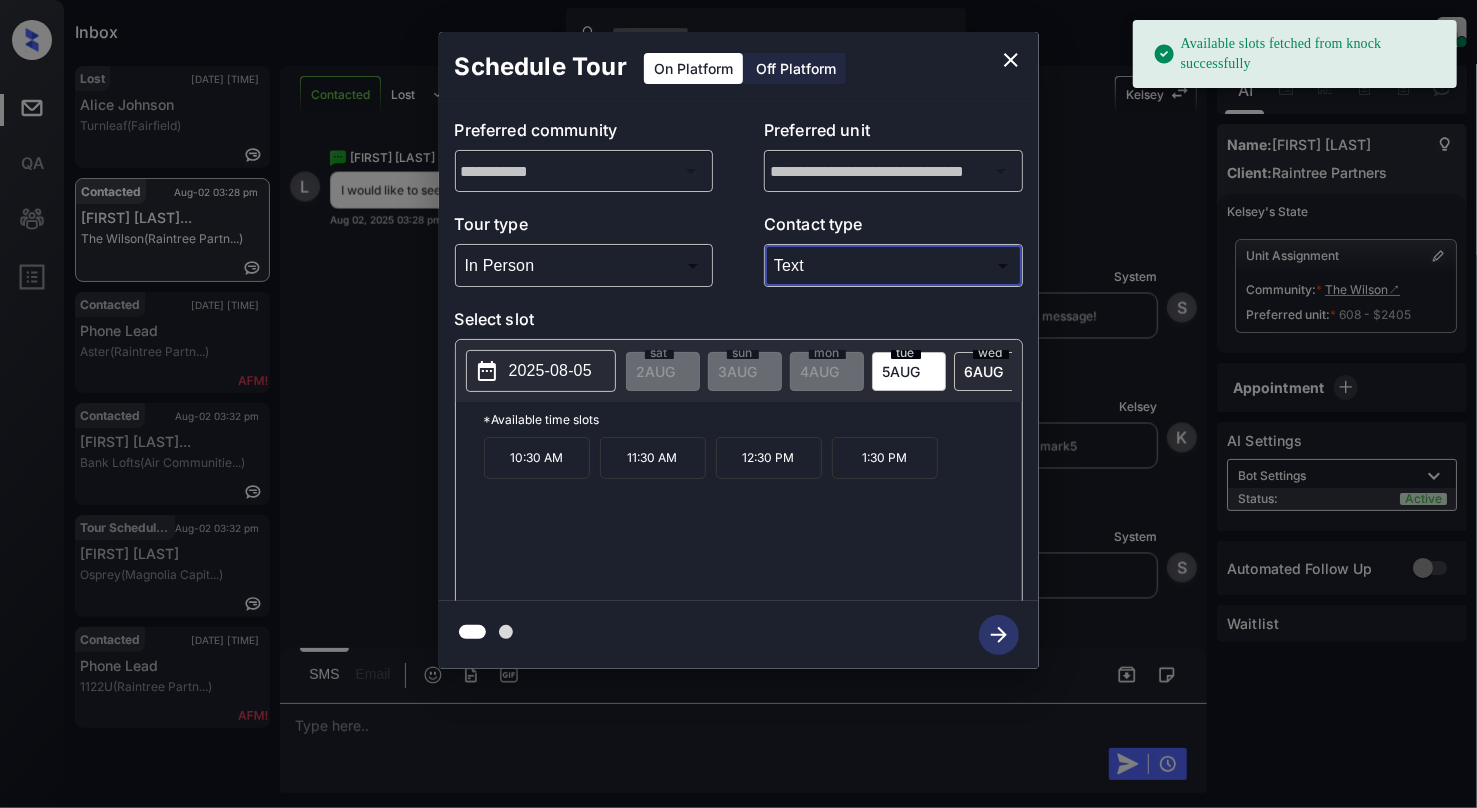 click on "2025-08-05" at bounding box center (550, 371) 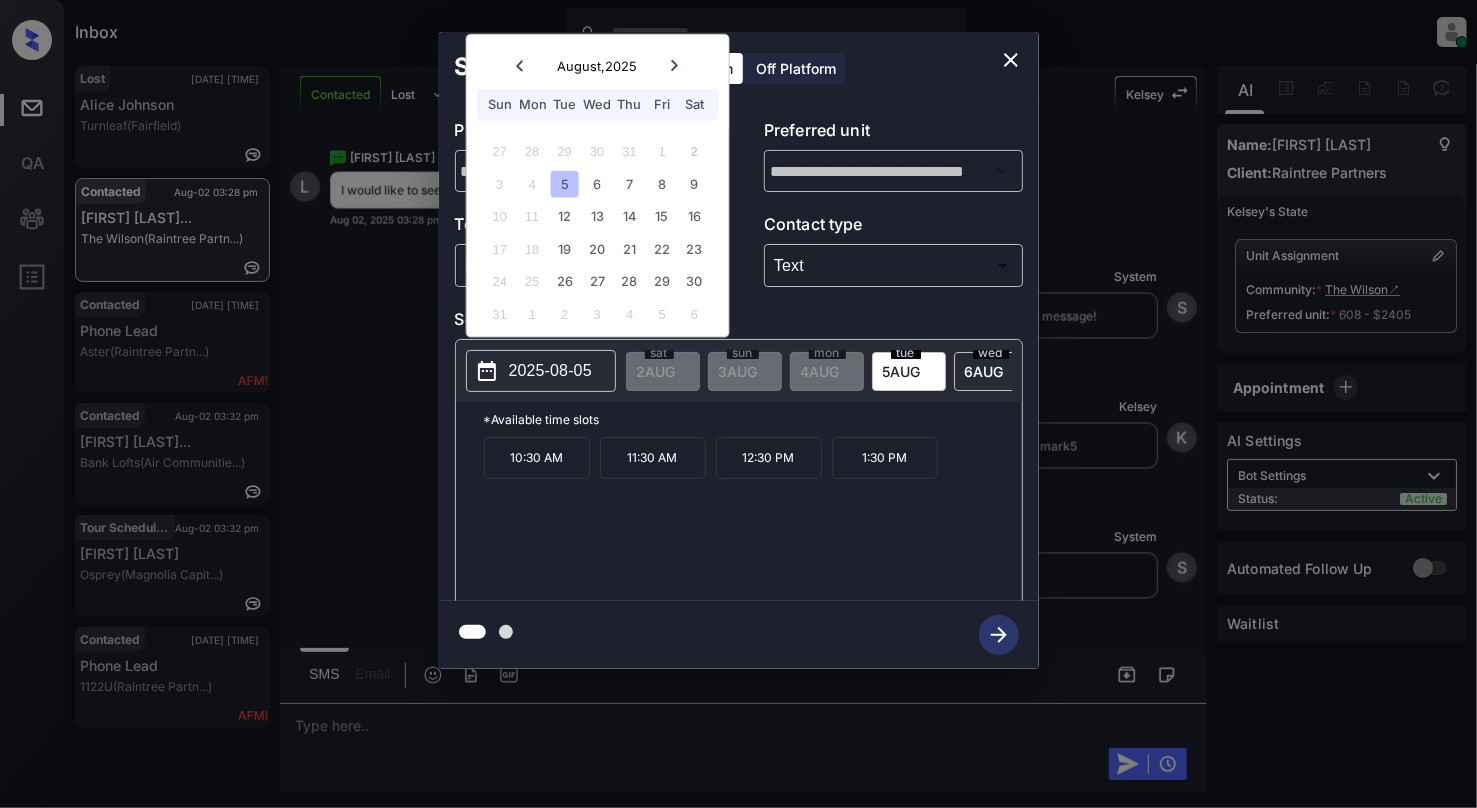click at bounding box center [1011, 60] 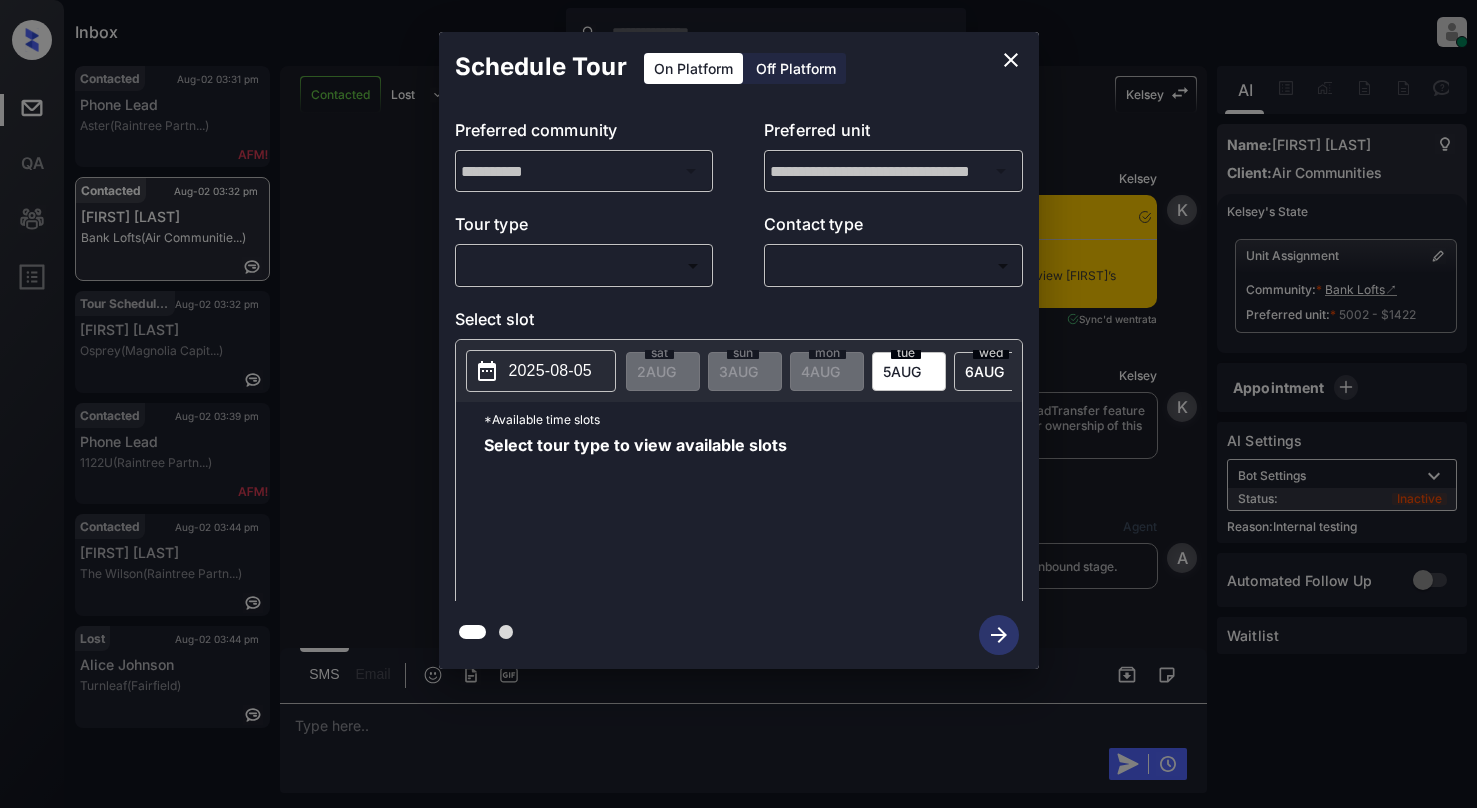scroll, scrollTop: 0, scrollLeft: 0, axis: both 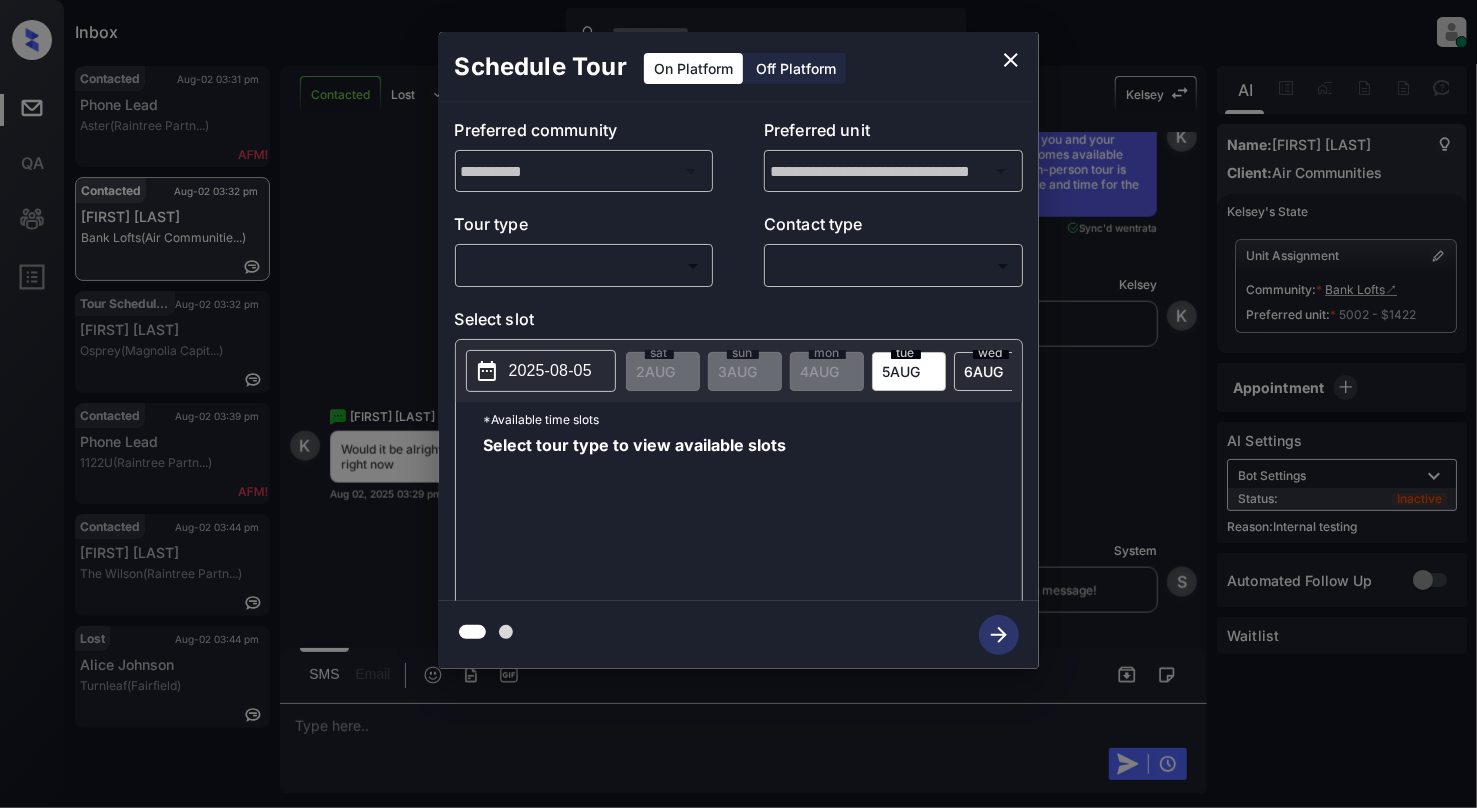 click on "Inbox Cynthia Montañez Online Set yourself   offline Set yourself   on break Profile Switch to  light  mode Sign out Contacted Aug-02 03:31 pm   Phone Lead Aster  (Raintree Partn...) Contacted Aug-02 03:32 pm   Katherine Jone... Bank Lofts  (Air Communitie...) Tour Scheduled Aug-02 03:32 pm   Abdulrahman Al... Osprey  (Magnolia Capit...) Contacted Aug-02 03:39 pm   Phone Lead 1122U  (Raintree Partn...) Contacted Aug-02 03:44 pm   Lavanya Bathwa... The Wilson   (Raintree Partn...) Lost Aug-02 03:44 pm   Alice Johnson Turnleaf  (Fairfield) Contacted Lost Lead Sentiment: Angry Upon sliding the acknowledgement:  Lead will move to lost stage. * ​ SMS and call option will be set to opt out. AFM will be turned off for the lead. Kelsey New Message Kelsey Notes Note: <a href="https://conversation.getzuma.com/688e8ff414dc53d80e6c4137">https://conversation.getzuma.com/688e8ff414dc53d80e6c4137</a> - Paste this link into your browser to view Kelsey’s conversation with the prospect Aug 02, 2025 03:23 pm  Sync'd w  K K" at bounding box center [738, 404] 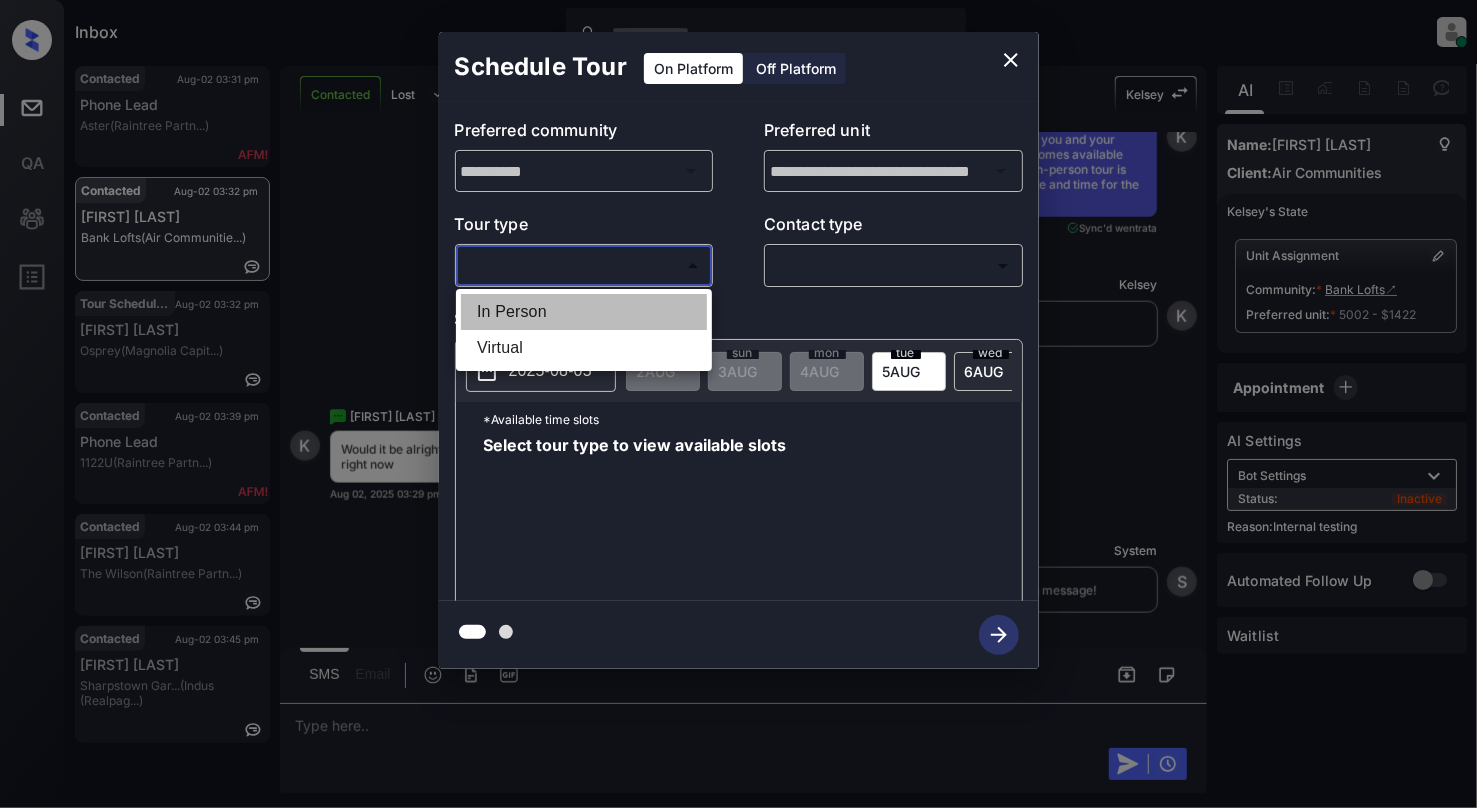 click on "In Person" at bounding box center (584, 312) 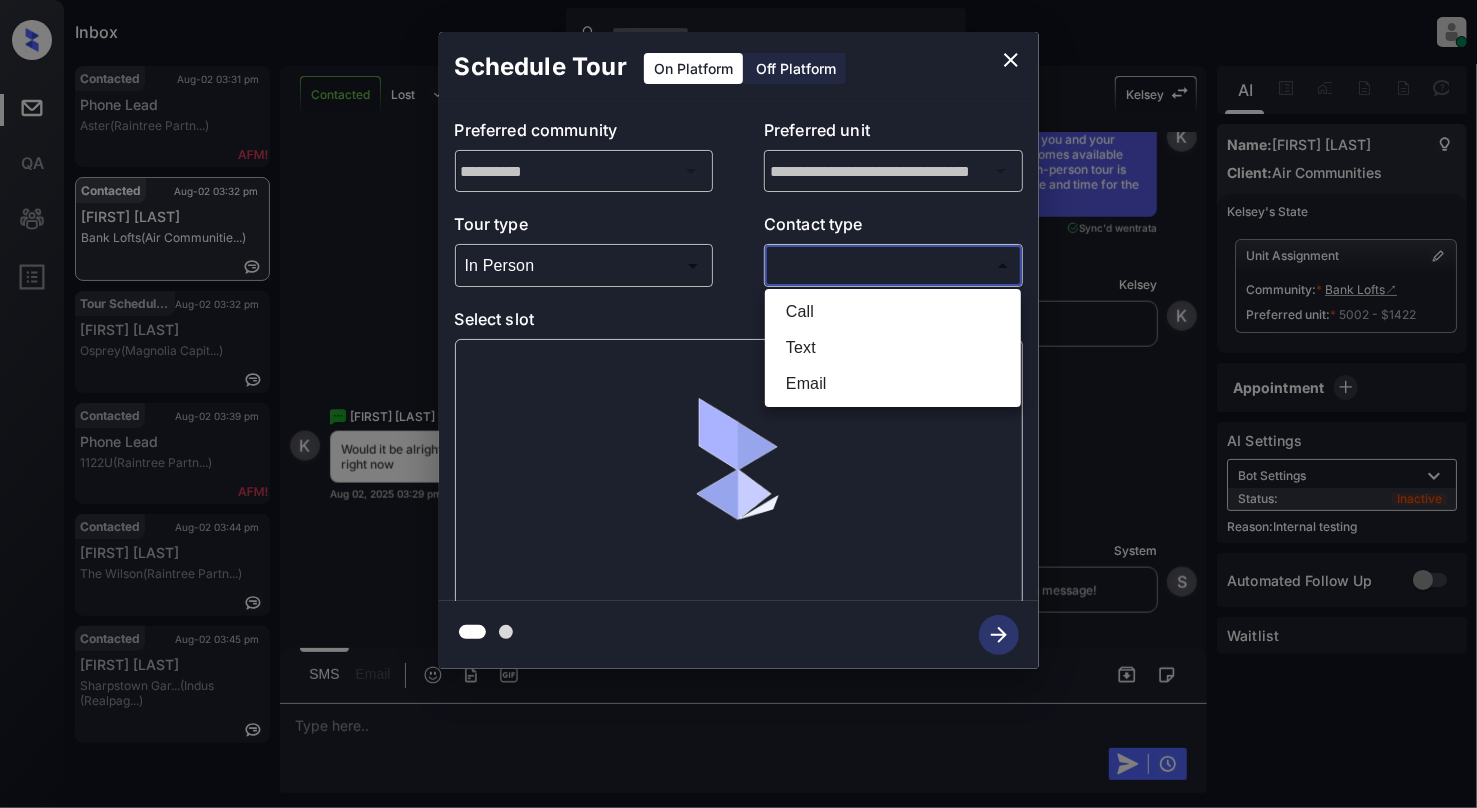 click on "Inbox Cynthia Montañez Online Set yourself   offline Set yourself   on break Profile Switch to  light  mode Sign out Contacted Aug-02 03:31 pm   Phone Lead Aster  (Raintree Partn...) Contacted Aug-02 03:32 pm   Katherine Jone... Bank Lofts  (Air Communitie...) Tour Scheduled Aug-02 03:32 pm   Abdulrahman Al... Osprey  (Magnolia Capit...) Contacted Aug-02 03:39 pm   Phone Lead 1122U  (Raintree Partn...) Contacted Aug-02 03:44 pm   Lavanya Bathwa... The Wilson   (Raintree Partn...) Contacted Aug-02 03:45 pm   Demarcus Jenki... Sharpstown Gar...  (Indus (Realpag...) Contacted Lost Lead Sentiment: Angry Upon sliding the acknowledgement:  Lead will move to lost stage. * ​ SMS and call option will be set to opt out. AFM will be turned off for the lead. Kelsey New Message Kelsey Notes Note: <a href="https://conversation.getzuma.com/688e8ff414dc53d80e6c4137">https://conversation.getzuma.com/688e8ff414dc53d80e6c4137</a> - Paste this link into your browser to view Kelsey’s conversation with the prospect  Sync'd w" at bounding box center [738, 404] 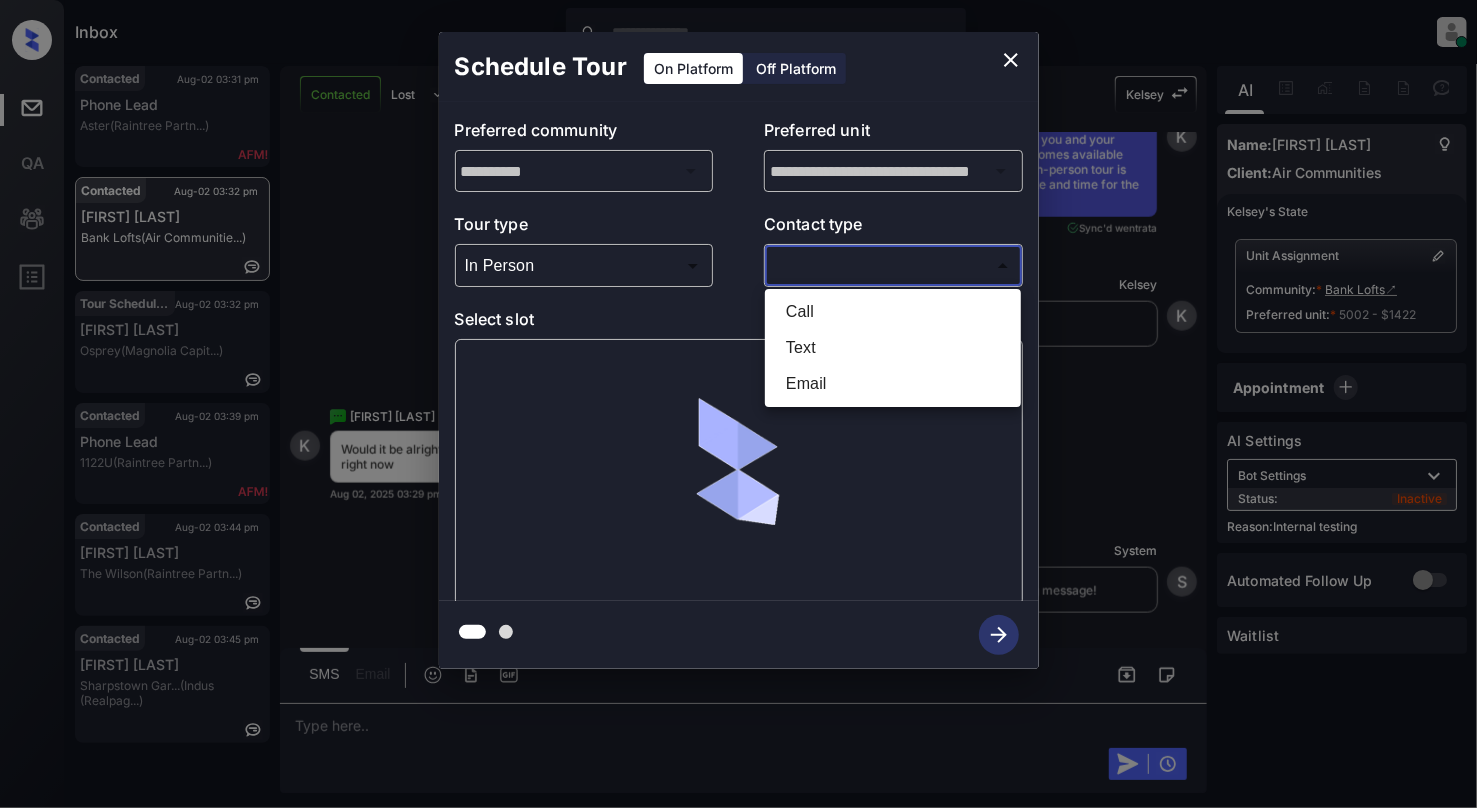 click on "Text" at bounding box center (893, 348) 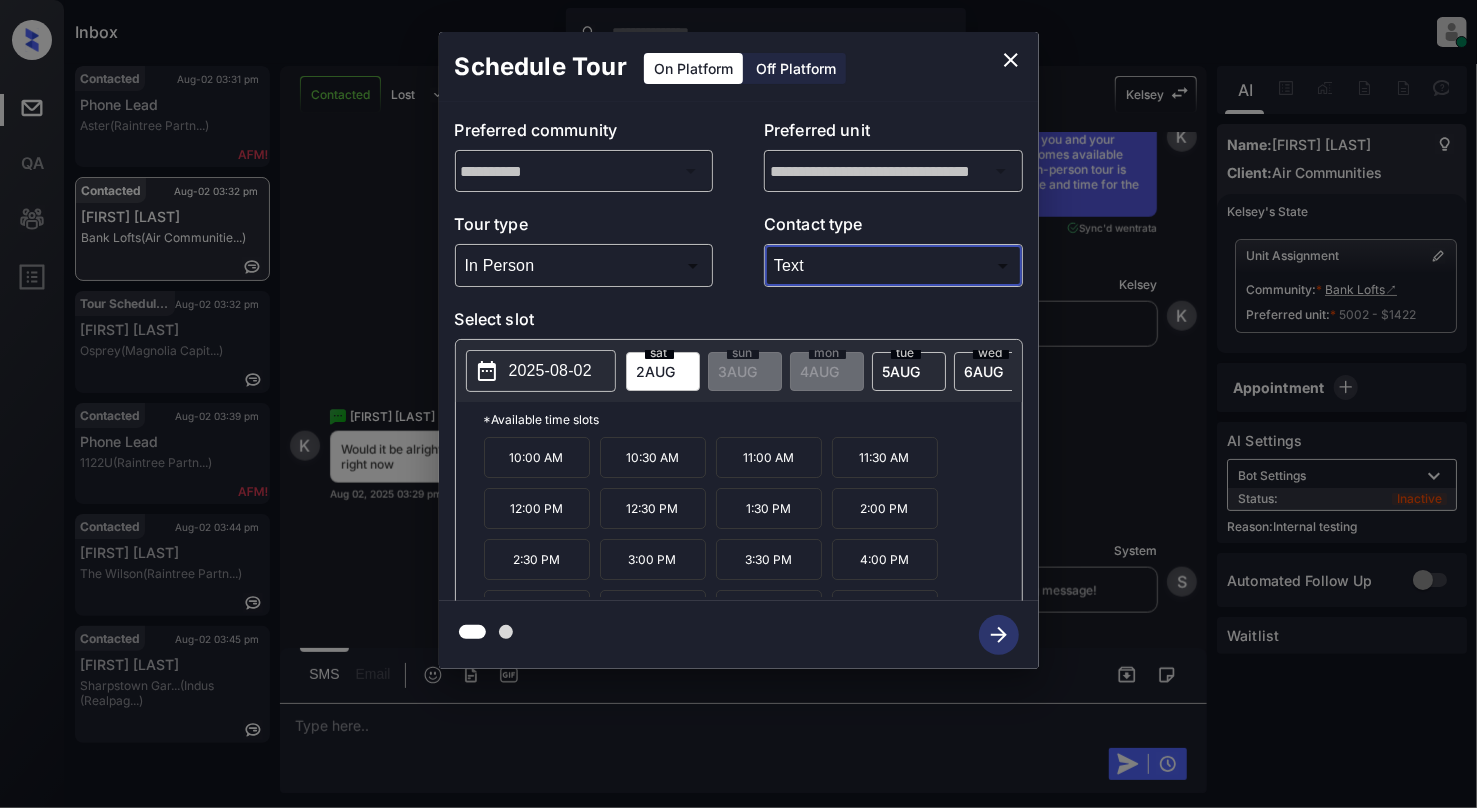 type on "****" 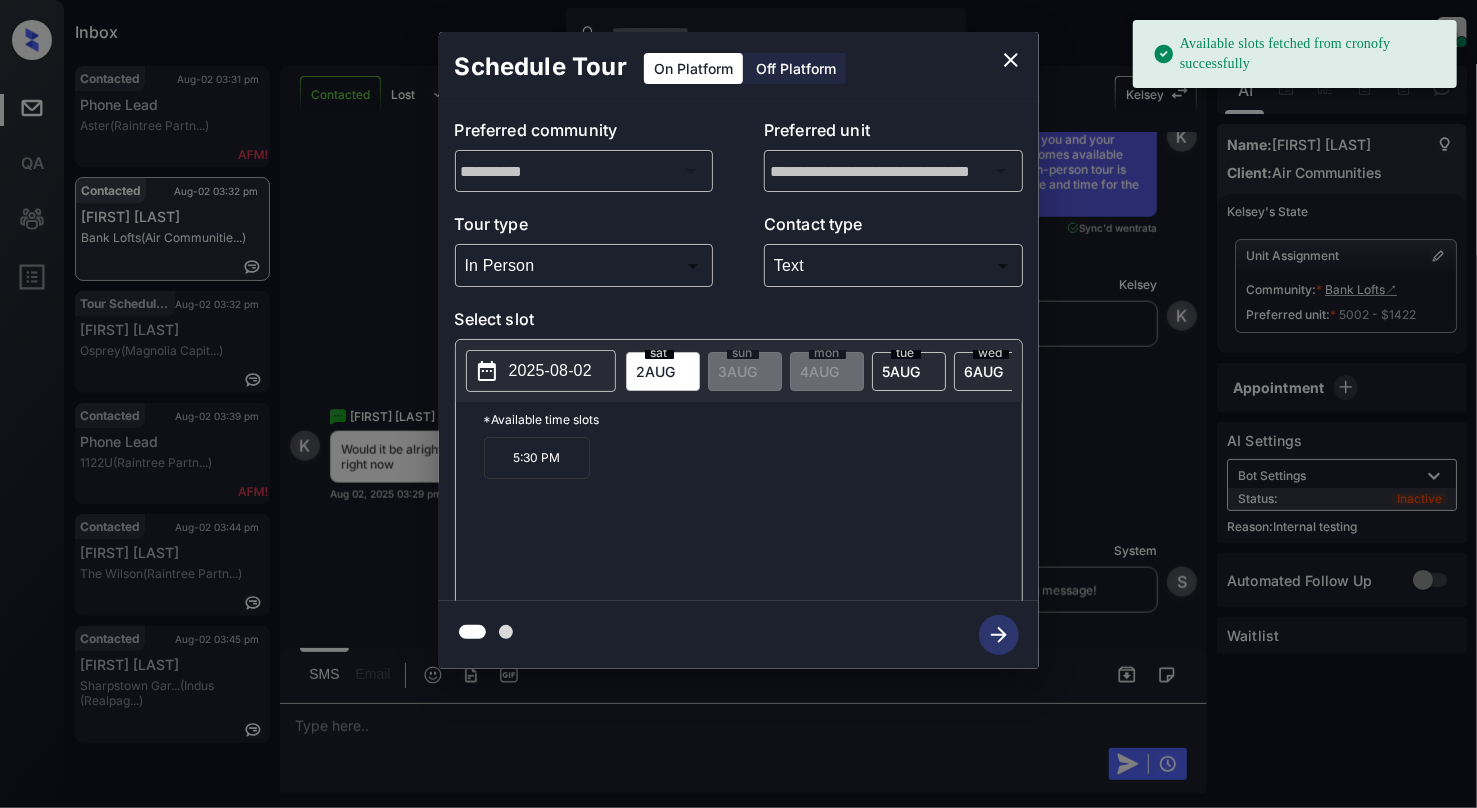 click on "2025-08-02" at bounding box center [550, 371] 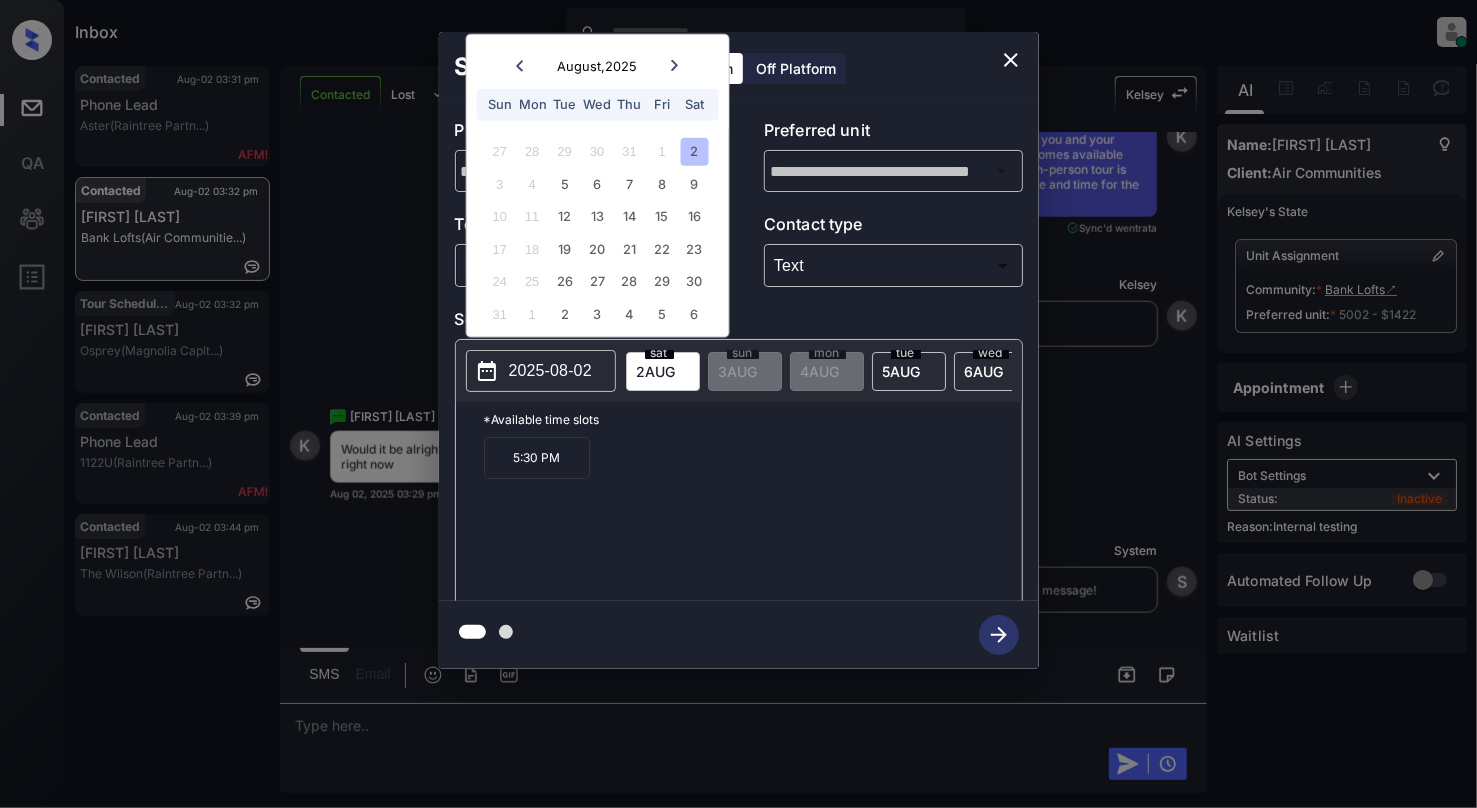 click 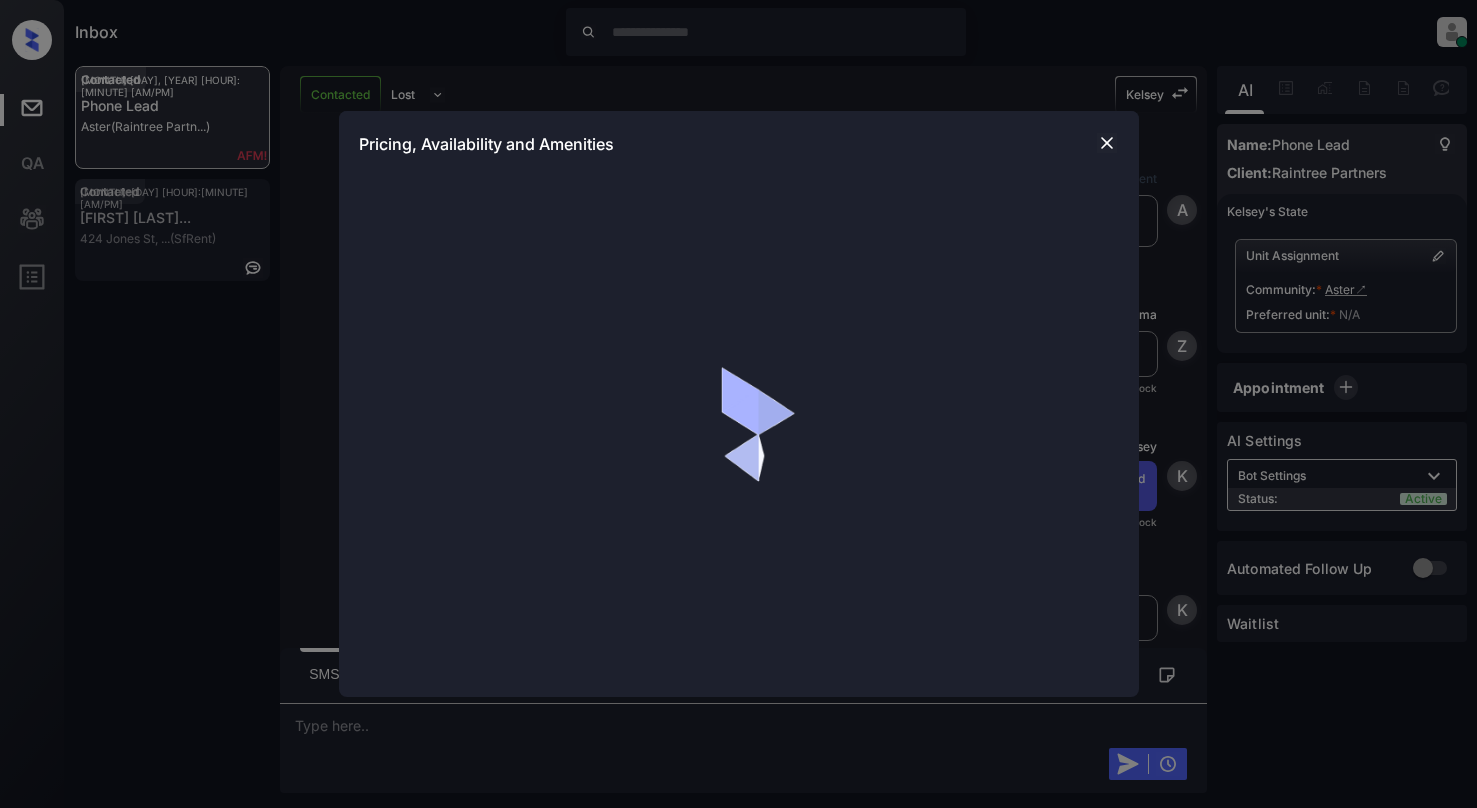 scroll, scrollTop: 0, scrollLeft: 0, axis: both 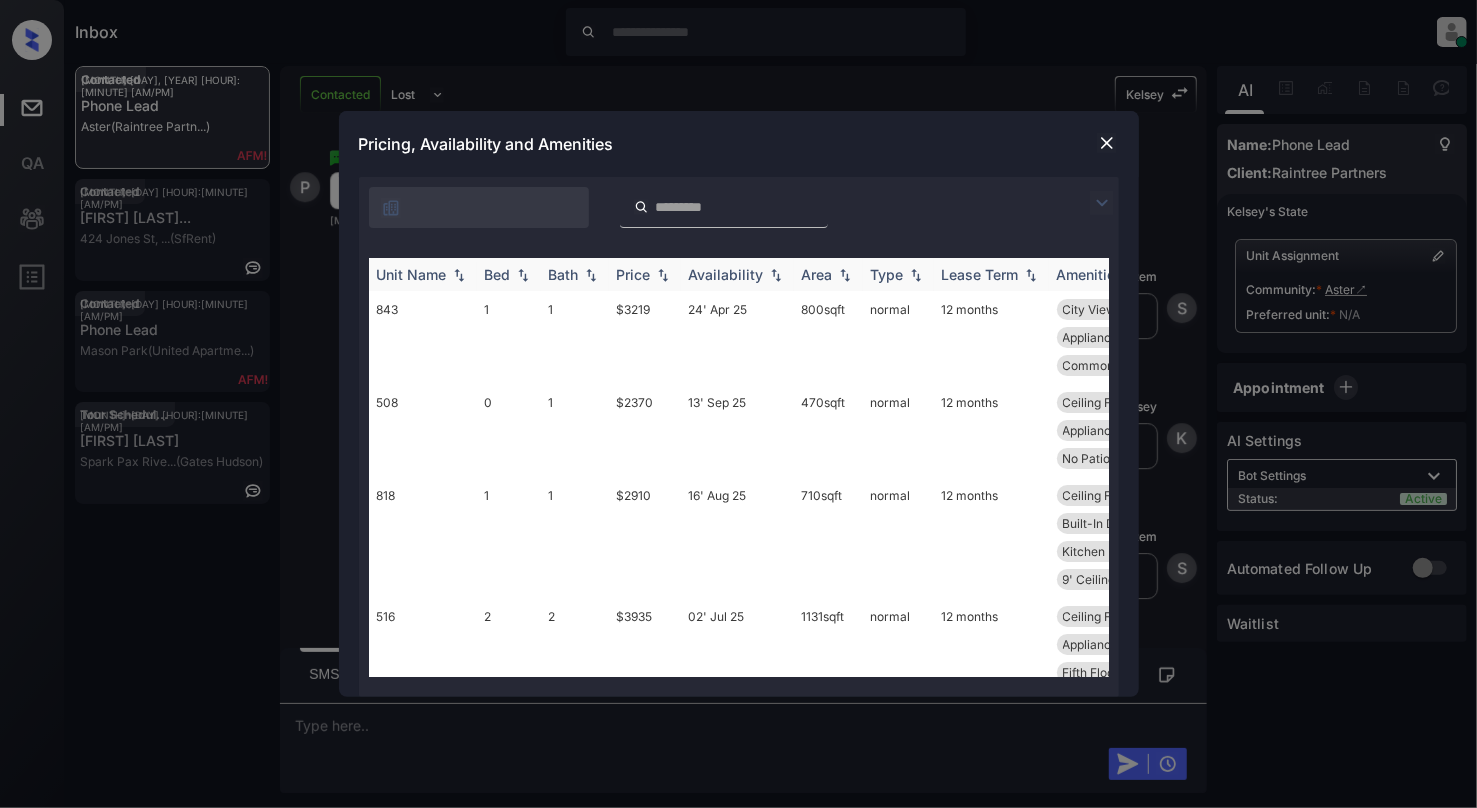 click at bounding box center [663, 275] 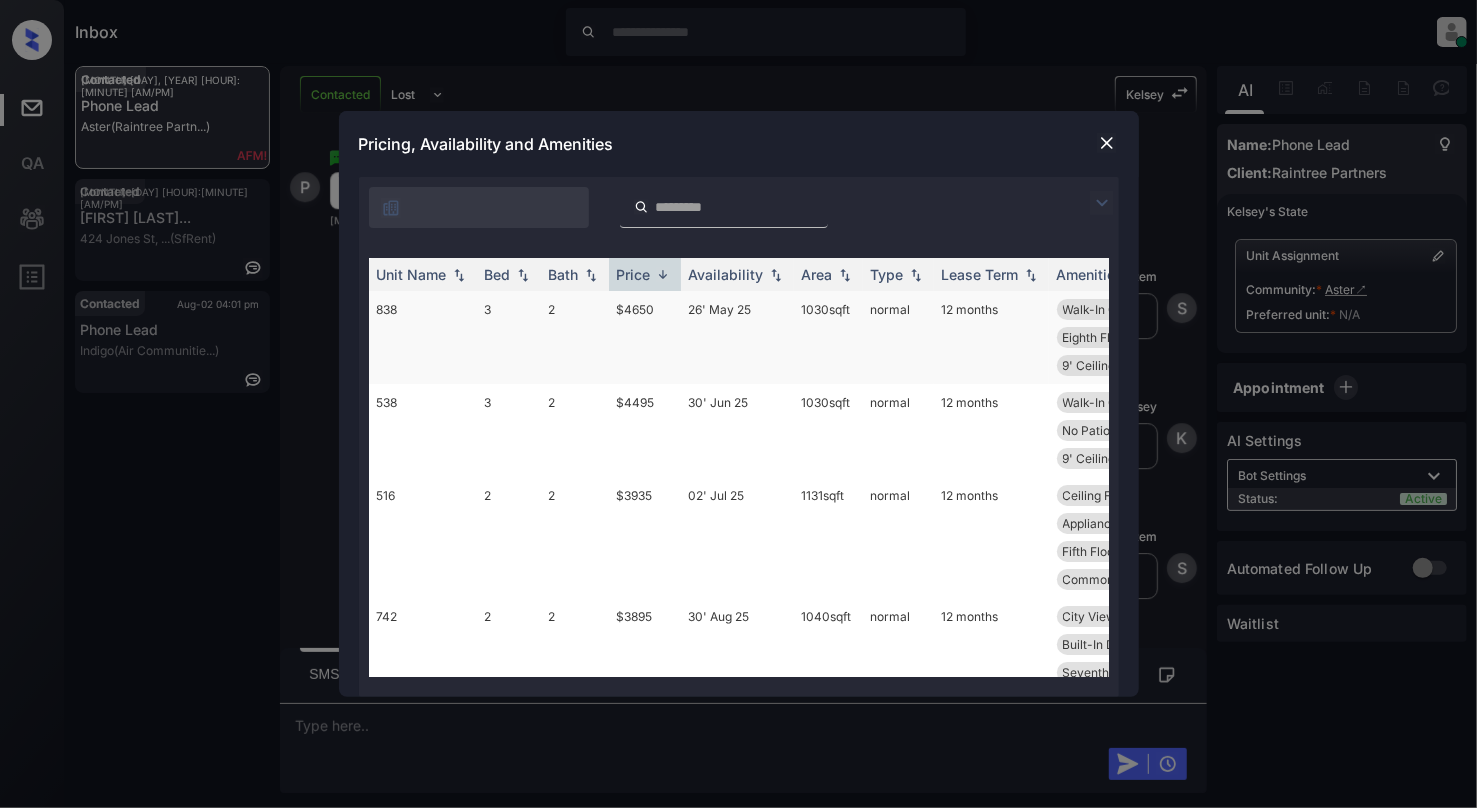 click on "**********" at bounding box center (738, 404) 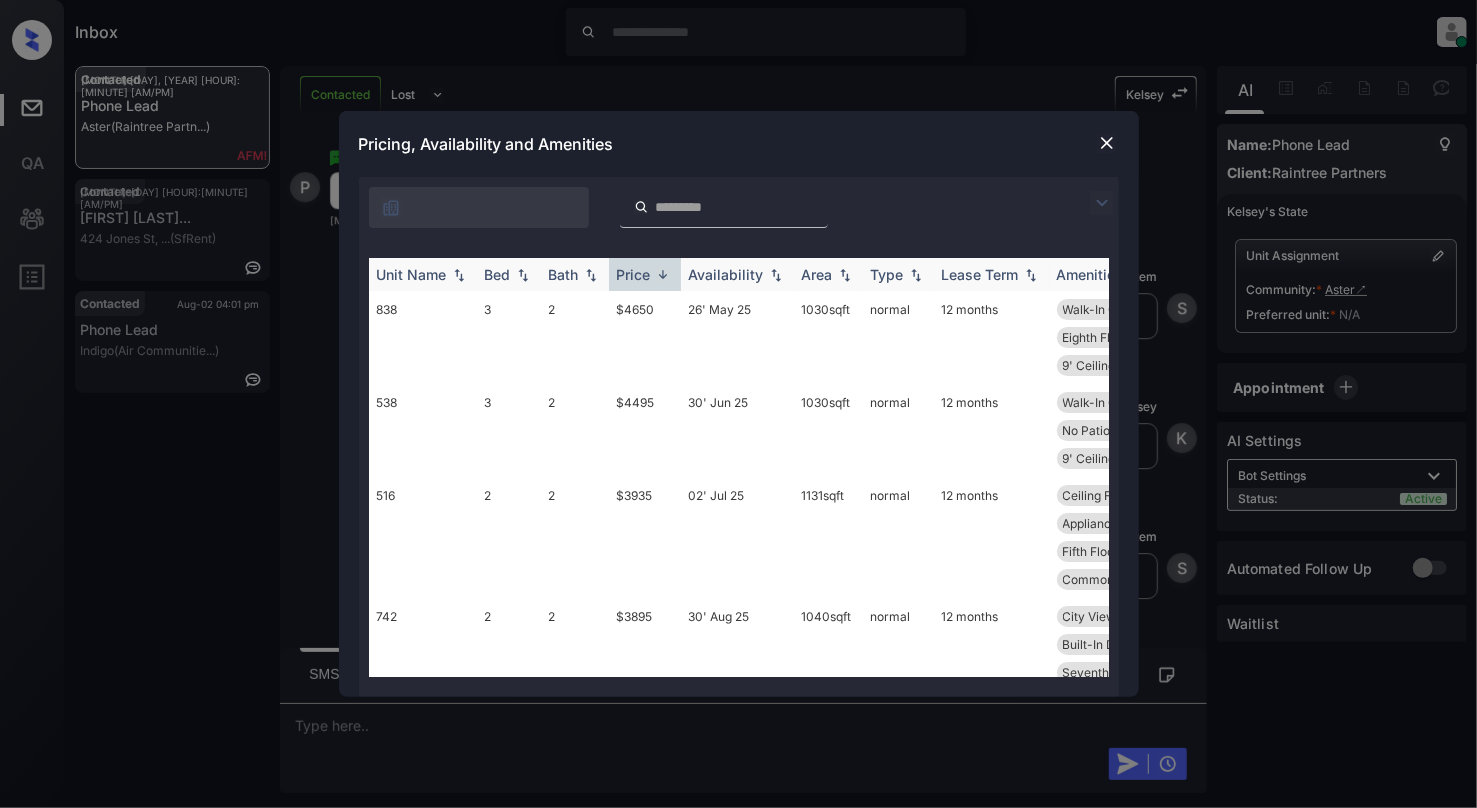 click at bounding box center [523, 275] 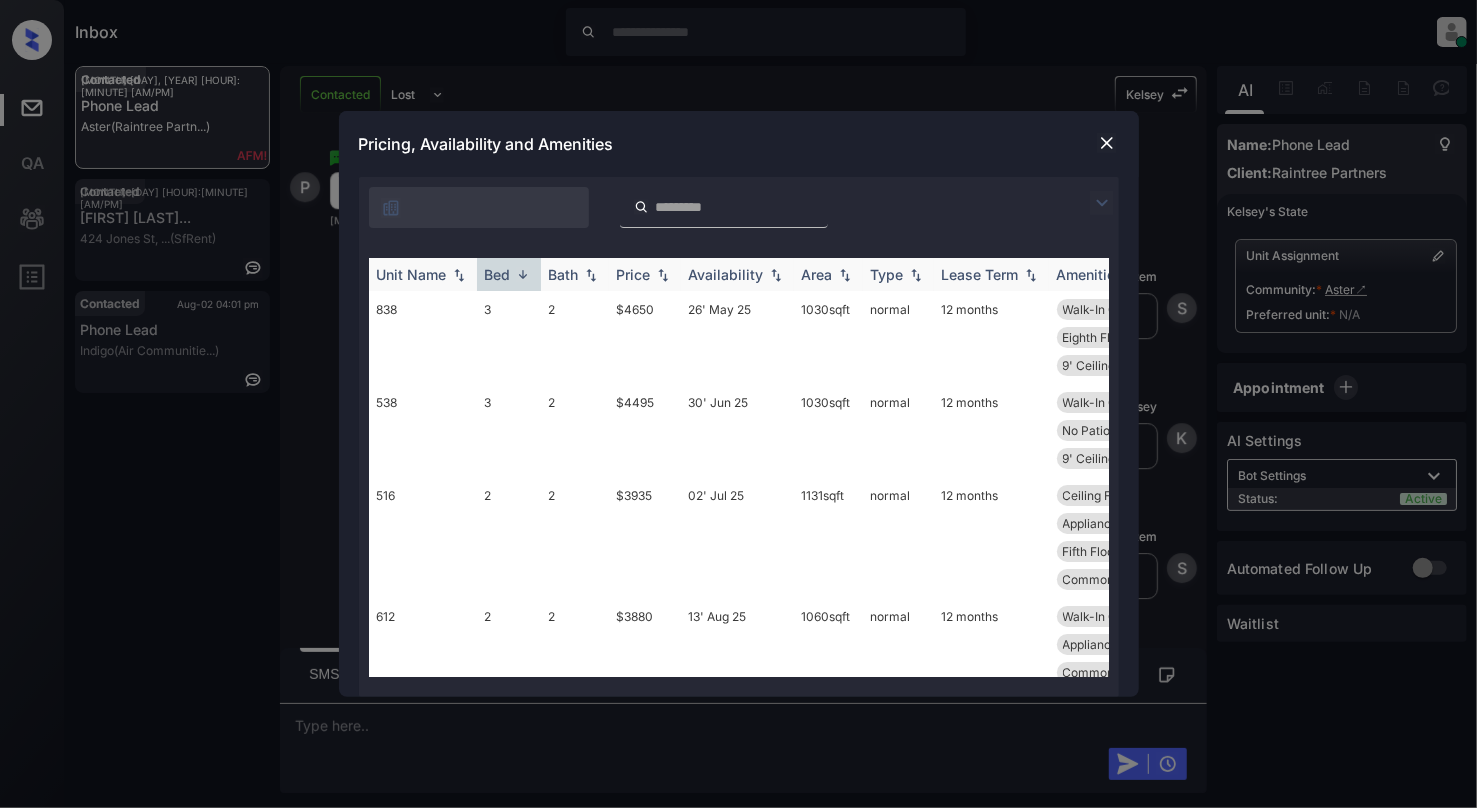 click at bounding box center (523, 274) 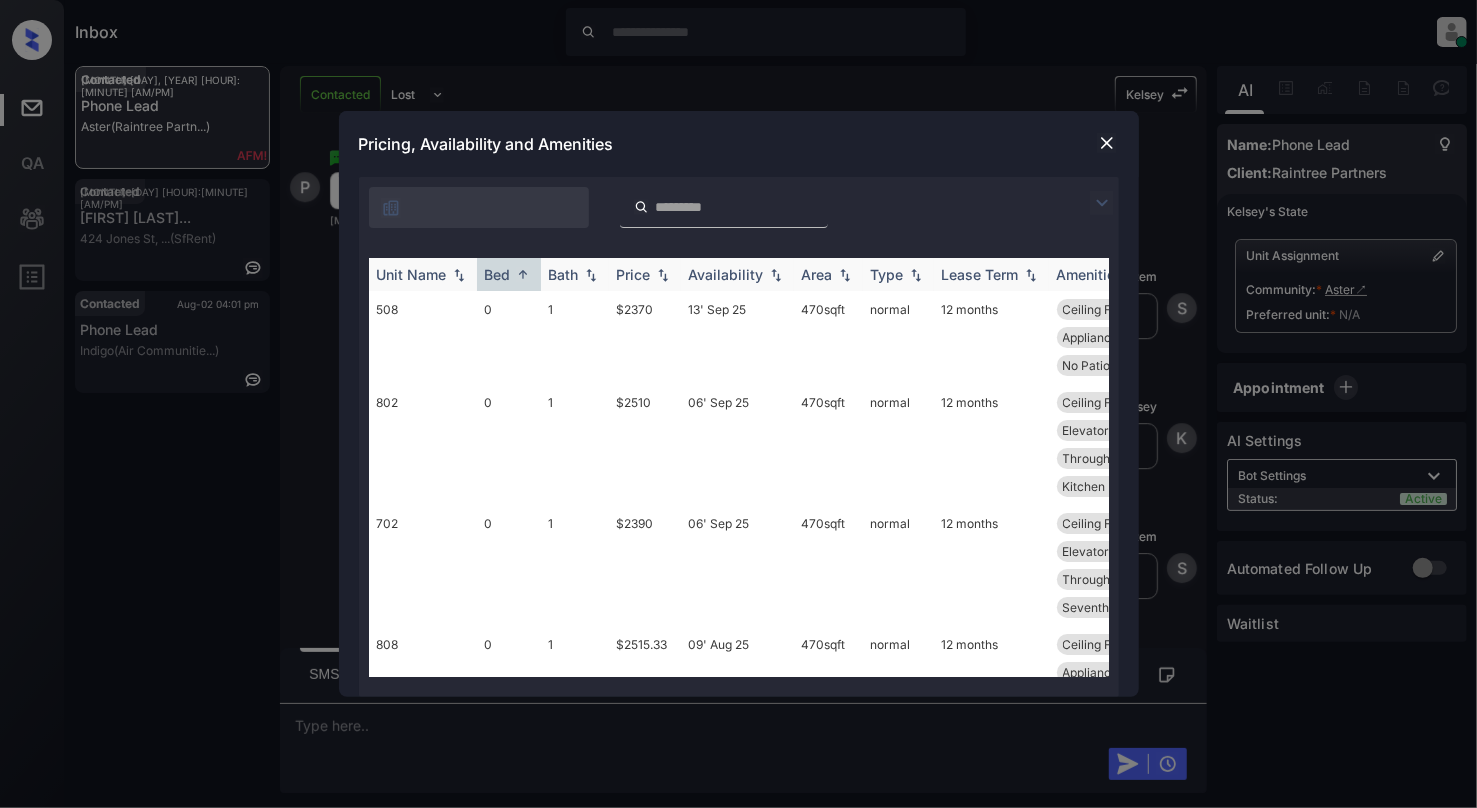 click at bounding box center [523, 274] 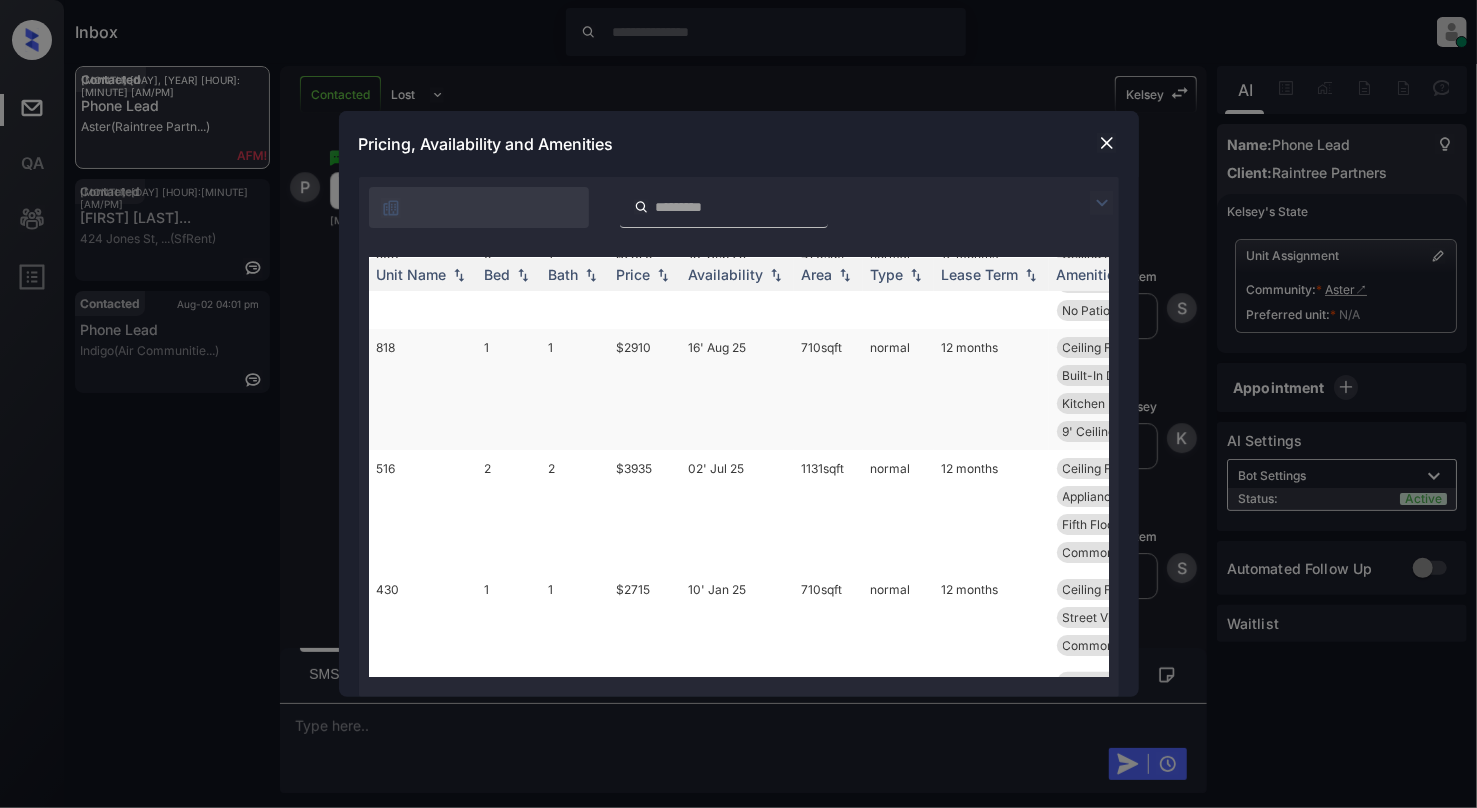scroll, scrollTop: 266, scrollLeft: 0, axis: vertical 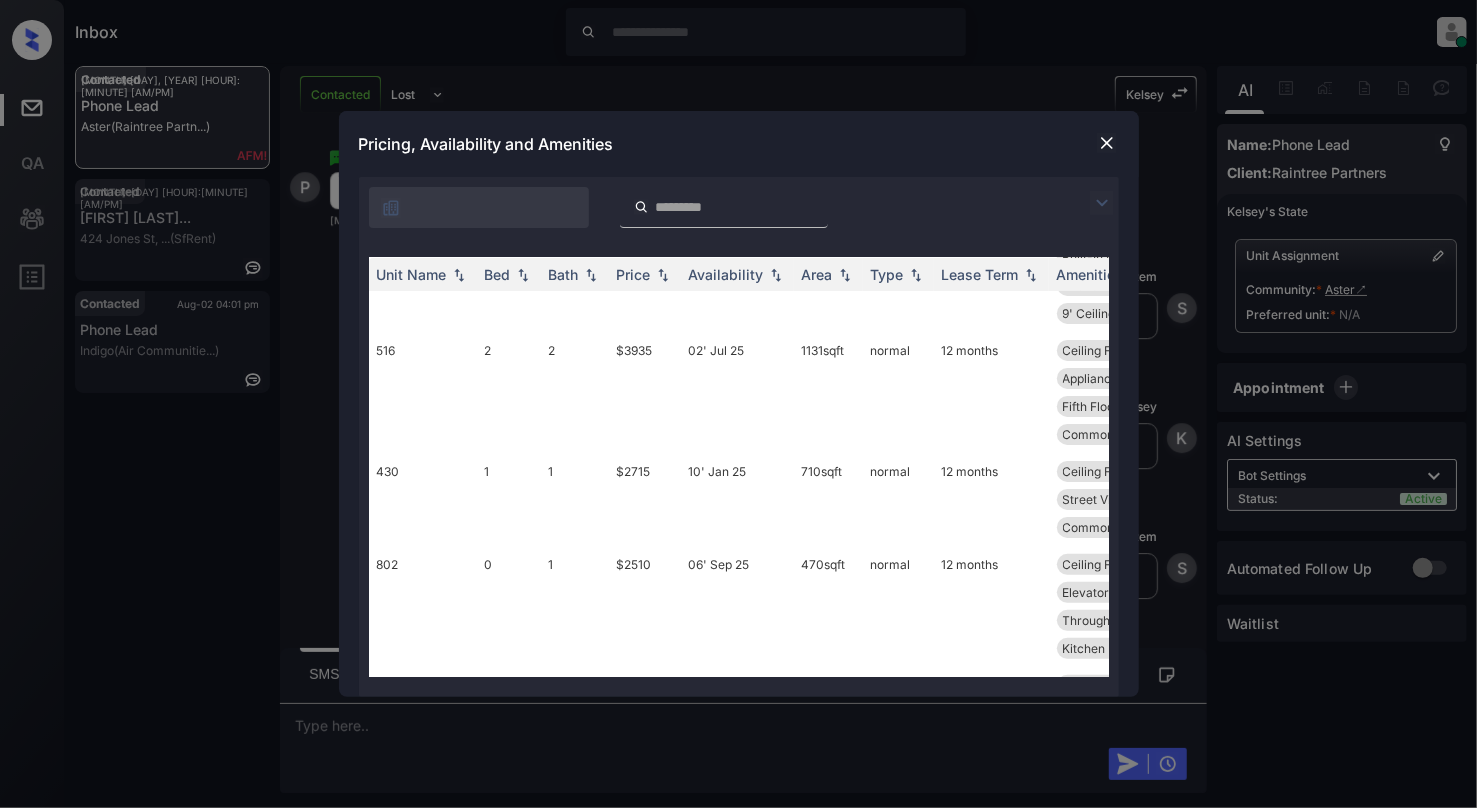 click at bounding box center (1107, 143) 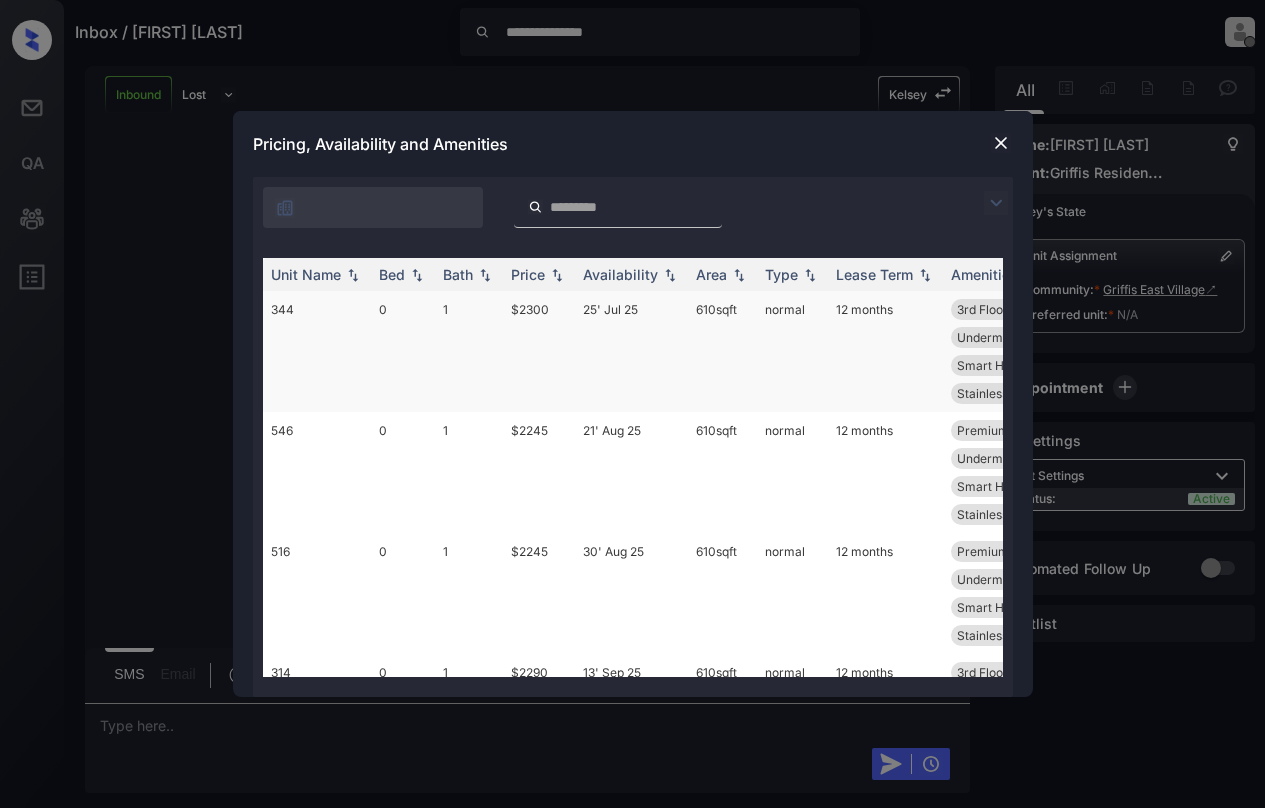 scroll, scrollTop: 0, scrollLeft: 0, axis: both 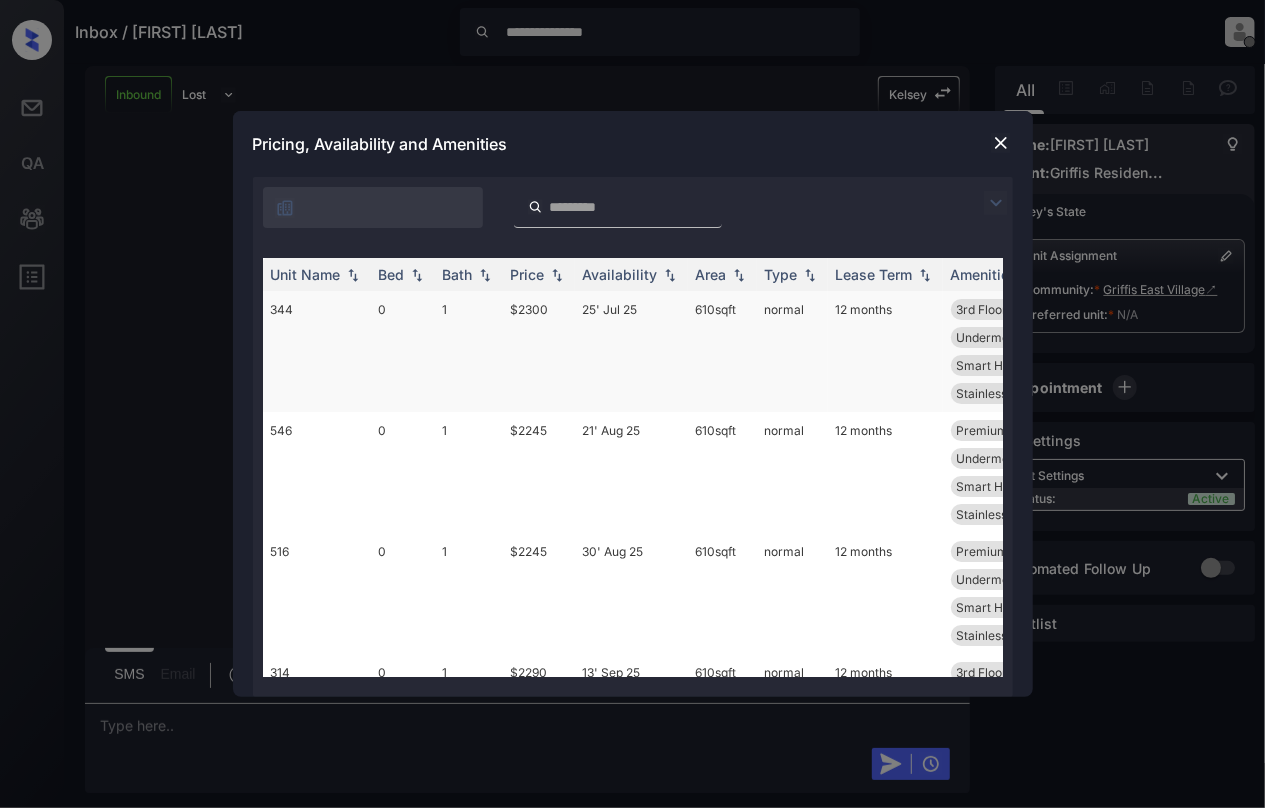 click on "344" at bounding box center [317, 351] 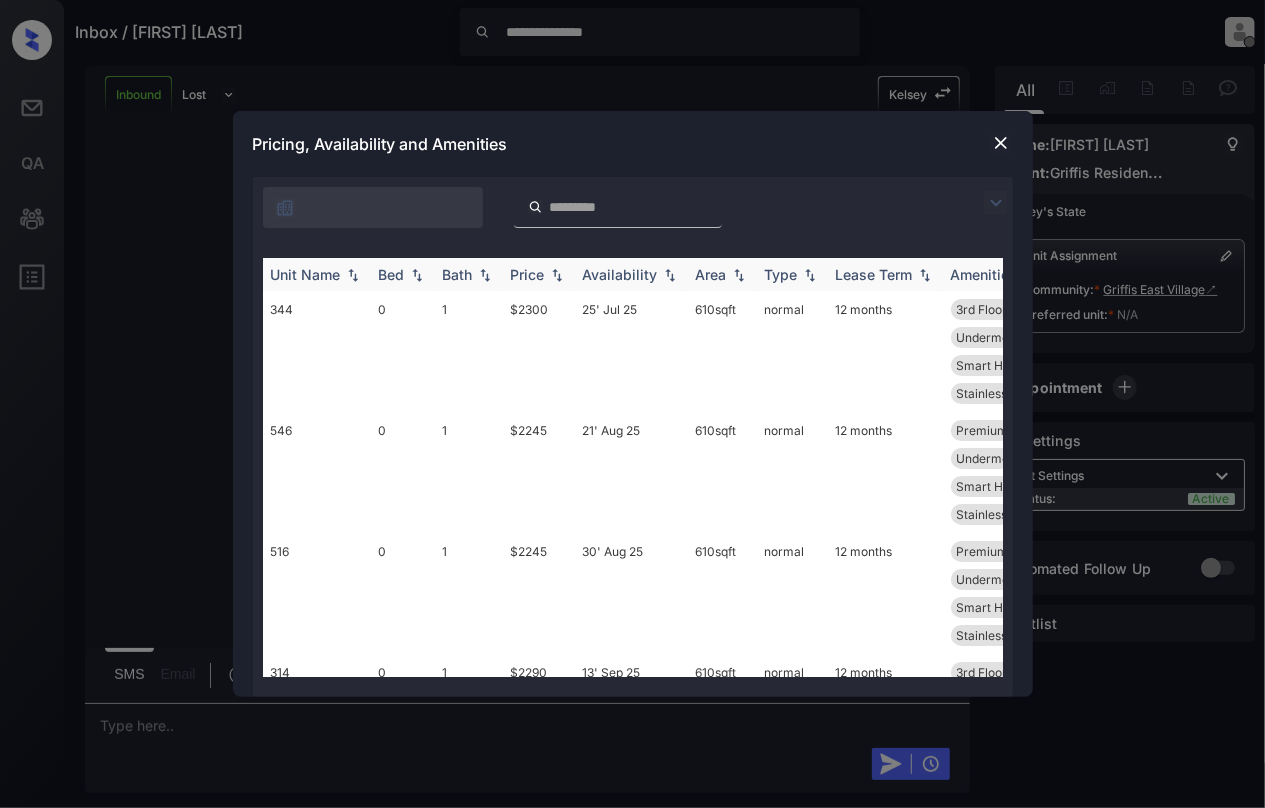 click at bounding box center [417, 275] 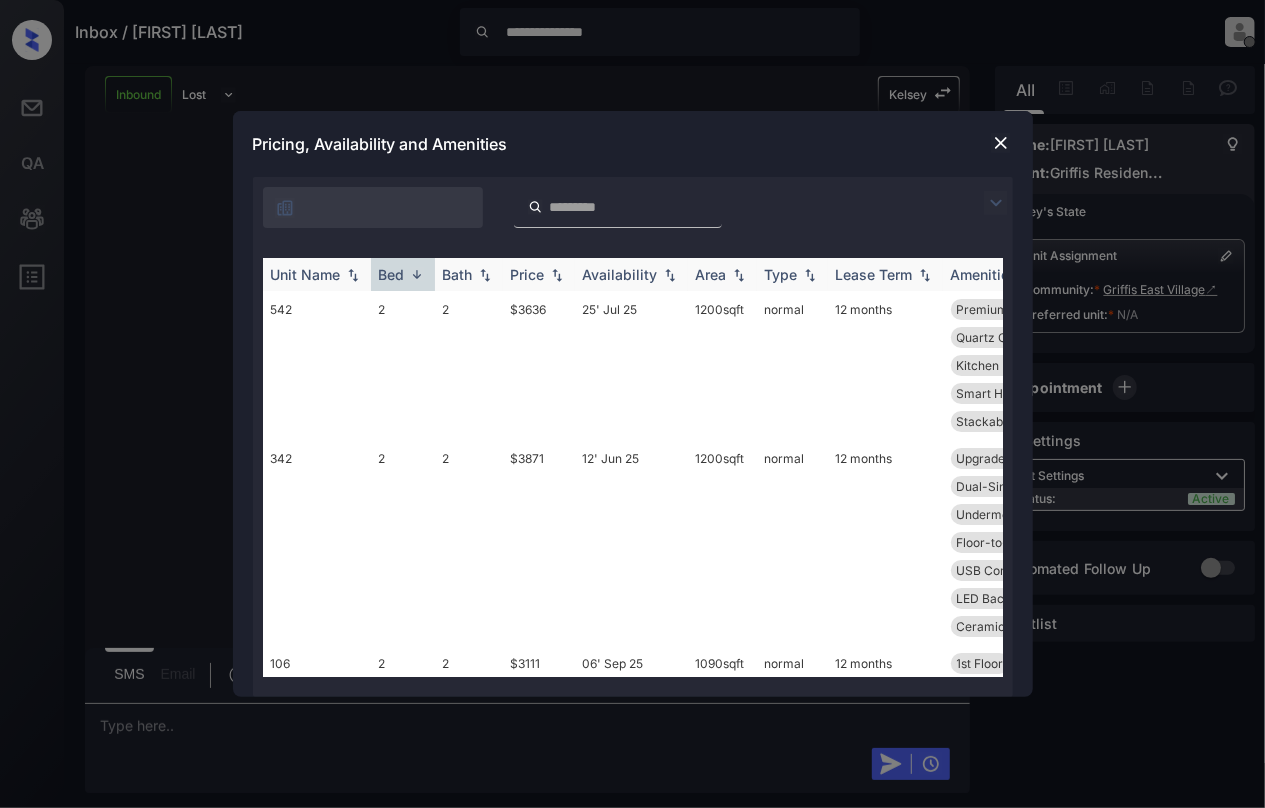 click at bounding box center (417, 274) 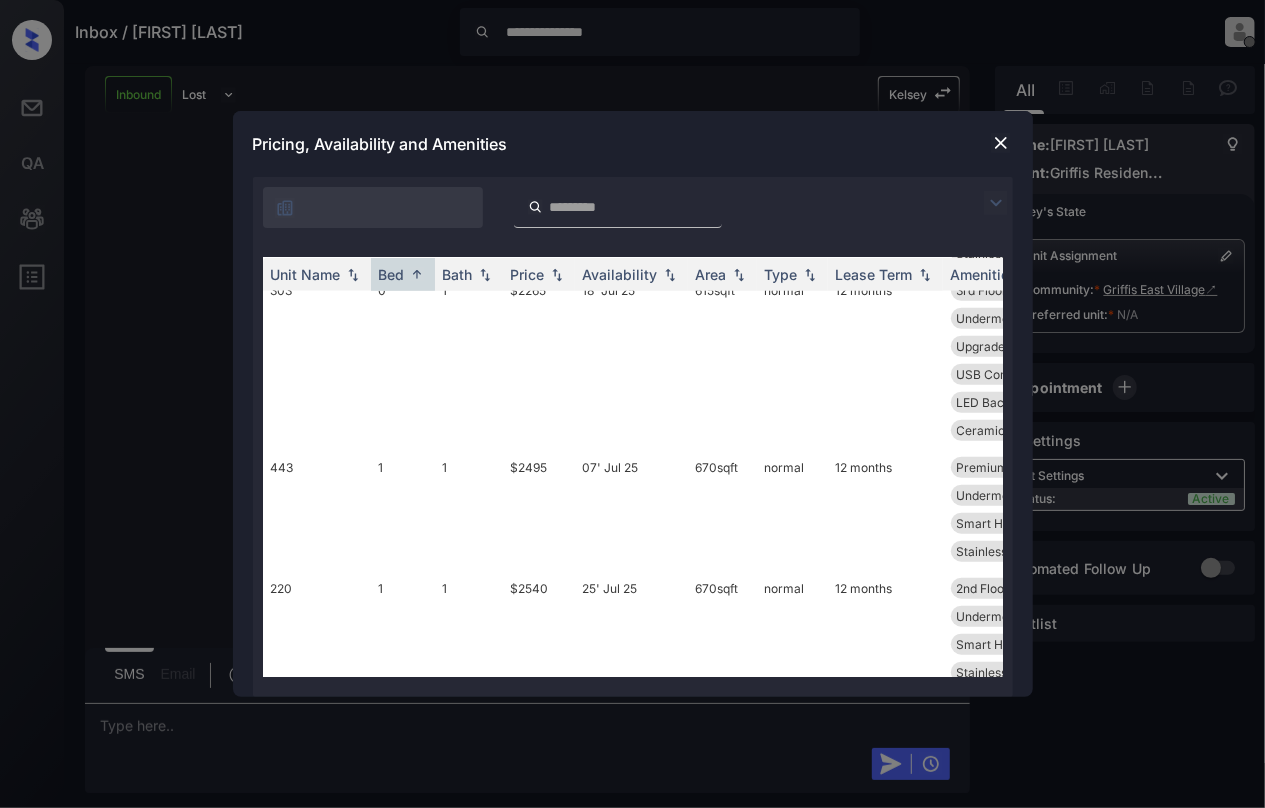 scroll, scrollTop: 933, scrollLeft: 0, axis: vertical 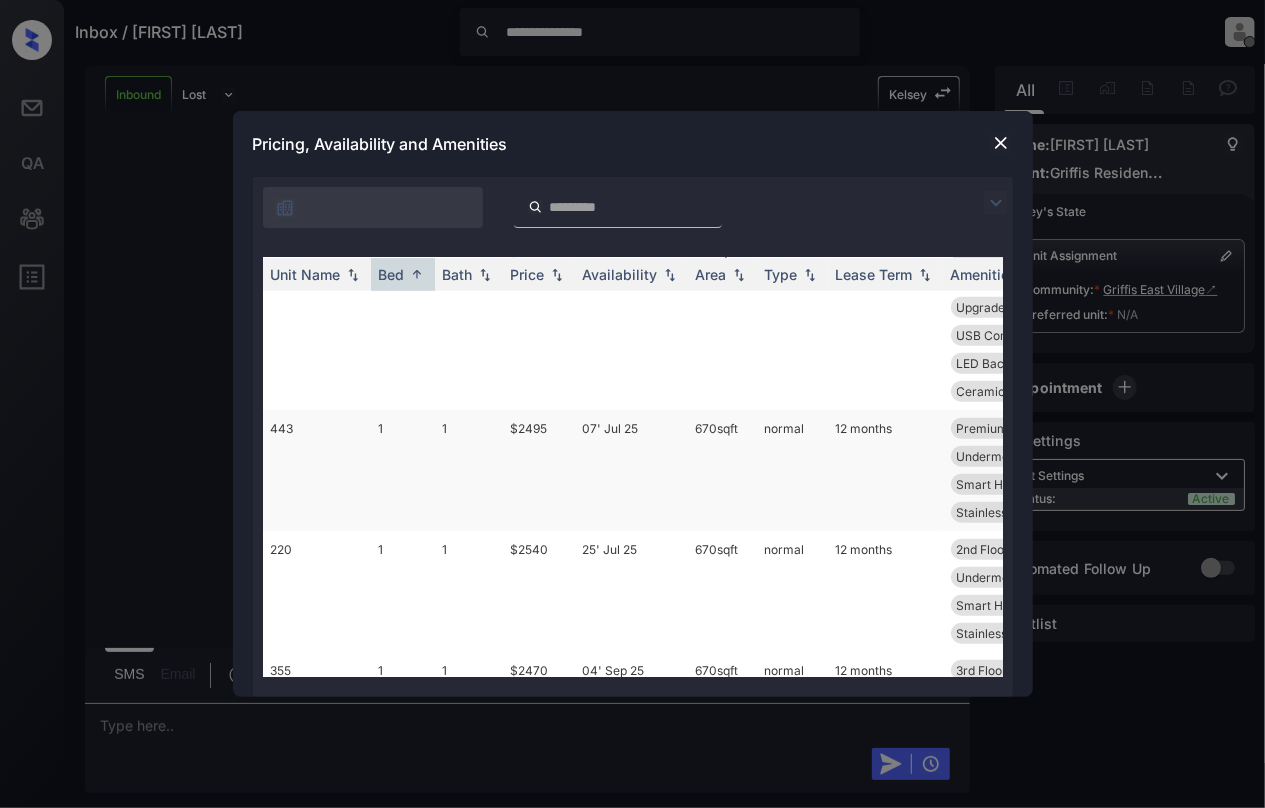 click on "443" at bounding box center [317, 470] 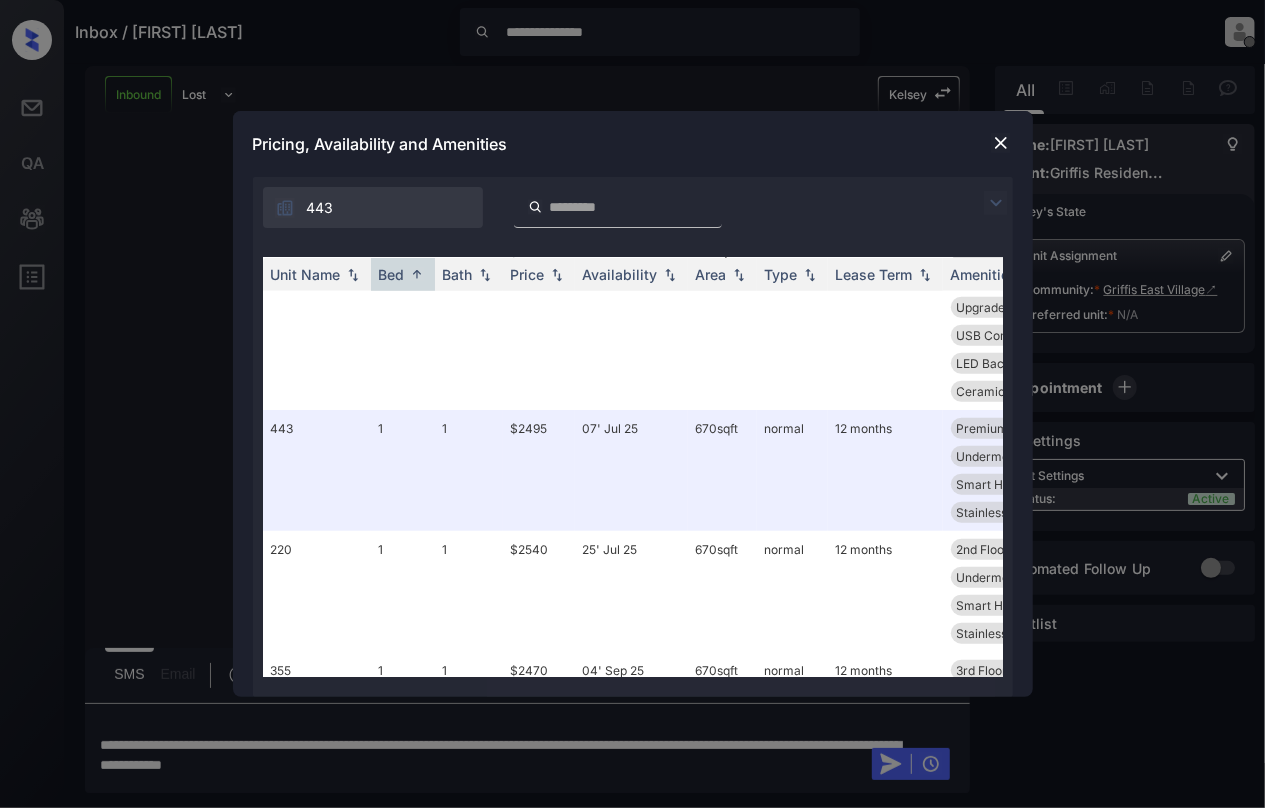 click at bounding box center (1001, 143) 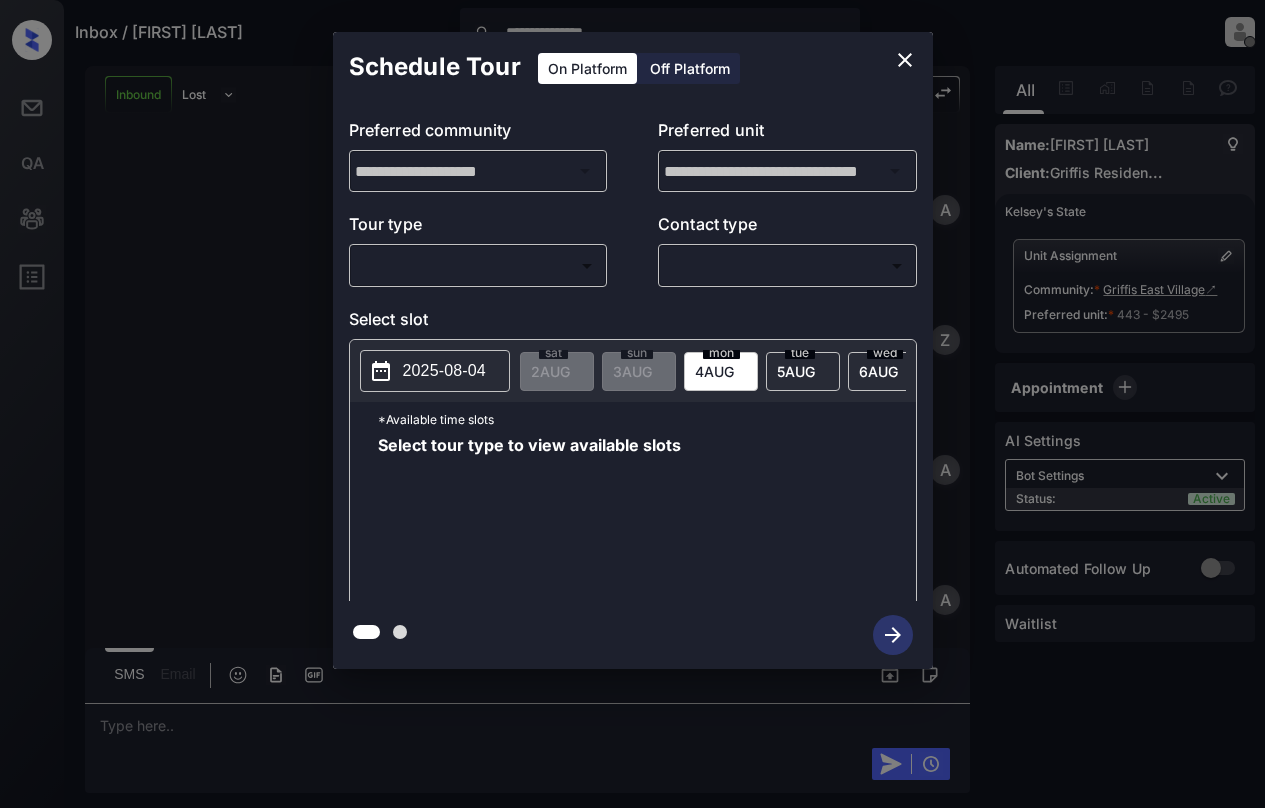 scroll, scrollTop: 0, scrollLeft: 0, axis: both 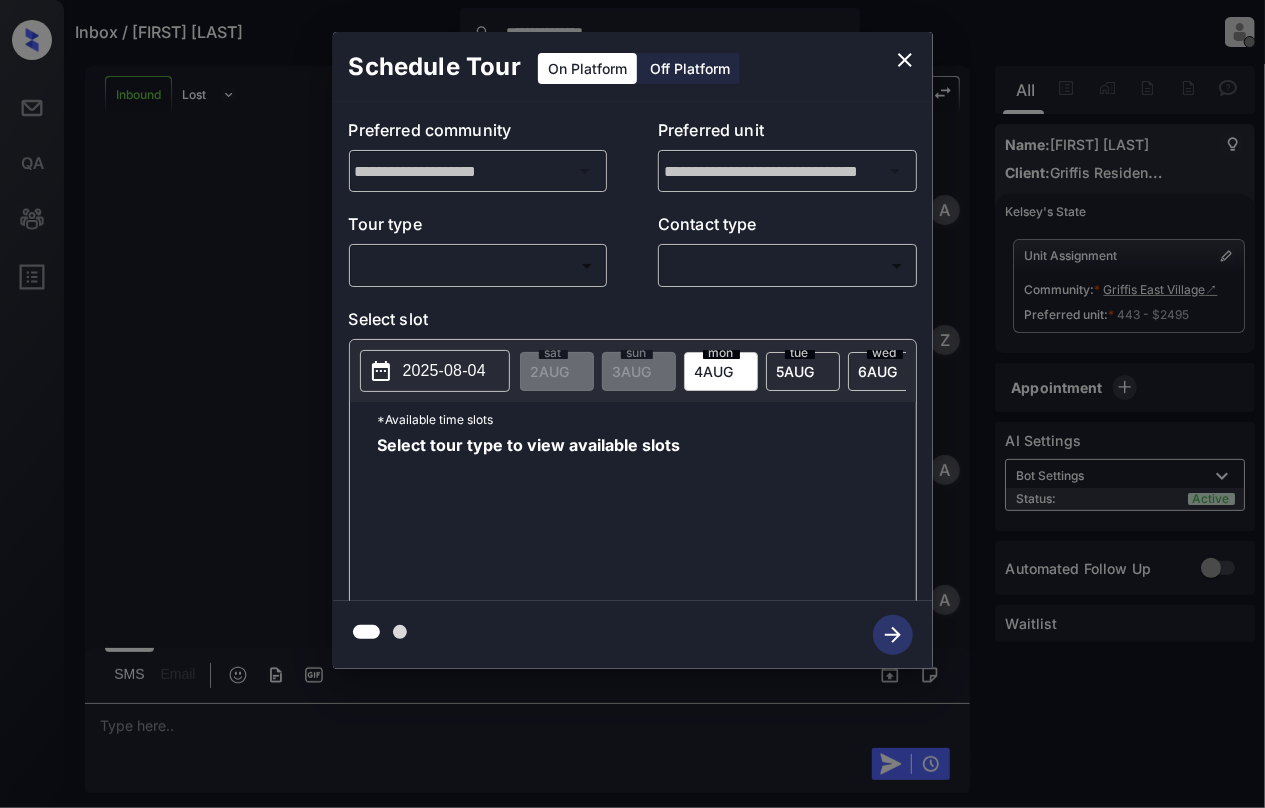 click on "**********" at bounding box center (632, 404) 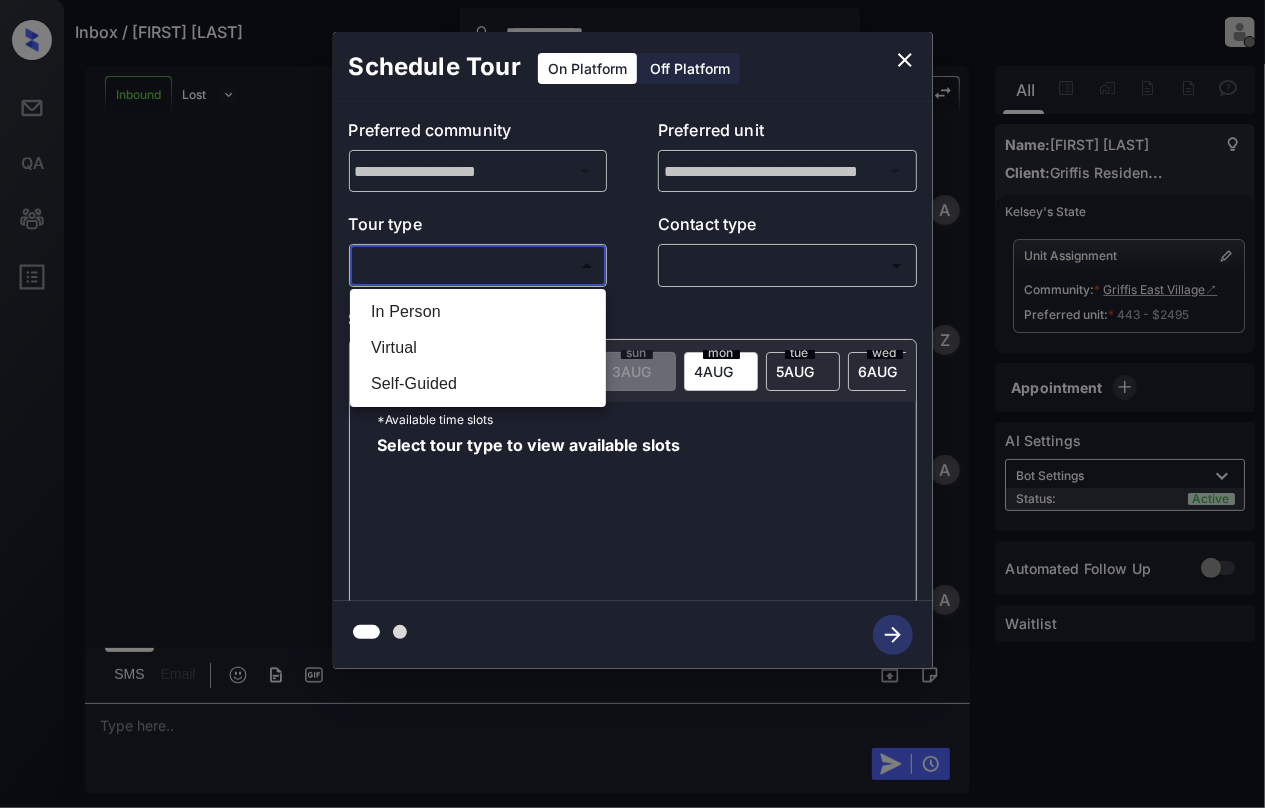 scroll, scrollTop: 558, scrollLeft: 0, axis: vertical 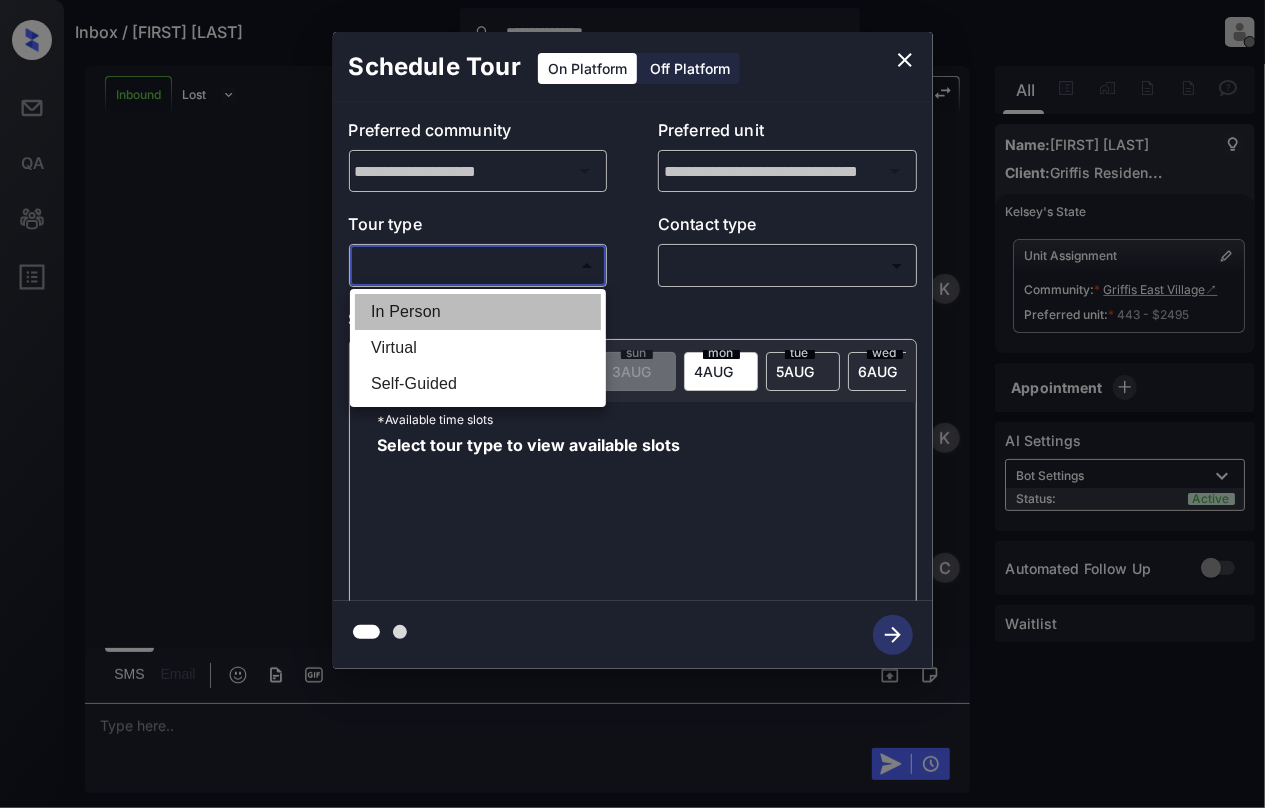 click on "In Person" at bounding box center (478, 312) 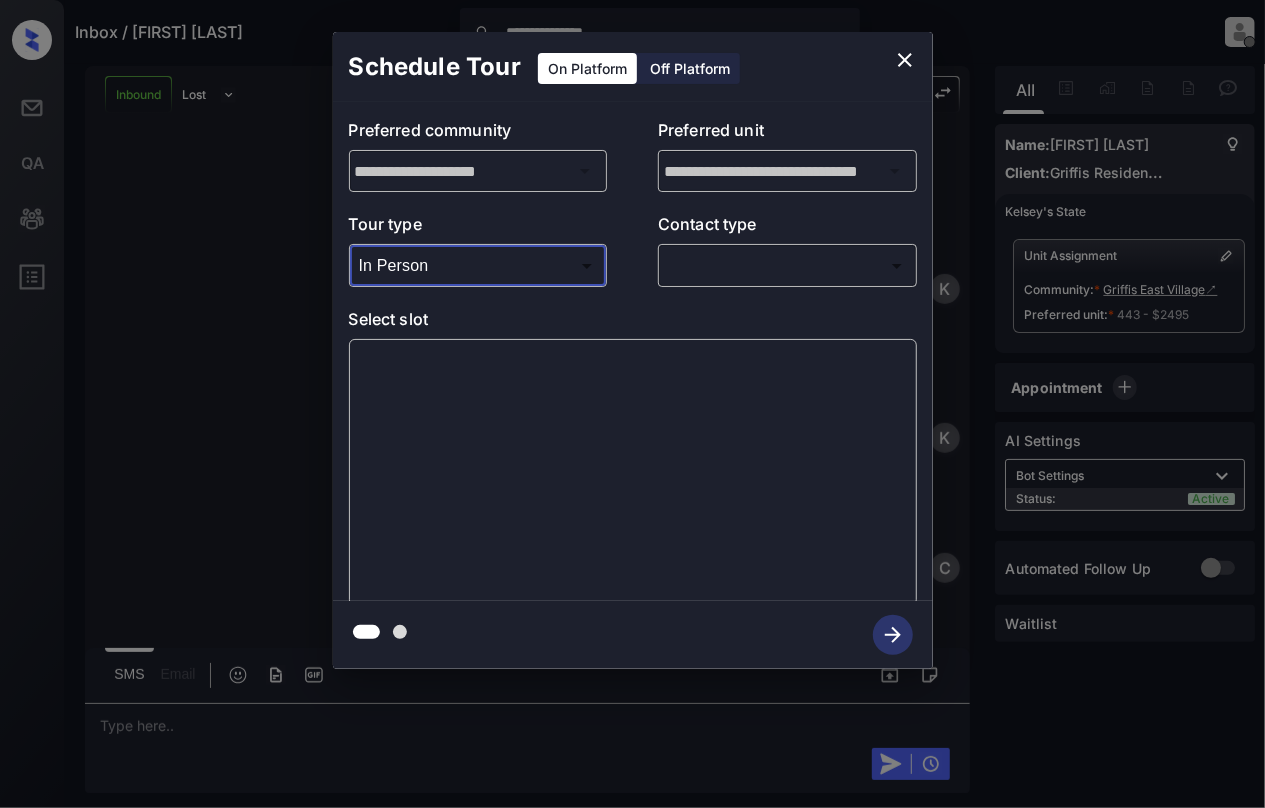 click on "**********" at bounding box center [632, 404] 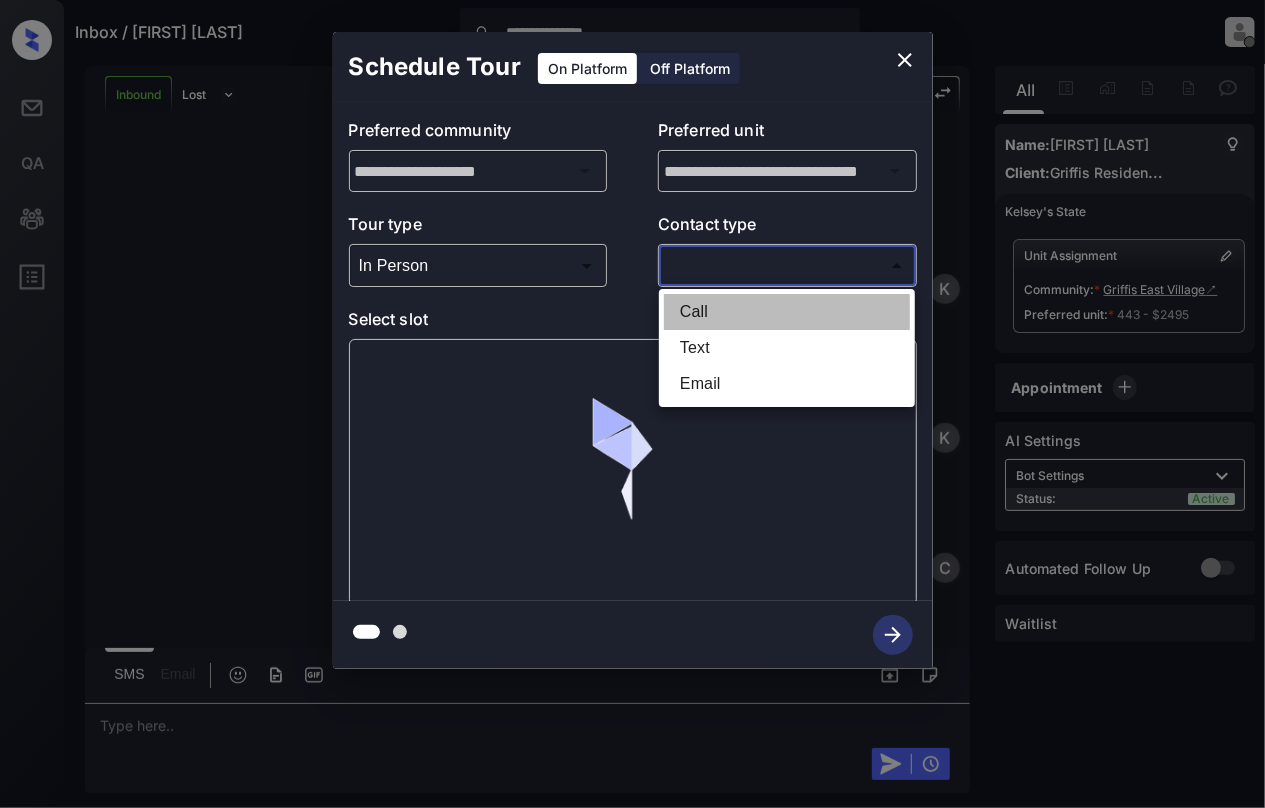 click on "Call" at bounding box center [787, 312] 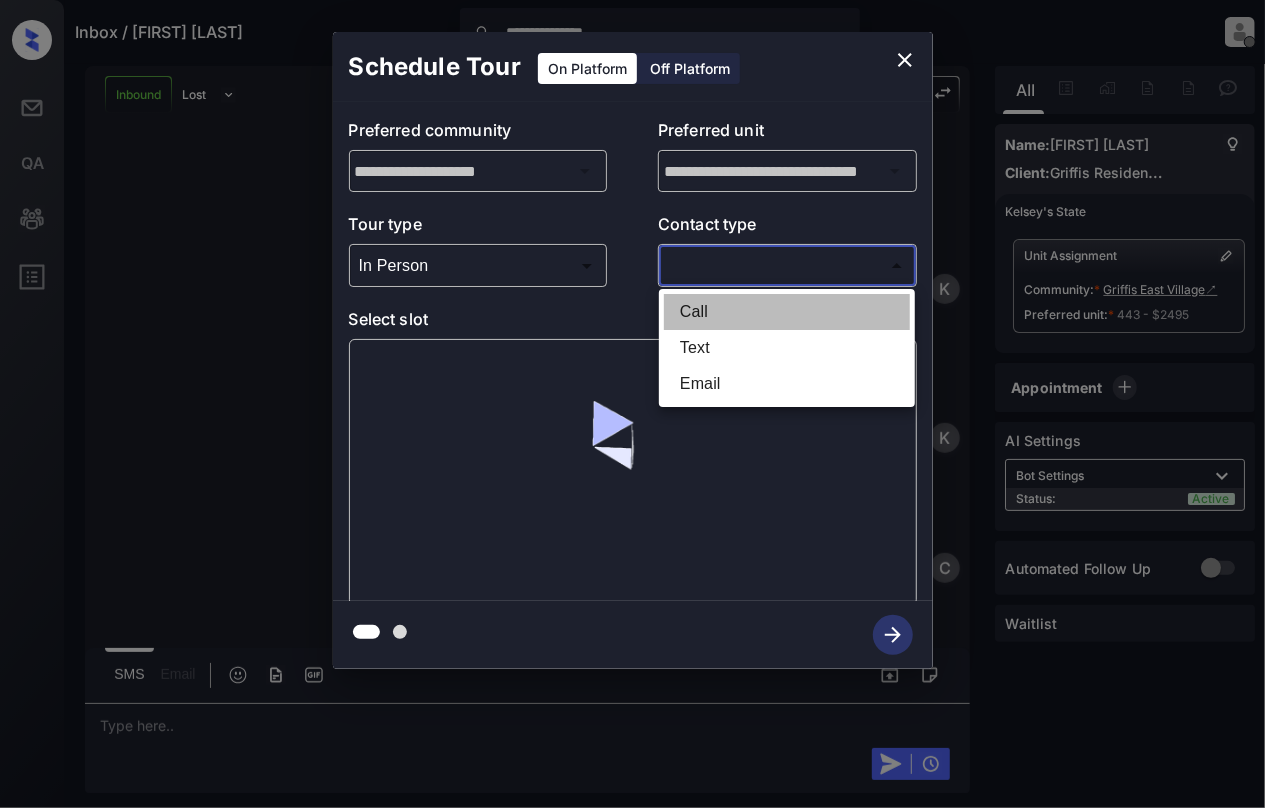 type on "****" 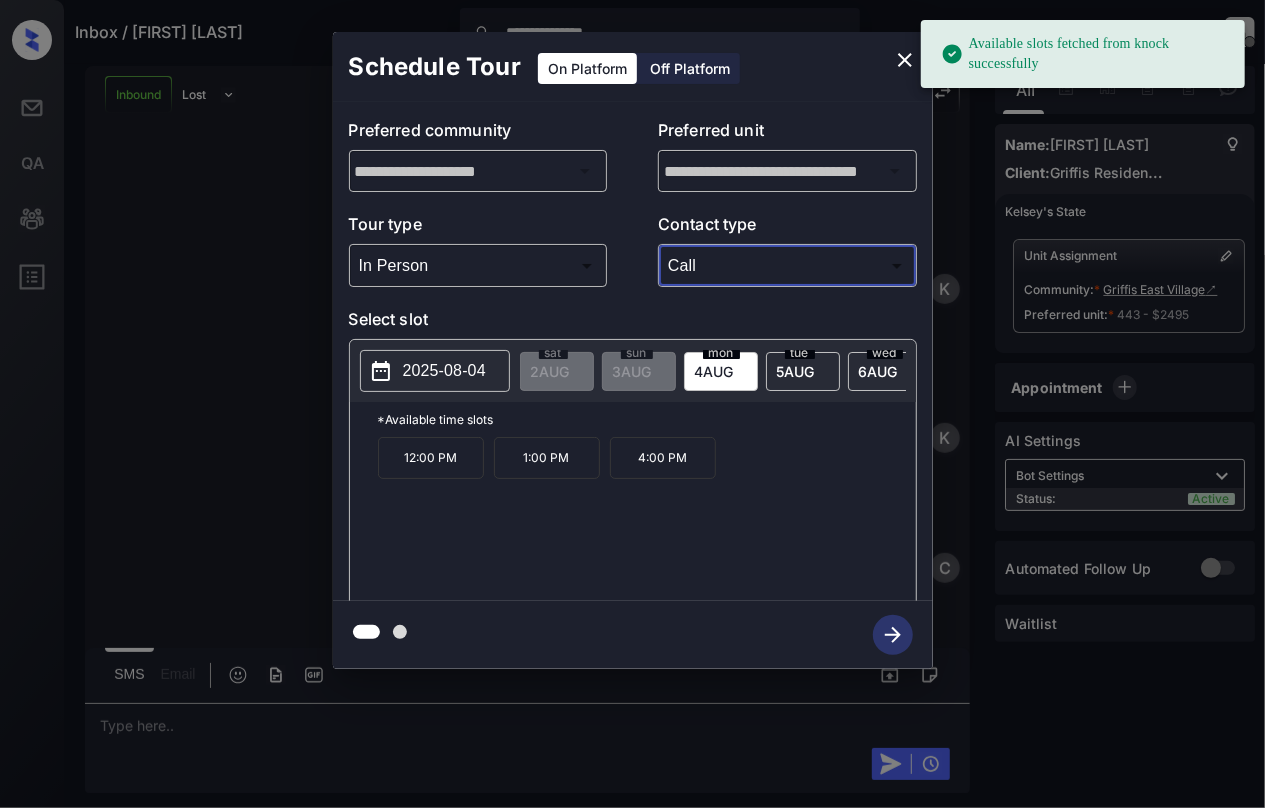 click on "2025-08-04" at bounding box center (444, 371) 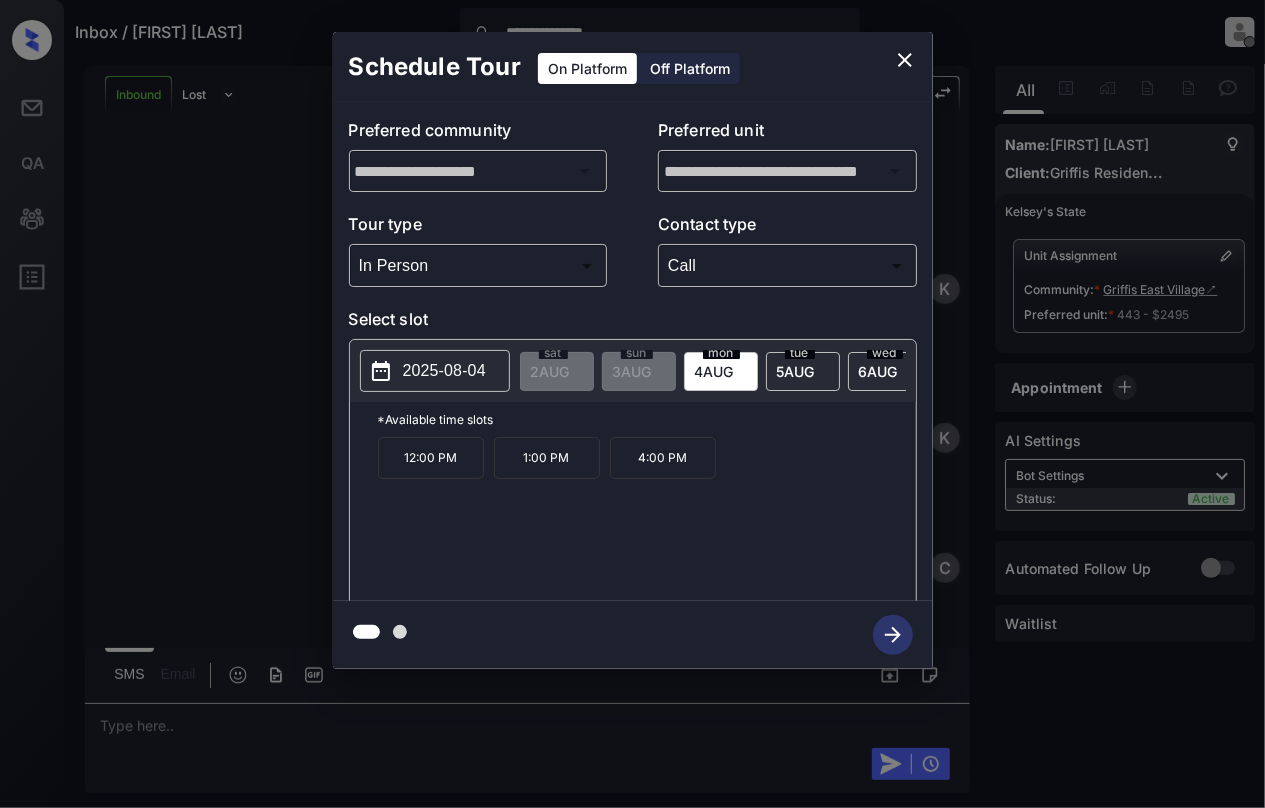 click on "12:00 PM" at bounding box center [431, 458] 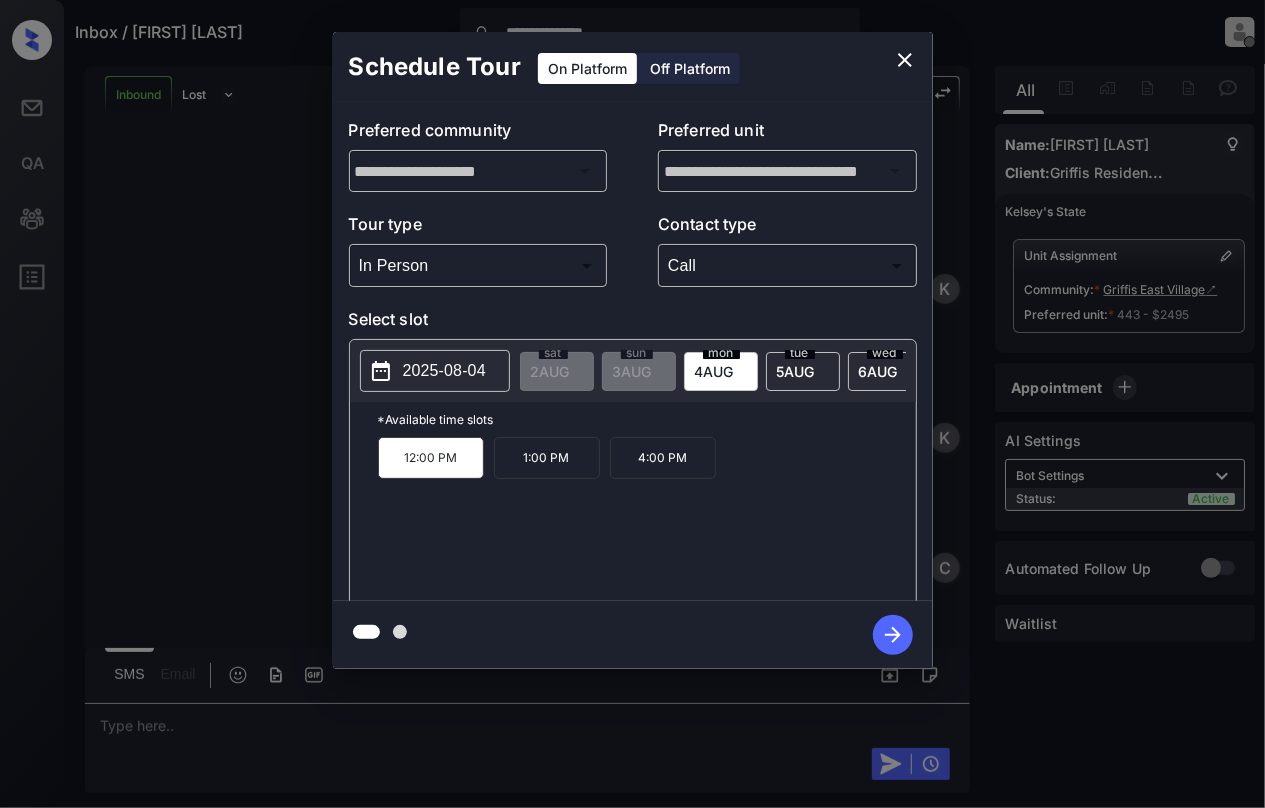 click 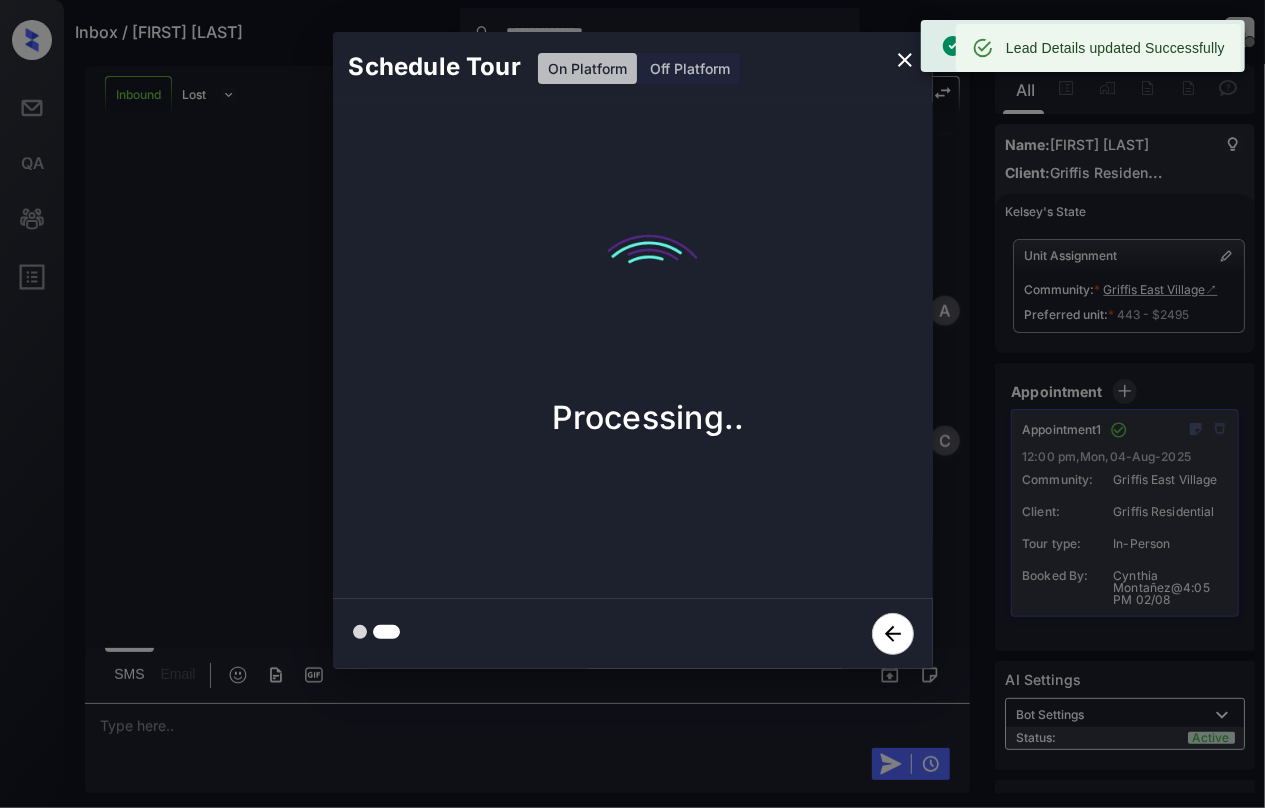 scroll, scrollTop: 1401, scrollLeft: 0, axis: vertical 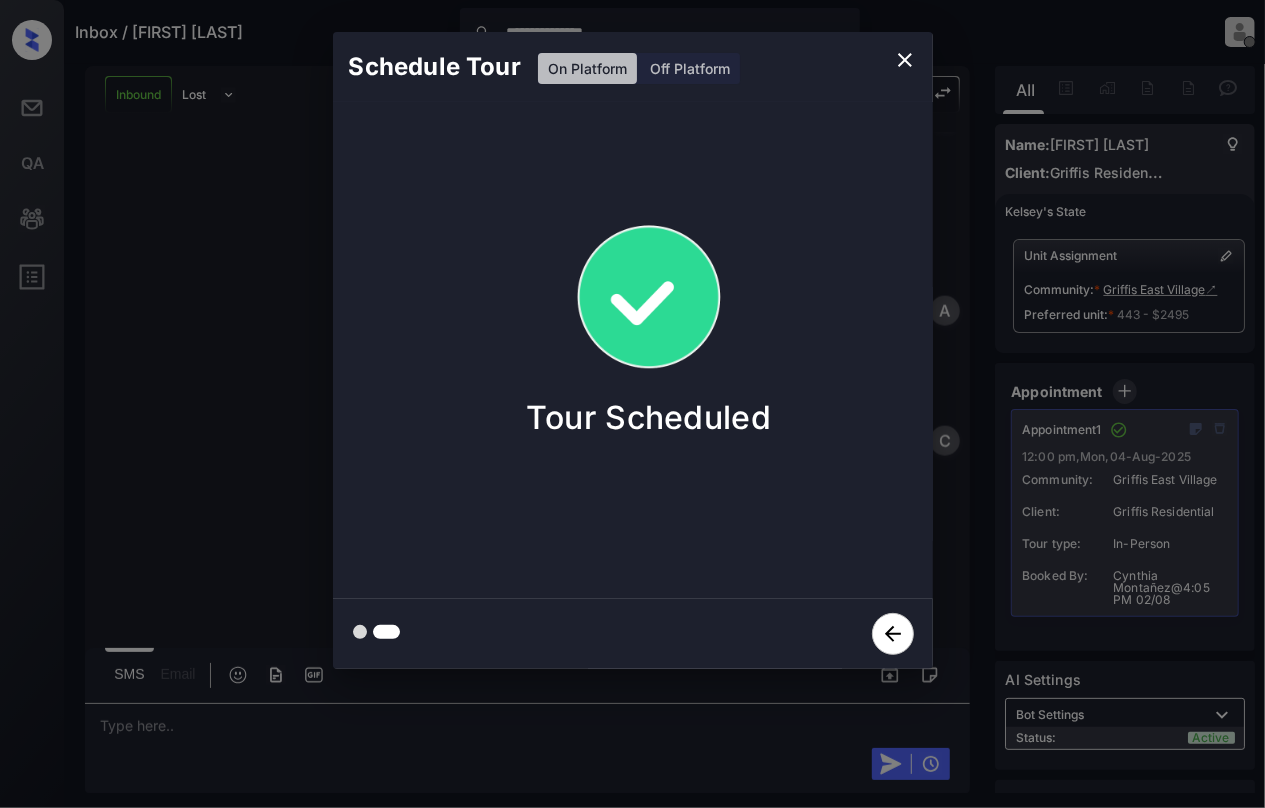 click 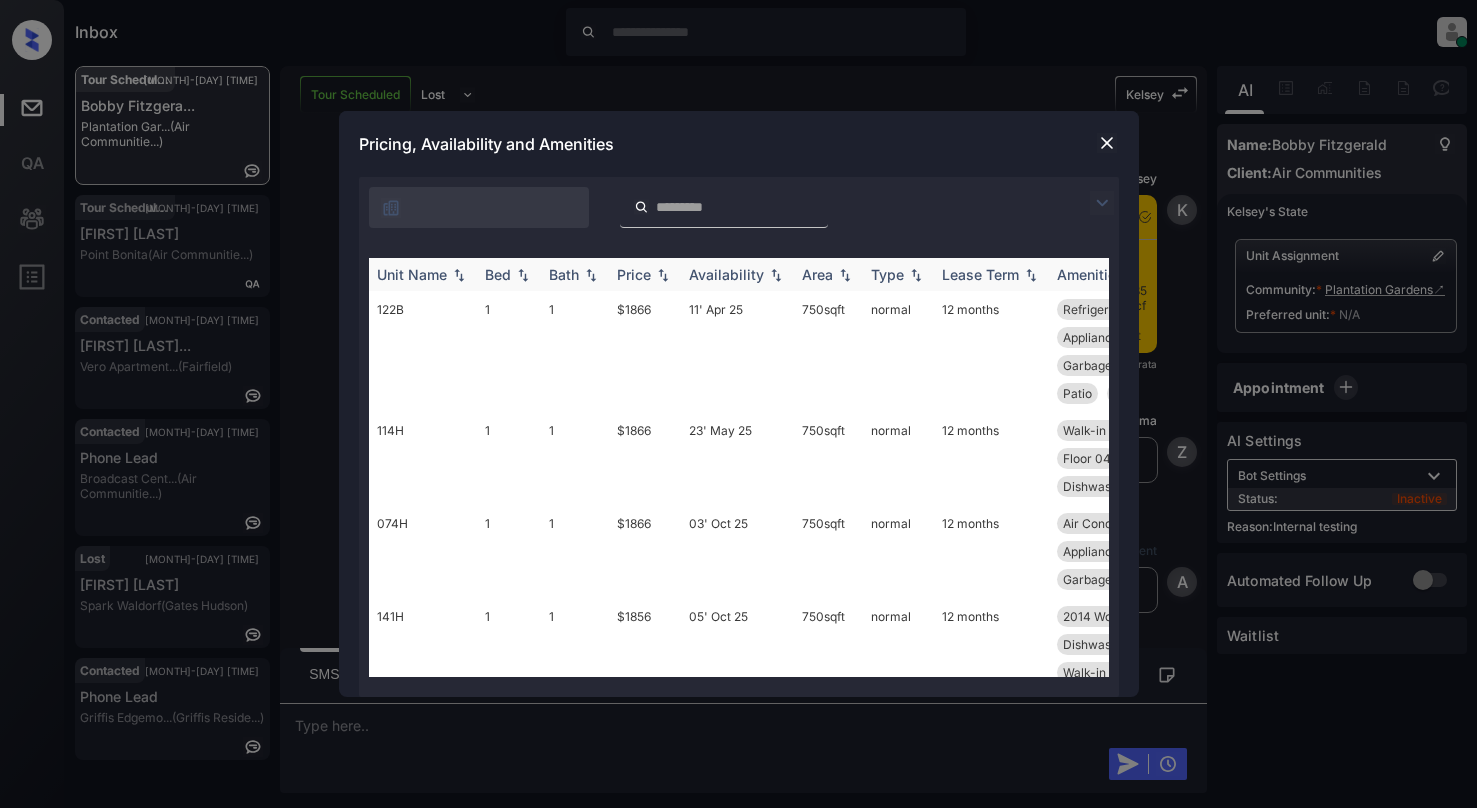 scroll, scrollTop: 0, scrollLeft: 0, axis: both 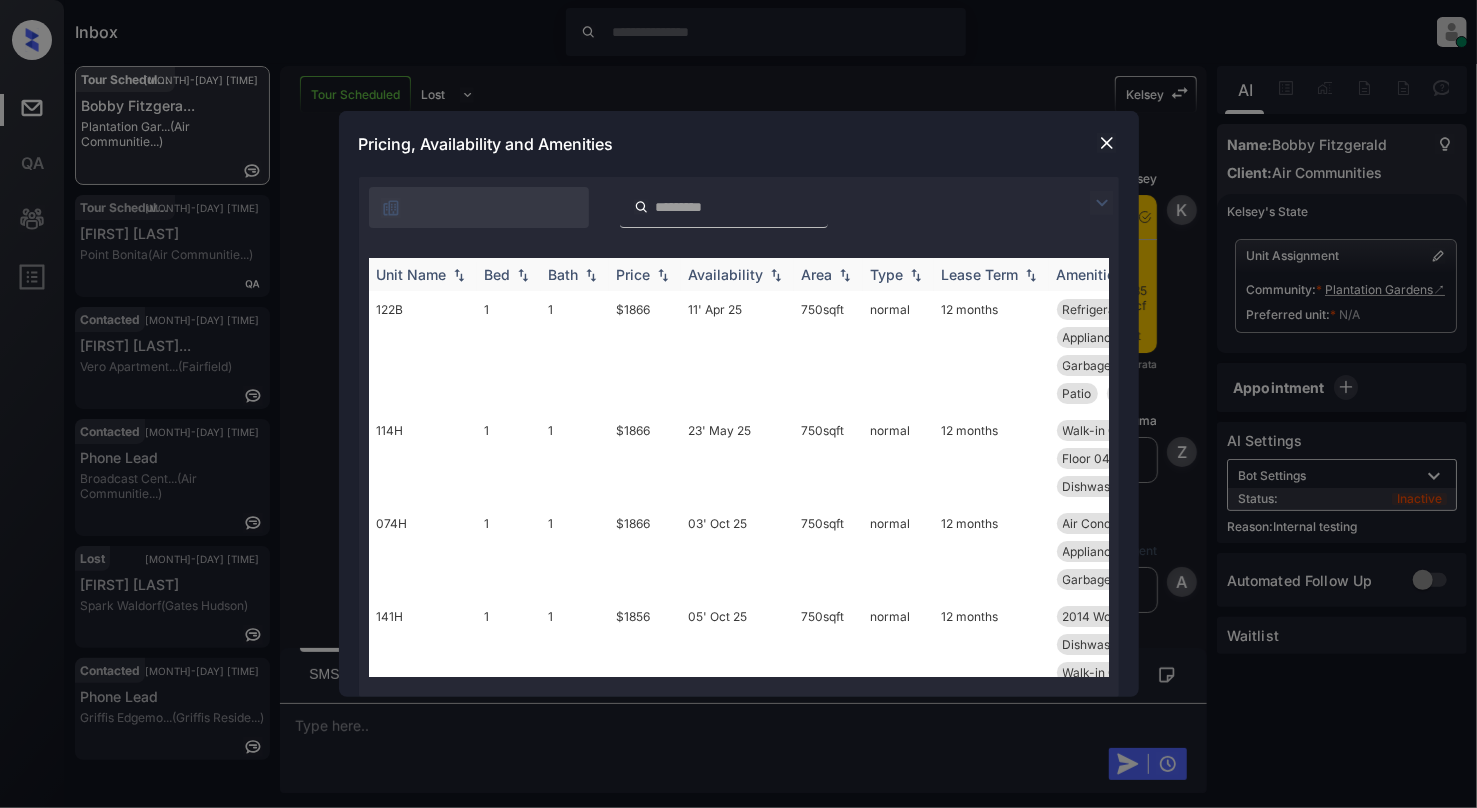 click at bounding box center (523, 275) 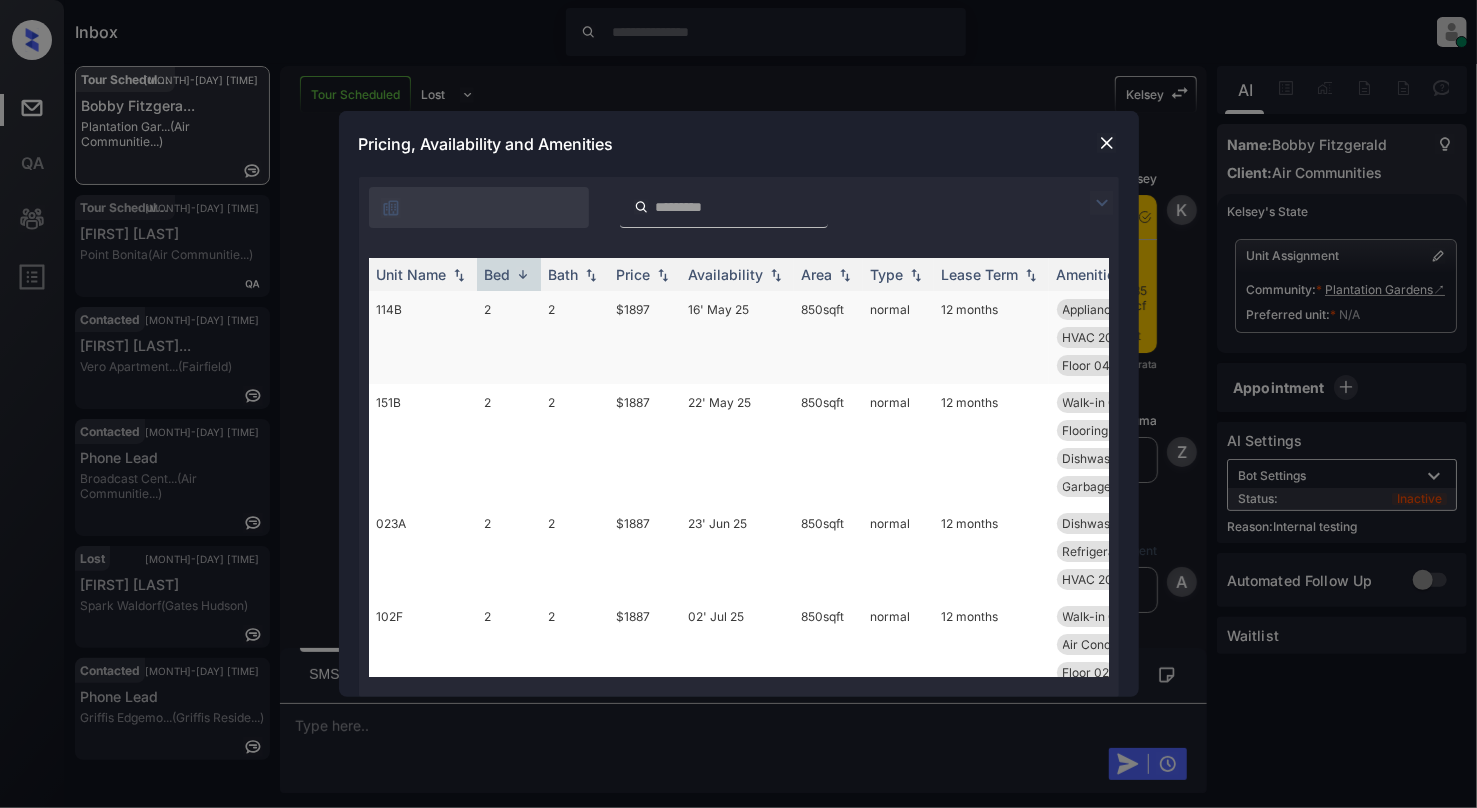 scroll, scrollTop: 666, scrollLeft: 0, axis: vertical 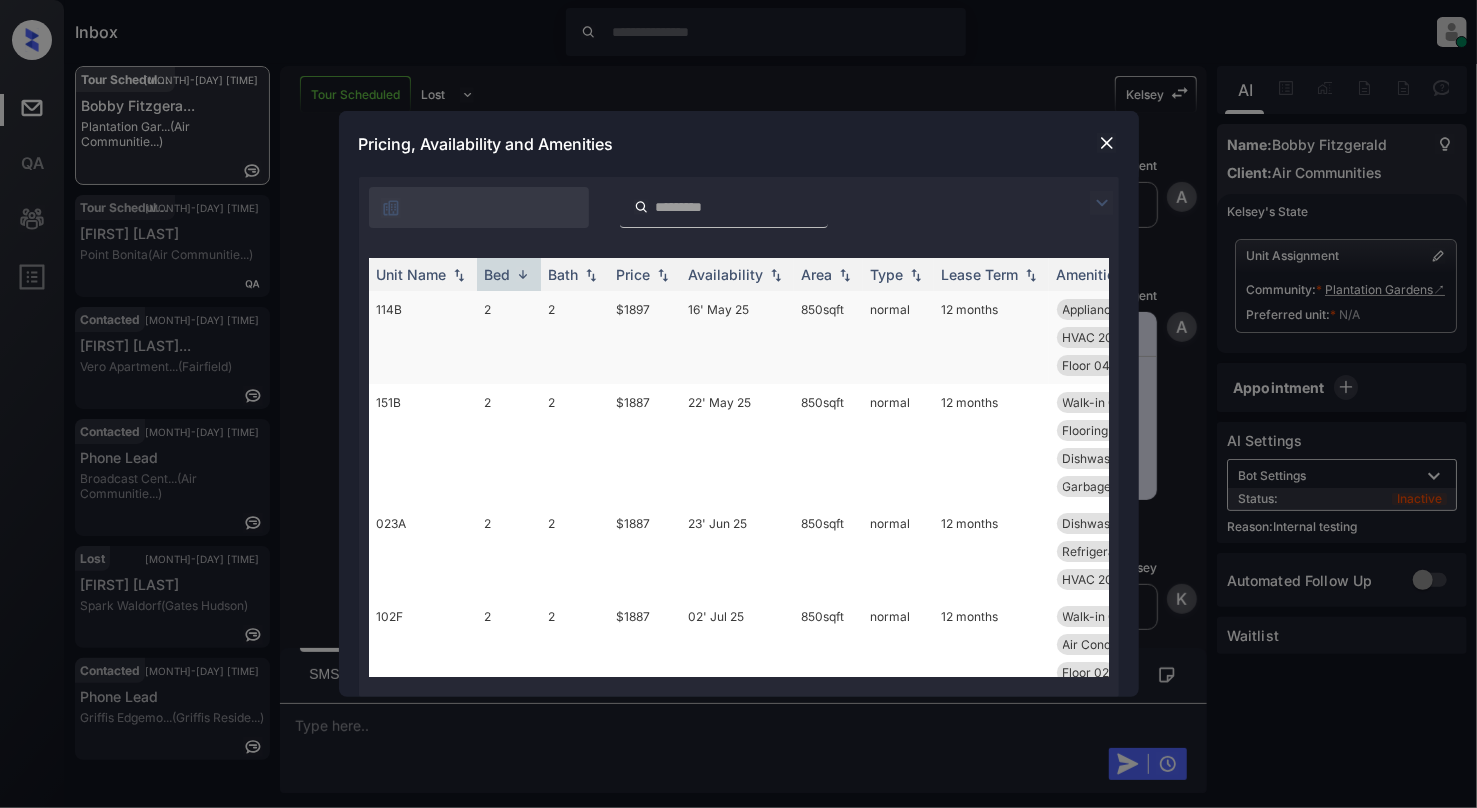 click on "2" at bounding box center (509, 337) 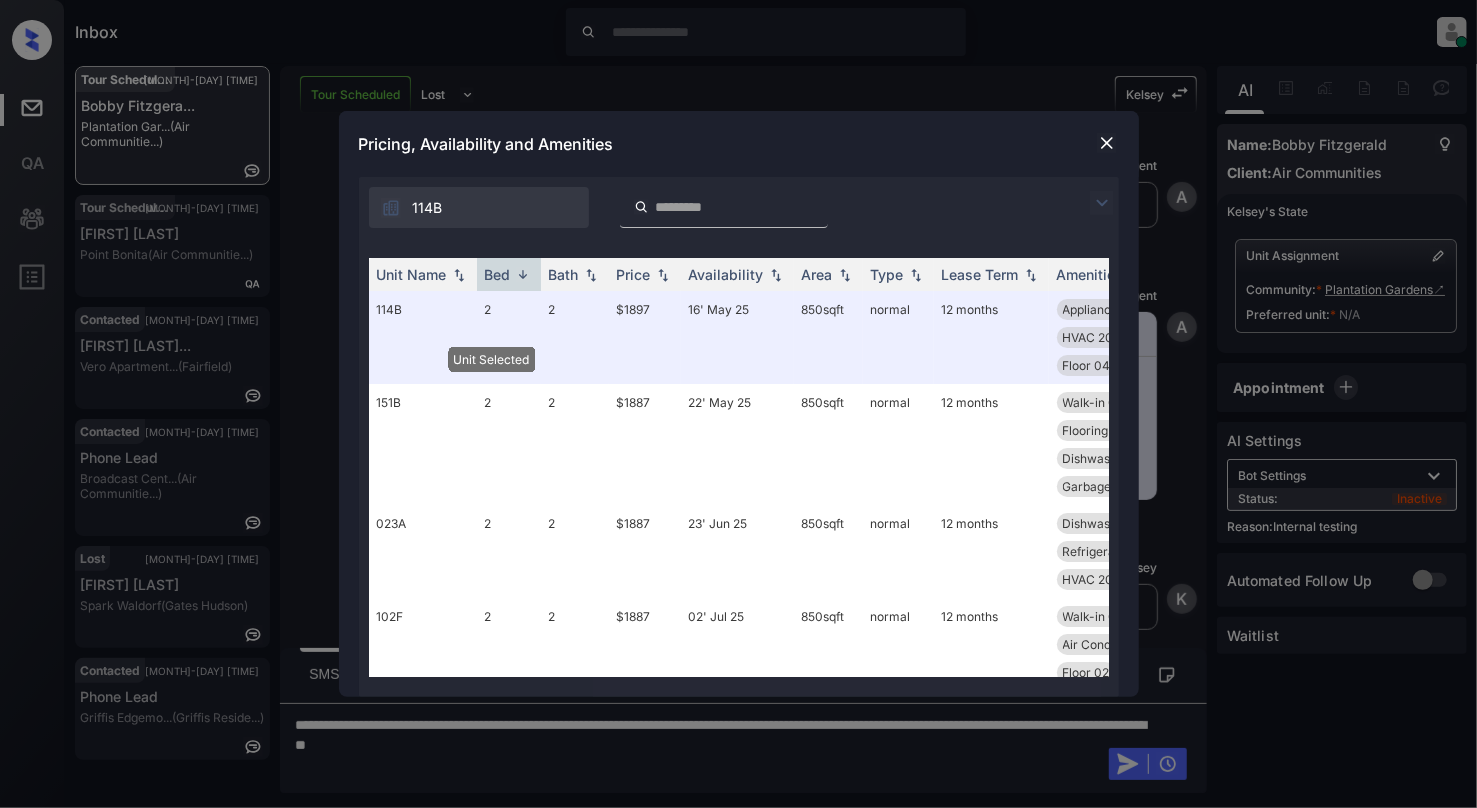 click at bounding box center [1107, 143] 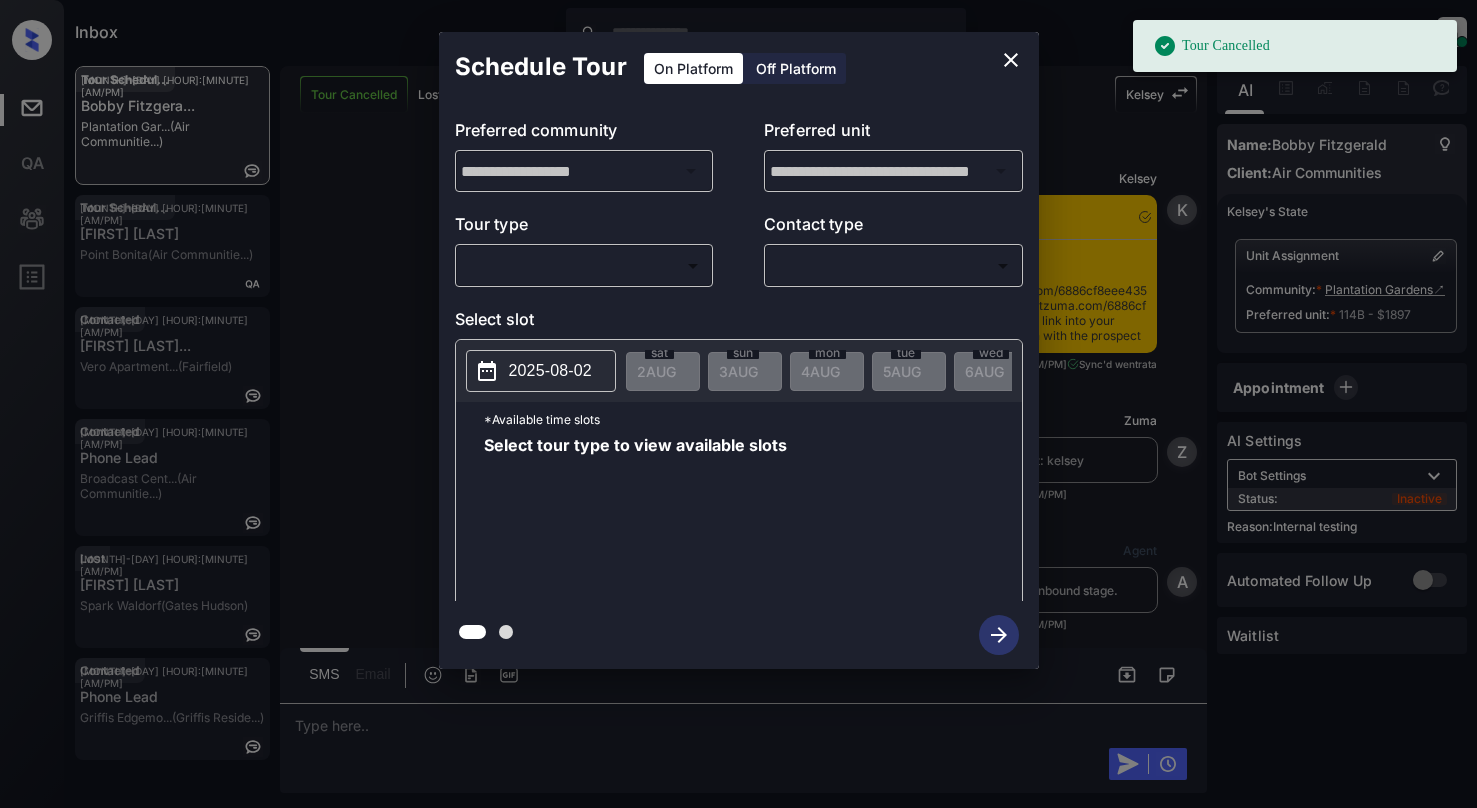 scroll, scrollTop: 0, scrollLeft: 0, axis: both 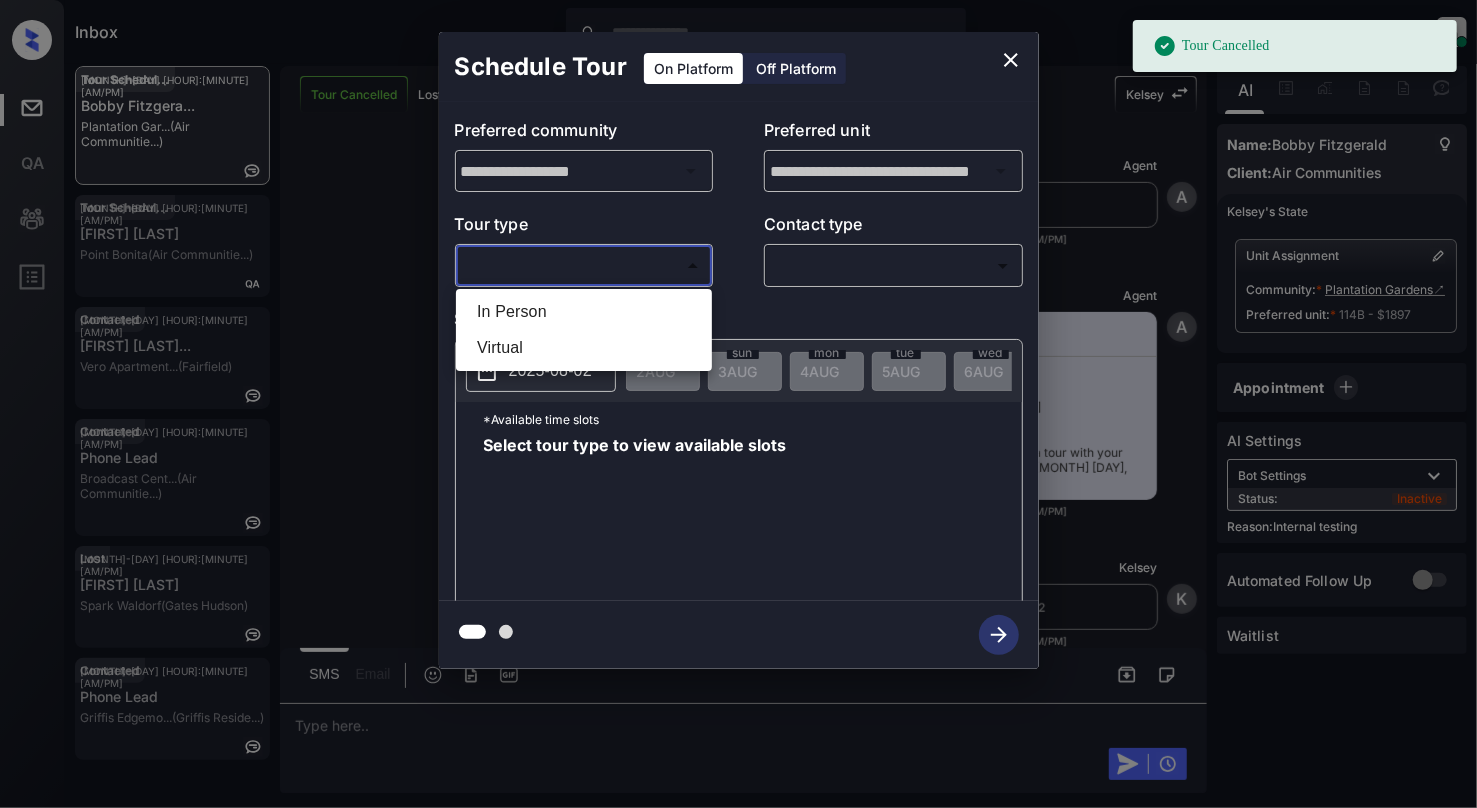click on "Tour Cancelled Inbox [FIRST] [LAST] Online Set yourself   offline Set yourself   on break Profile Switch to  light  mode Sign out Tour Scheduled [MONTH]-[DAY] [HOUR]:[MINUTE] [AM/PM]   [FIRST] [LAST]... Plantation Gar...  (Air Communitie...) Tour Scheduled [MONTH]-[DAY] [HOUR]:[MINUTE] [AM/PM]   [FIRST] [LAST] Point Bonita  (Air Communitie...) Contacted [MONTH]-[DAY] [HOUR]:[MINUTE] [AM/PM]   [FIRST] [LAST]... Vero Apartment...  (Fairfield) Contacted [MONTH]-[DAY] [HOUR]:[MINUTE] [AM/PM]   Phone Lead Broadcast Cent...  (Air Communitie...) Lost [MONTH]-[DAY] [HOUR]:[MINUTE] [AM/PM]   [FIRST] [LAST] Spark Waldorf  (Gates Hudson) Contacted [MONTH]-[DAY] [HOUR]:[MINUTE] [AM/PM]   Phone Lead Griffis Edgemo...  (Griffis Reside...) Tour Cancelled Lost Lead Sentiment: Angry Upon sliding the acknowledgement:  Lead will move to lost stage. * 	SMS and call option will be set to opt out. AFM will be turned off for the lead. Kelsey New Message Kelsey Notes Note: [MONTH] [DAY], [YEAR] [HOUR]:[MINUTE] [AM/PM]  Sync'd w  entrata K New Message Zuma Lead transferred to leasing agent: kelsey [MONTH] [DAY], [YEAR] [HOUR]:[MINUTE] [AM/PM] Z New Message Agent [MONTH] [DAY], [YEAR] [HOUR]:[MINUTE] [AM/PM] A New Message Kelsey K" at bounding box center [738, 404] 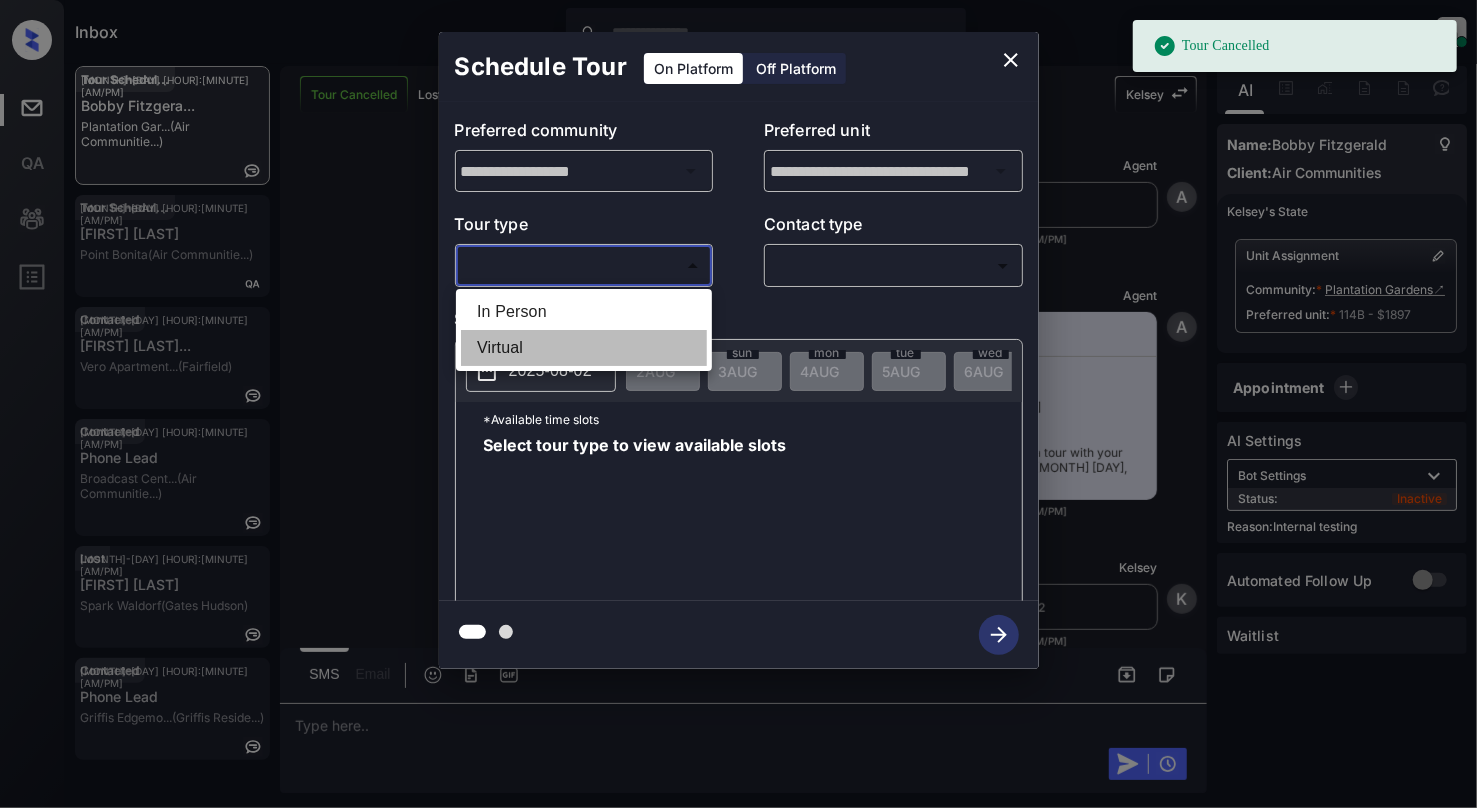 click on "Virtual" at bounding box center (584, 348) 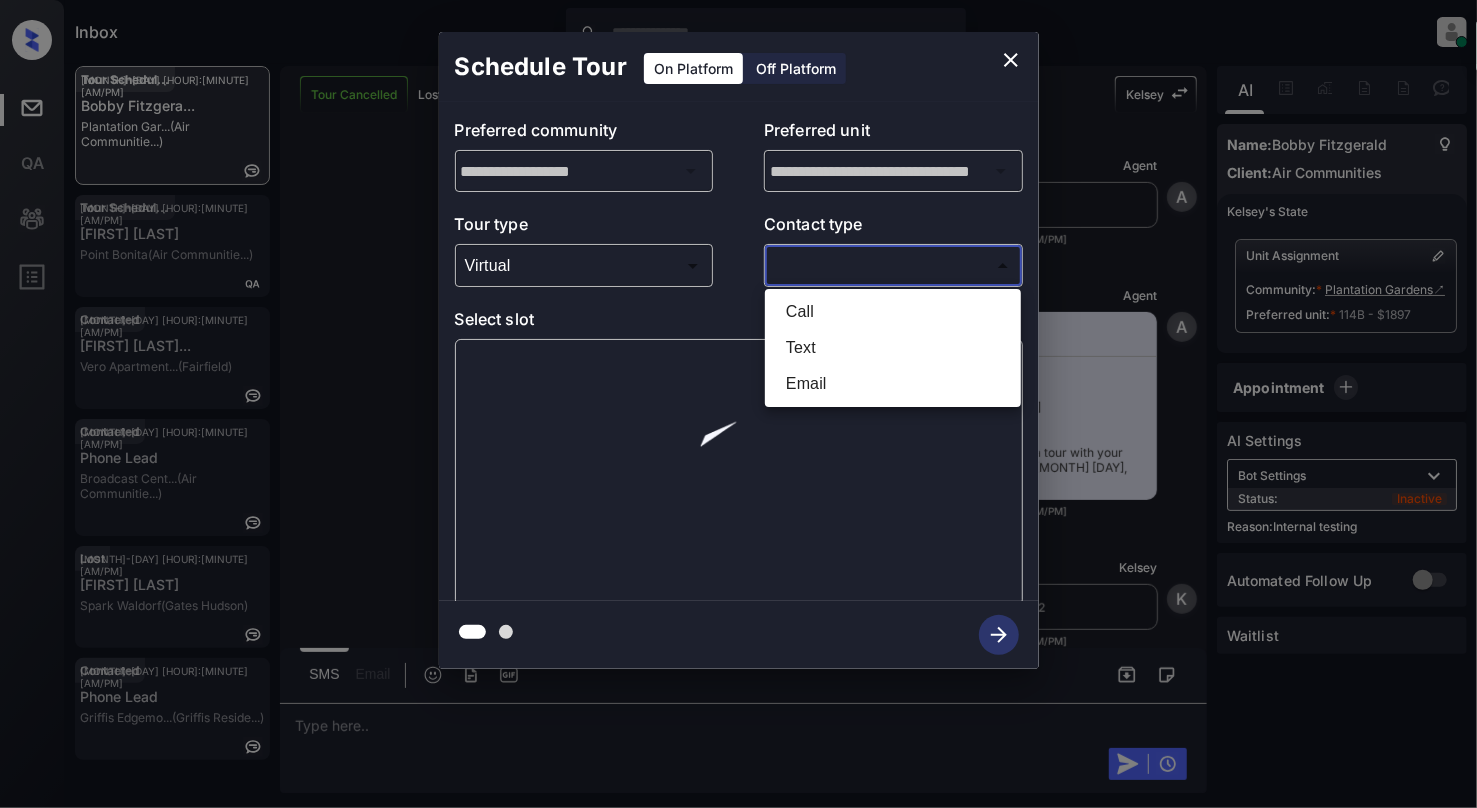 click on "Tour Cancelled Inbox [FIRST] [LAST] Online Set yourself   offline Set yourself   on break Profile Switch to  light  mode Sign out Tour Scheduled [MONTH]-[DAY] [HOUR]:[MINUTE] [AM/PM]   [FIRST] [LAST]... Plantation Gar...  (Air Communitie...) Tour Scheduled [MONTH]-[DAY] [HOUR]:[MINUTE] [AM/PM]   [FIRST] [LAST] Point Bonita  (Air Communitie...) Contacted [MONTH]-[DAY] [HOUR]:[MINUTE] [AM/PM]   [FIRST] [LAST]... Vero Apartment...  (Fairfield) Contacted [MONTH]-[DAY] [HOUR]:[MINUTE] [AM/PM]   Phone Lead Broadcast Cent...  (Air Communitie...) Lost [MONTH]-[DAY] [HOUR]:[MINUTE] [AM/PM]   [FIRST] [LAST] Spark Waldorf  (Gates Hudson) Contacted [MONTH]-[DAY] [HOUR]:[MINUTE] [AM/PM]   Phone Lead Griffis Edgemo...  (Griffis Reside...) Tour Cancelled Lost Lead Sentiment: Angry Upon sliding the acknowledgement:  Lead will move to lost stage. * 	SMS and call option will be set to opt out. AFM will be turned off for the lead. Kelsey New Message Kelsey Notes Note: [MONTH] [DAY], [YEAR] [HOUR]:[MINUTE] [AM/PM]  Sync'd w  entrata K New Message Zuma Lead transferred to leasing agent: kelsey [MONTH] [DAY], [YEAR] [HOUR]:[MINUTE] [AM/PM] Z New Message Agent [MONTH] [DAY], [YEAR] [HOUR]:[MINUTE] [AM/PM] A New Message Kelsey K" at bounding box center (738, 404) 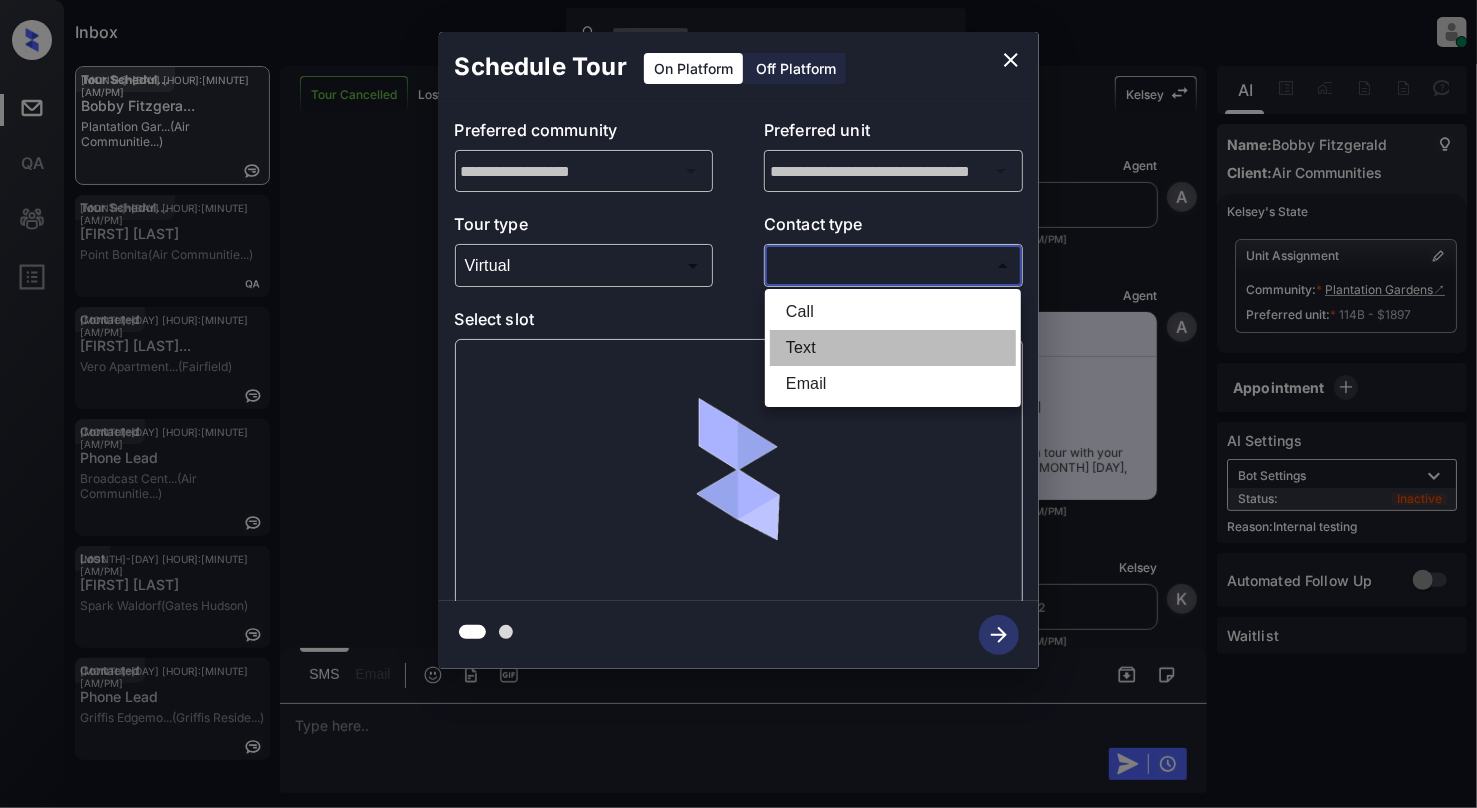 click on "Text" at bounding box center [893, 348] 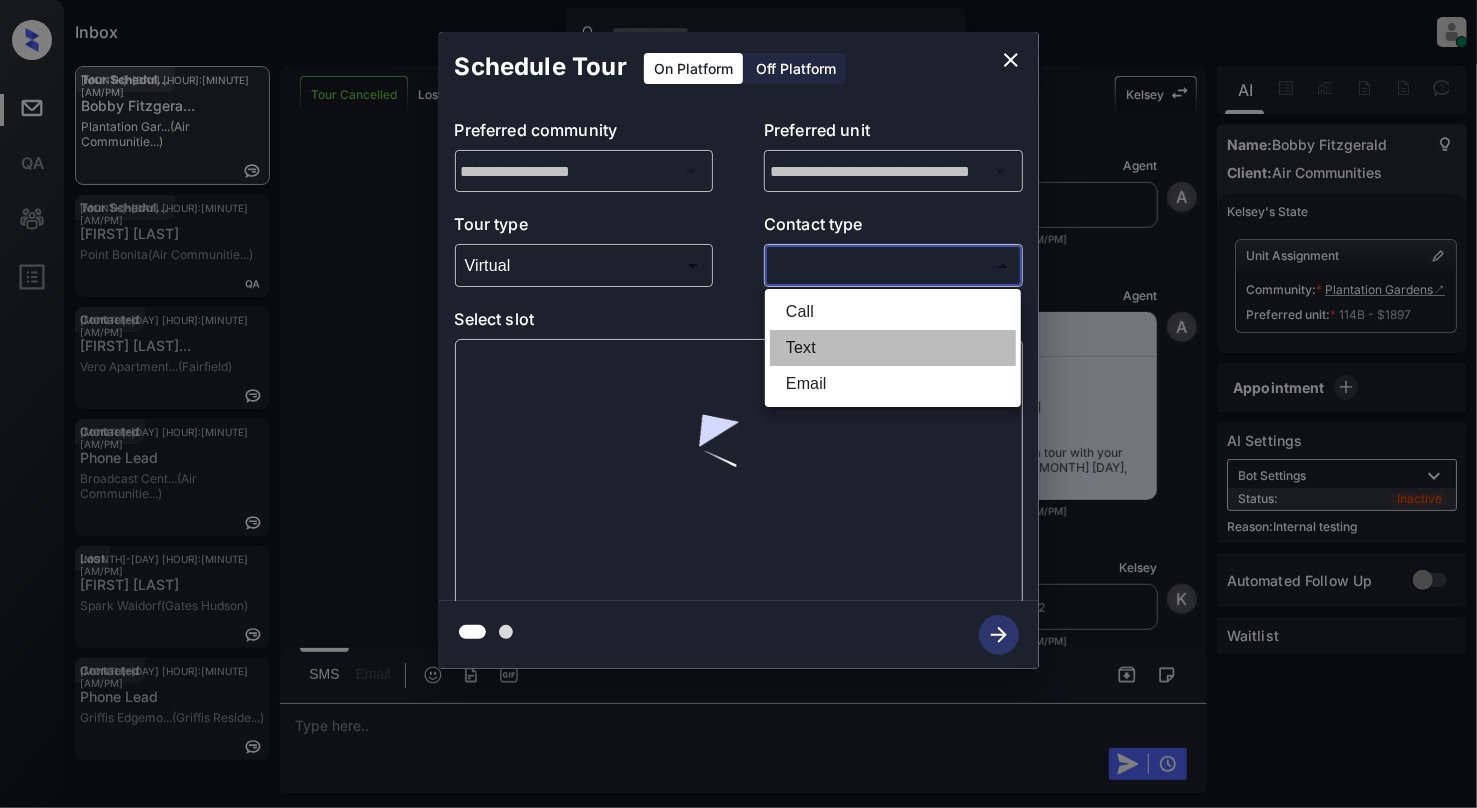 type on "****" 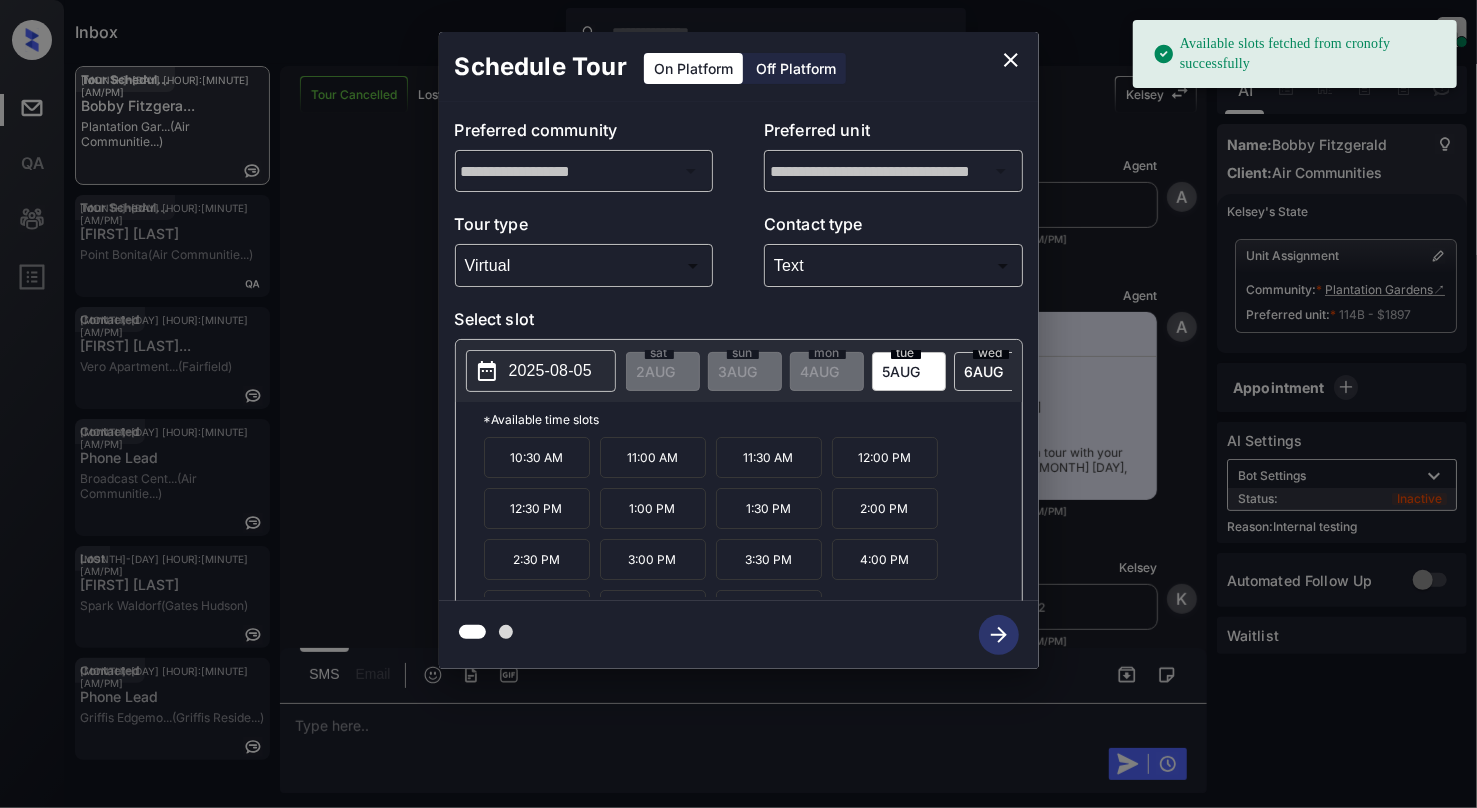 click on "2025-08-05" at bounding box center [550, 371] 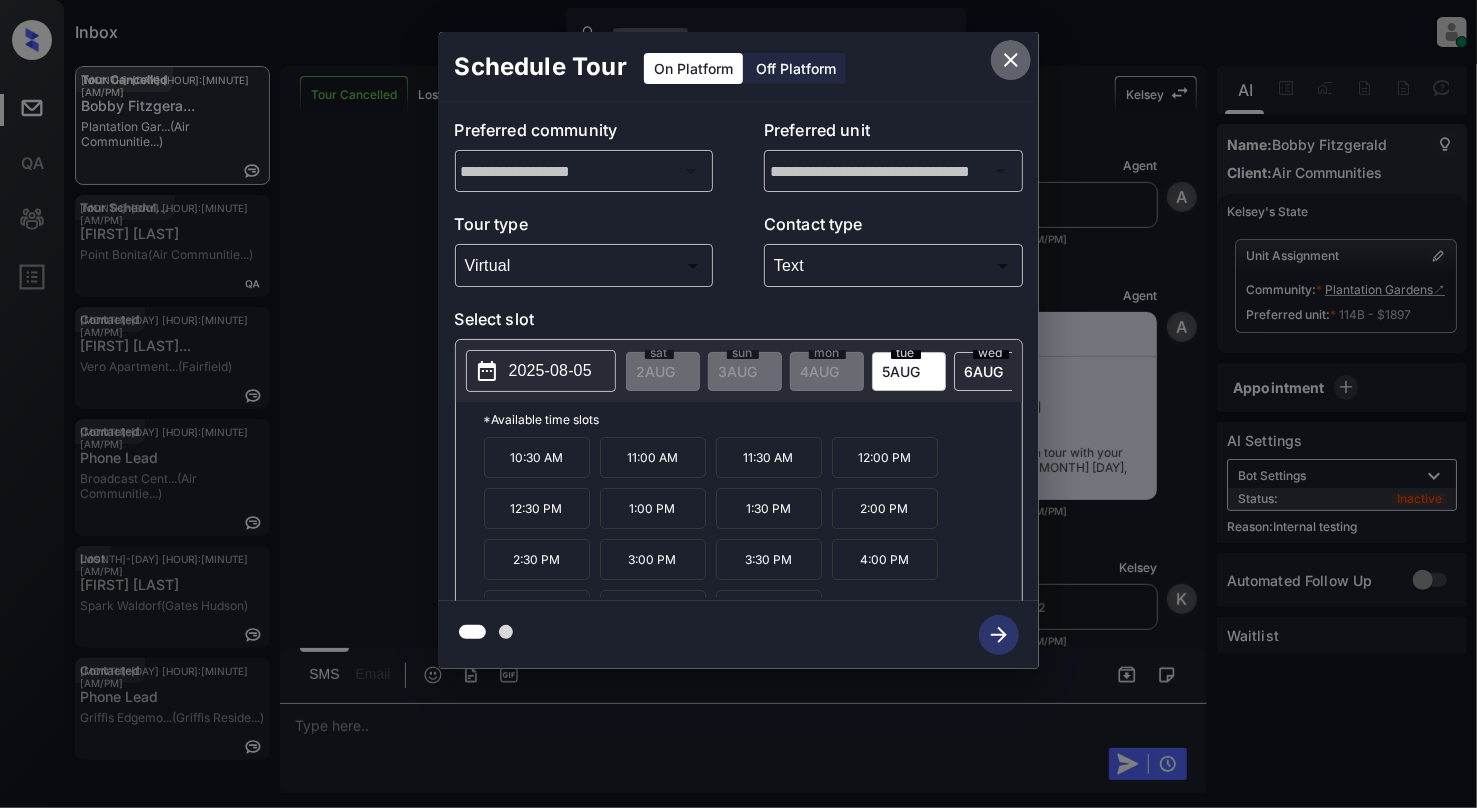 click 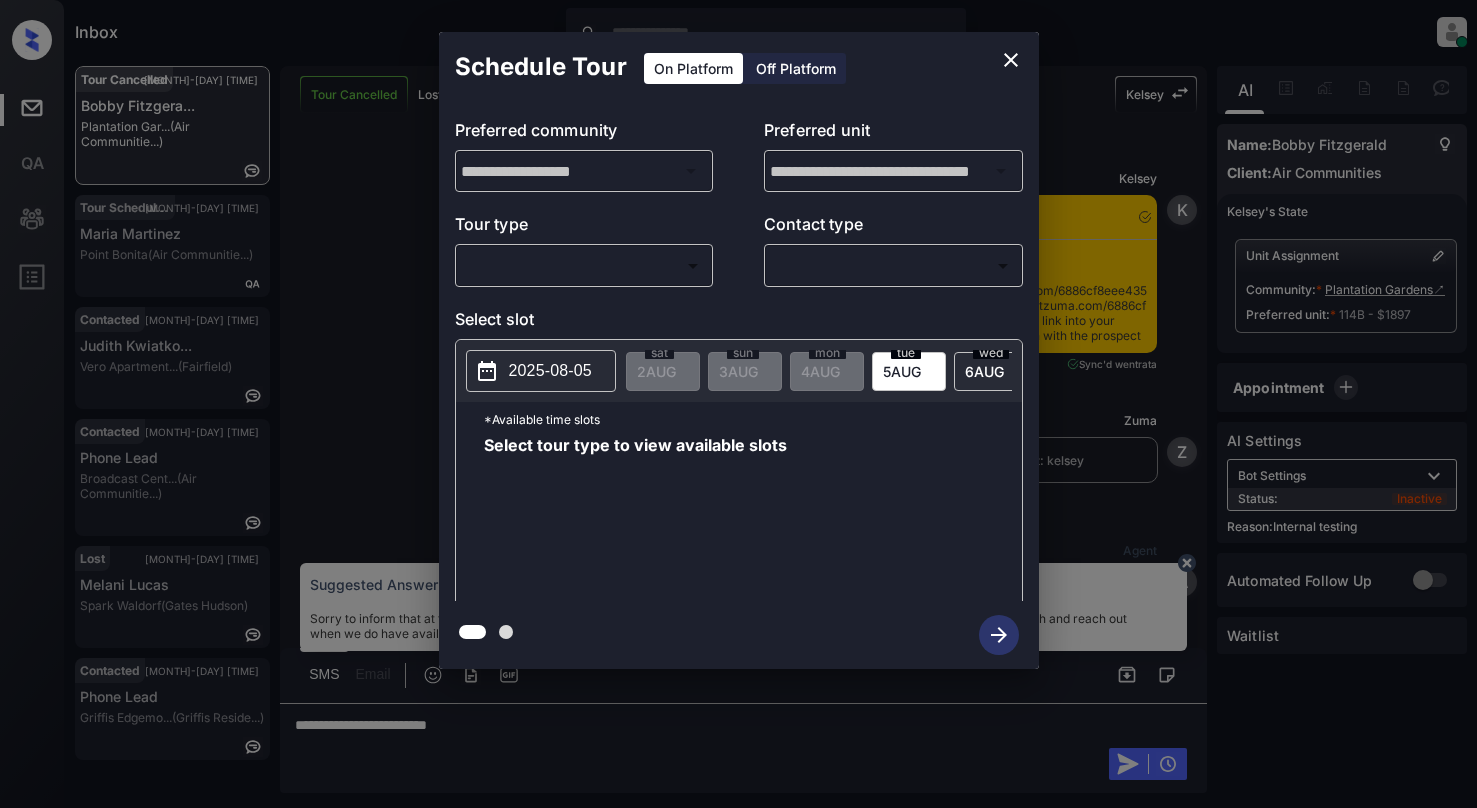 click on "Inbox Cynthia Montañez Online Set yourself   offline Set yourself   on break Profile Switch to  light  mode Sign out Tour Cancelled Aug-02 04:15 pm   Bobby Fitzgera... Plantation Gar...  (Air Communitie...) Tour Scheduled Aug-02 04:15 pm   Maria Martinez Point Bonita  (Air Communitie...) Contacted Aug-02 04:21 pm   Judith Kwiatko... Vero Apartment...  (Fairfield) Contacted Aug-02 04:21 pm   Phone Lead Broadcast Cent...  (Air Communitie...) Lost Aug-02 04:23 pm   Melani Lucas Spark Waldorf  (Gates Hudson) Contacted Aug-02 04:24 pm   Phone Lead Griffis Edgemo...  (Griffis Reside...) Tour Cancelled Lost Lead Sentiment: Angry Upon sliding the acknowledgement:  Lead will move to lost stage. * ​ SMS and call option will be set to opt out. AFM will be turned off for the lead. Kelsey New Message Kelsey Notes Note: Jul 27, 2025 06:17 pm  Sync'd w  entrata K New Message Zuma Lead transferred to leasing agent: kelsey Jul 27, 2025 06:17 pm Z New Message Agent Lead created via emailParser in Inbound stage. A Kelsey K A" at bounding box center (738, 404) 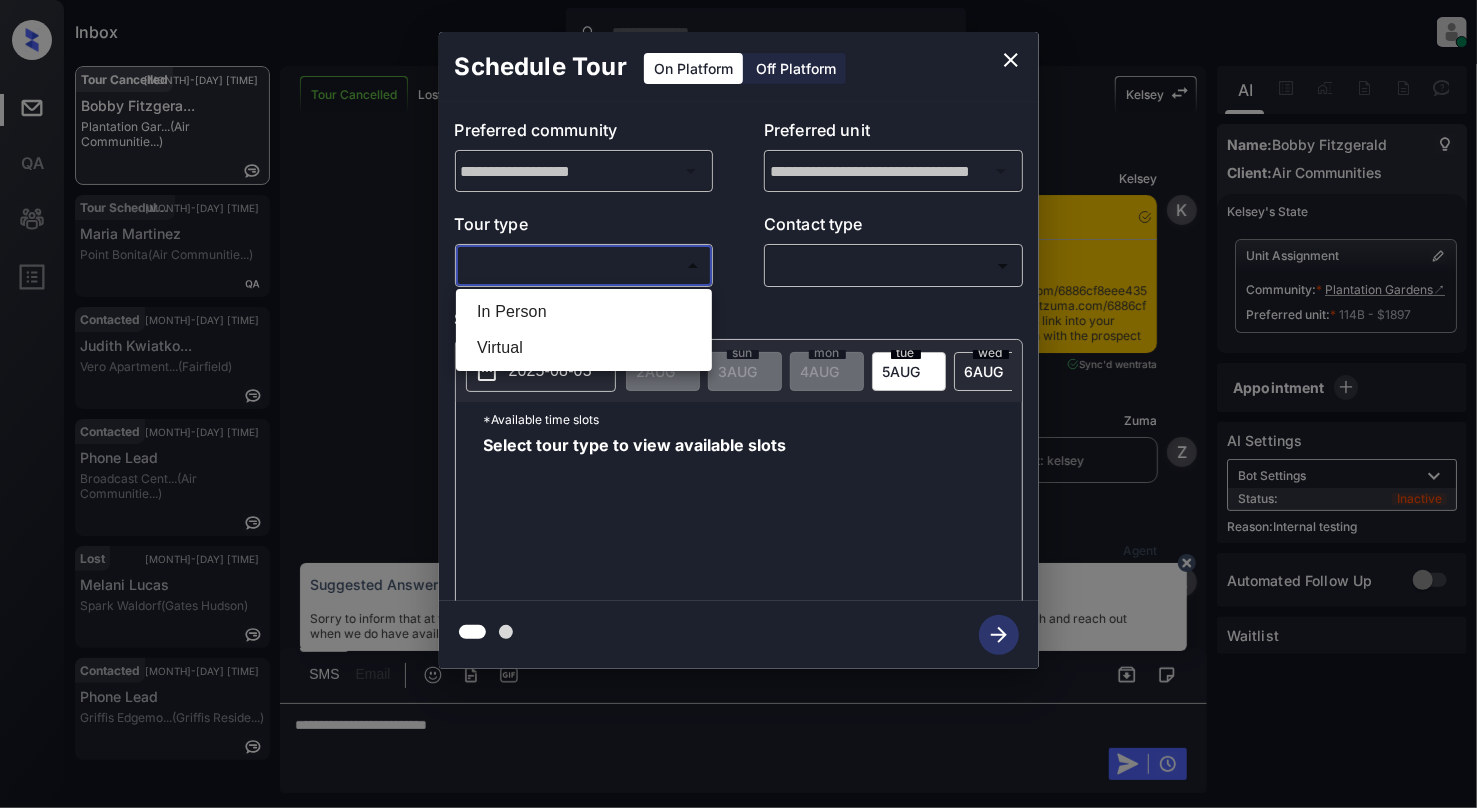 scroll, scrollTop: 27668, scrollLeft: 0, axis: vertical 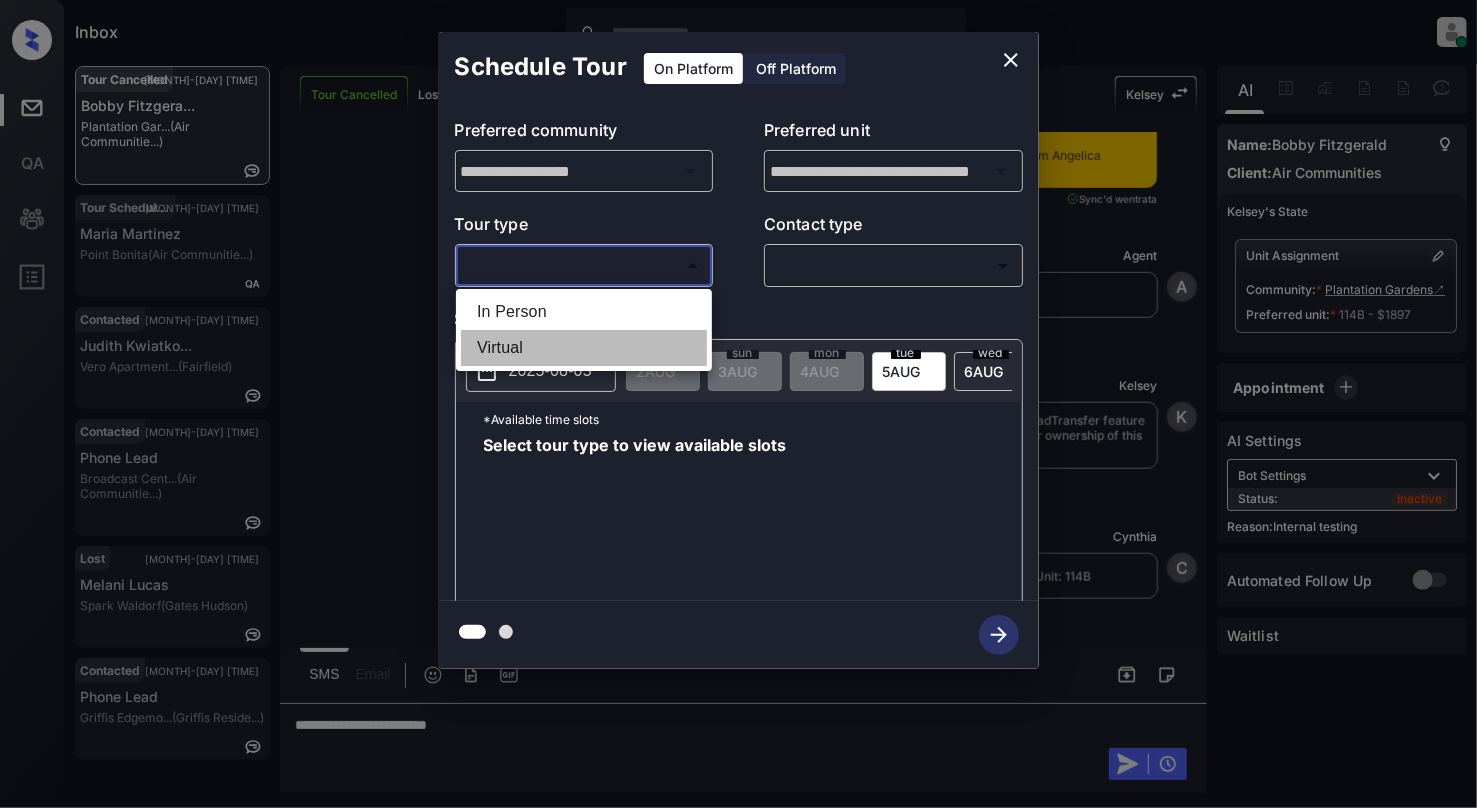 click on "Virtual" at bounding box center [584, 348] 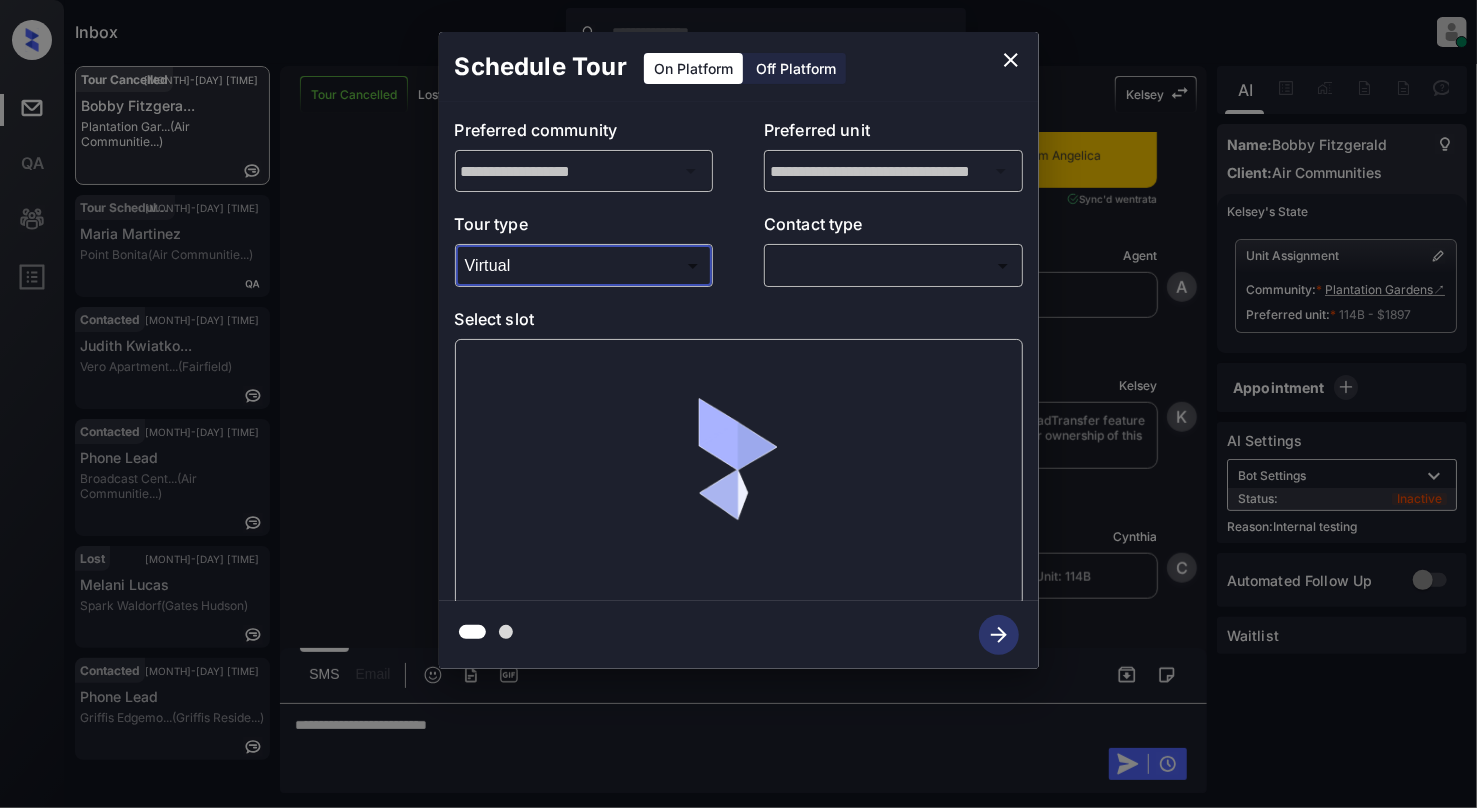 click on "Inbox Cynthia Montañez Online Set yourself   offline Set yourself   on break Profile Switch to  light  mode Sign out Tour Cancelled Aug-02 04:15 pm   Bobby Fitzgera... Plantation Gar...  (Air Communitie...) Tour Scheduled Aug-02 04:15 pm   Maria Martinez Point Bonita  (Air Communitie...) Contacted Aug-02 04:21 pm   Judith Kwiatko... Vero Apartment...  (Fairfield) Contacted Aug-02 04:21 pm   Phone Lead Broadcast Cent...  (Air Communitie...) Lost Aug-02 04:23 pm   Melani Lucas Spark Waldorf  (Gates Hudson) Contacted Aug-02 04:24 pm   Phone Lead Griffis Edgemo...  (Griffis Reside...) Tour Cancelled Lost Lead Sentiment: Angry Upon sliding the acknowledgement:  Lead will move to lost stage. * ​ SMS and call option will be set to opt out. AFM will be turned off for the lead. Kelsey New Message Kelsey Notes Note: Jul 27, 2025 06:17 pm  Sync'd w  entrata K New Message Zuma Lead transferred to leasing agent: kelsey Jul 27, 2025 06:17 pm Z New Message Agent Lead created via emailParser in Inbound stage. A Kelsey K A" at bounding box center [738, 404] 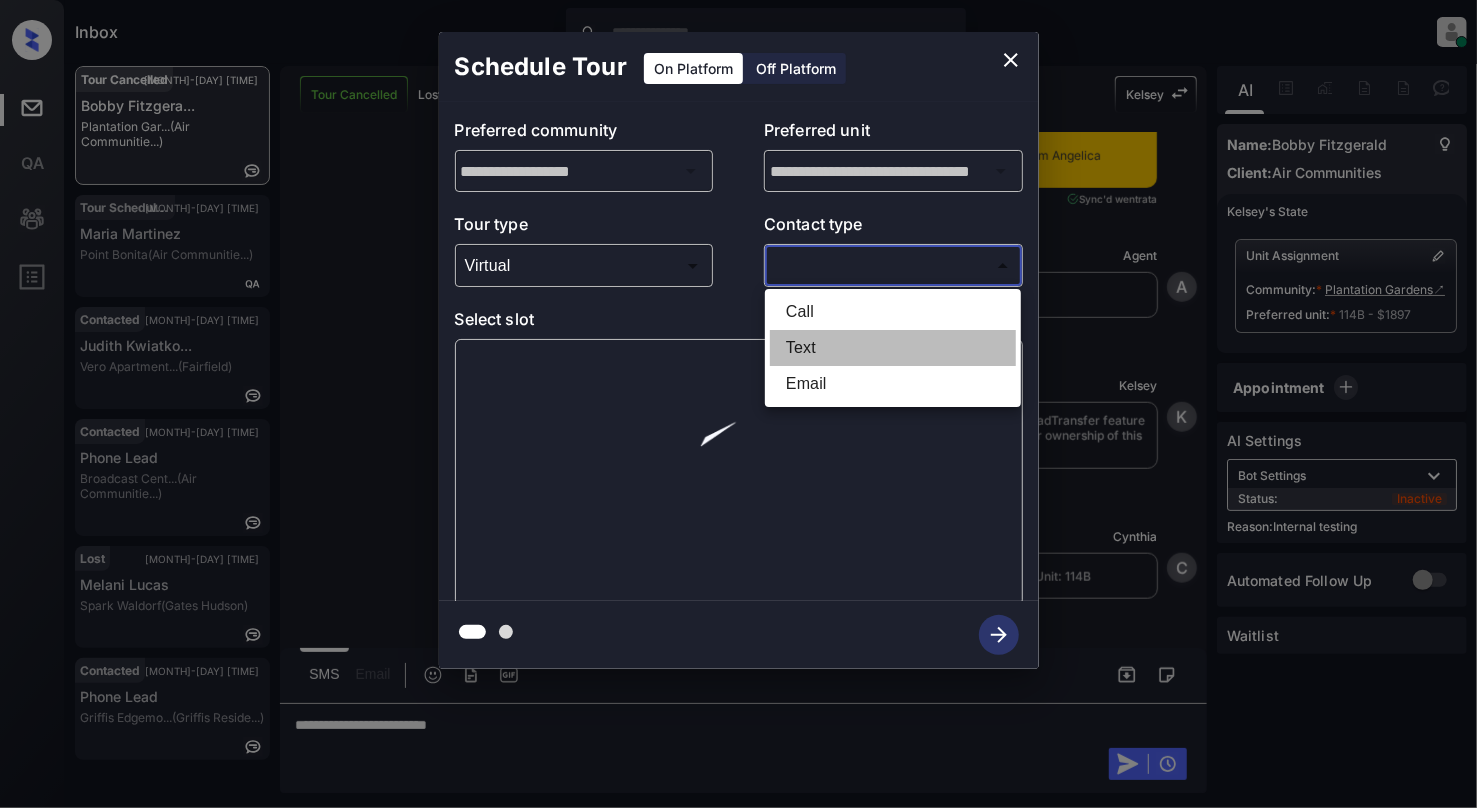 click on "Text" at bounding box center (893, 348) 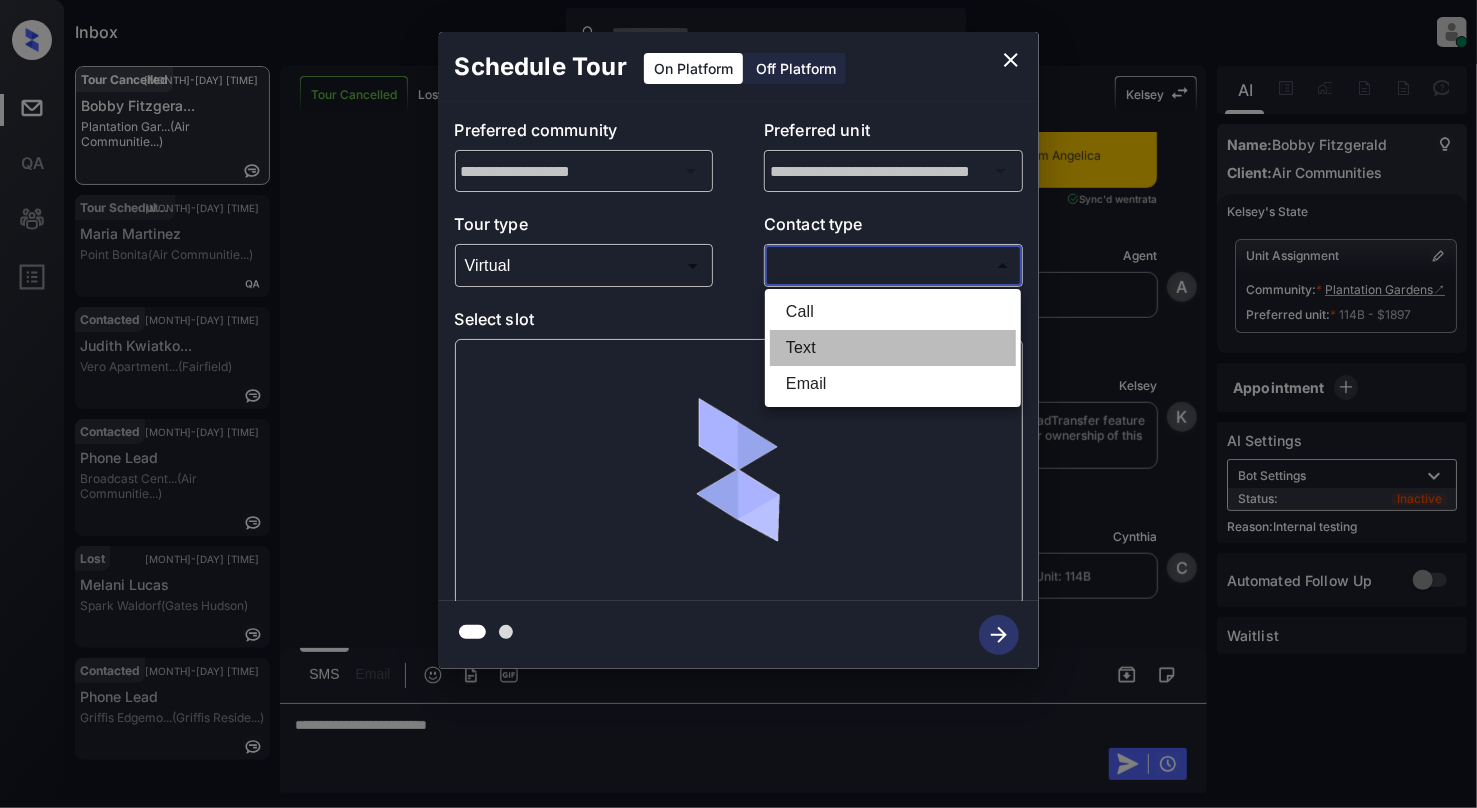 type on "****" 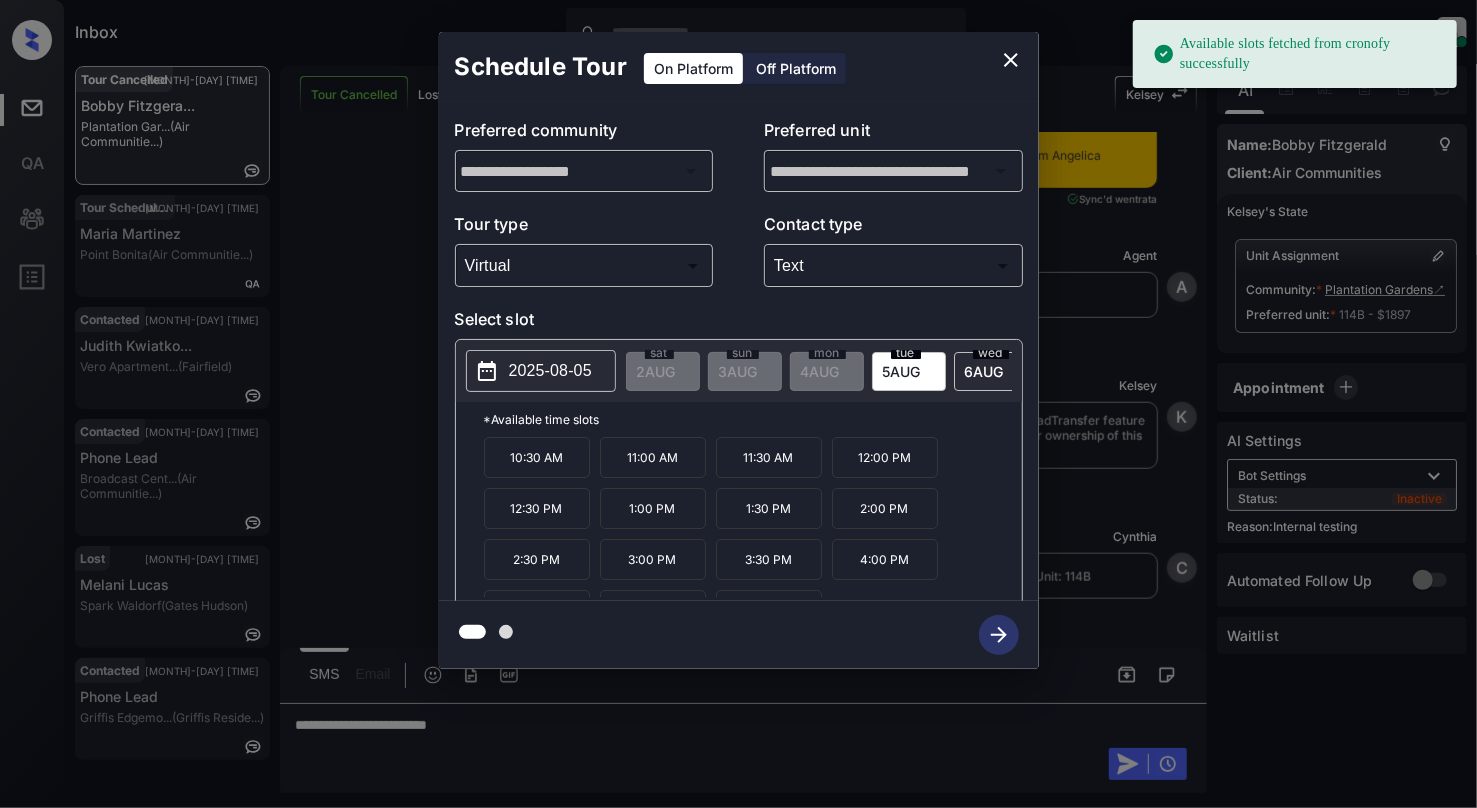 click on "2025-08-05" at bounding box center [550, 371] 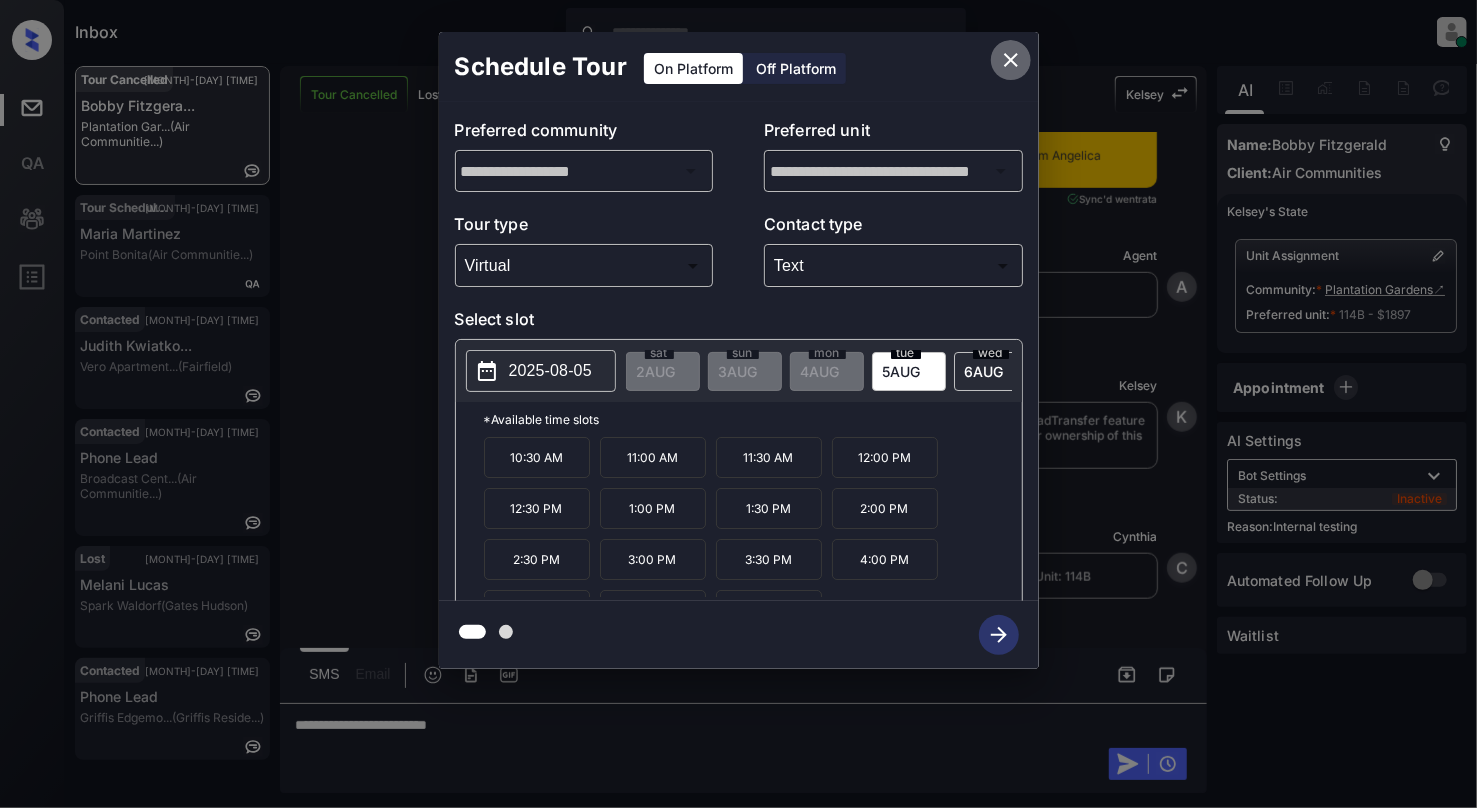 click 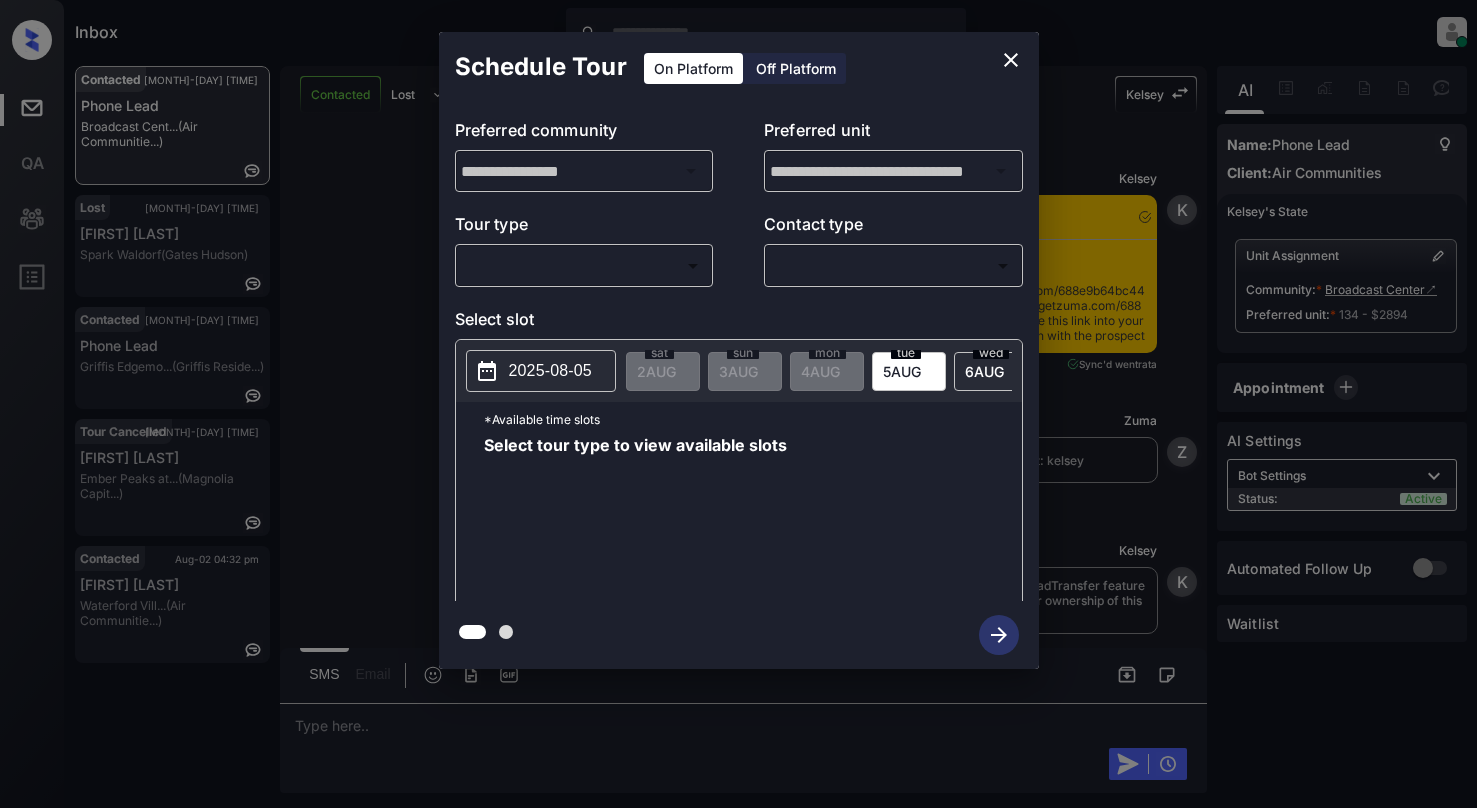 scroll, scrollTop: 0, scrollLeft: 0, axis: both 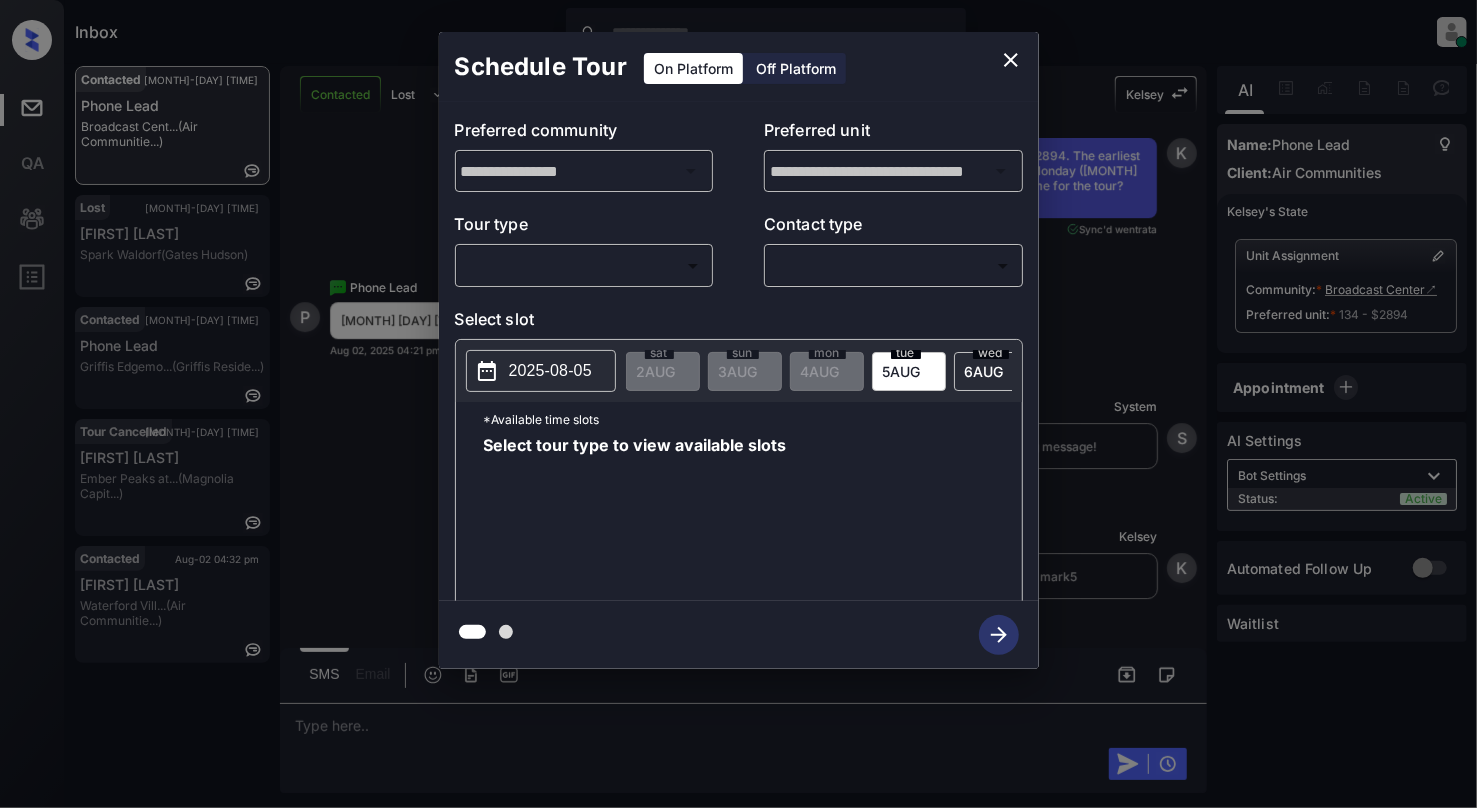 click on "Inbox [FIRST] [LAST] Online Set yourself   offline Set yourself   on break Profile Switch to  light  mode Sign out Contacted [MONTH]-[DAY] [TIME]   Phone Lead Broadcast Cent...  (Air Communitie...) Lost [MONTH]-[DAY] [TIME]   [NAME] [LAST] Spark Waldorf  (Gates Hudson) Contacted [MONTH]-[DAY] [TIME]   Phone Lead Griffis Edgemo...  (Griffis Reside...) Tour Cancelled [MONTH]-[DAY] [TIME]   [NAME] [LAST] Ember Peaks at...  (Magnolia Capit...) Contacted [MONTH]-[DAY] [TIME]   [NAME] [LAST] Waterford Vill...  (Air Communitie...) Contacted Lost Lead Sentiment: Angry Upon sliding the acknowledgement:  Lead will move to lost stage. * ​ SMS and call option will be set to opt out. AFM will be turned off for the lead. Kelsey New Message Kelsey Notes Note: <a href="https://conversation.getzuma.com/688e9b64bc44c2bde8ab2b60">https://conversation.getzuma.com/688e9b64bc44c2bde8ab2b60</a> - Paste this link into your browser to view [FIRST]’s conversation with the prospect [MONTH] [DAY], [YEAR]  Sync'd w  entrata K New Message Zuma Z New Message" at bounding box center (738, 404) 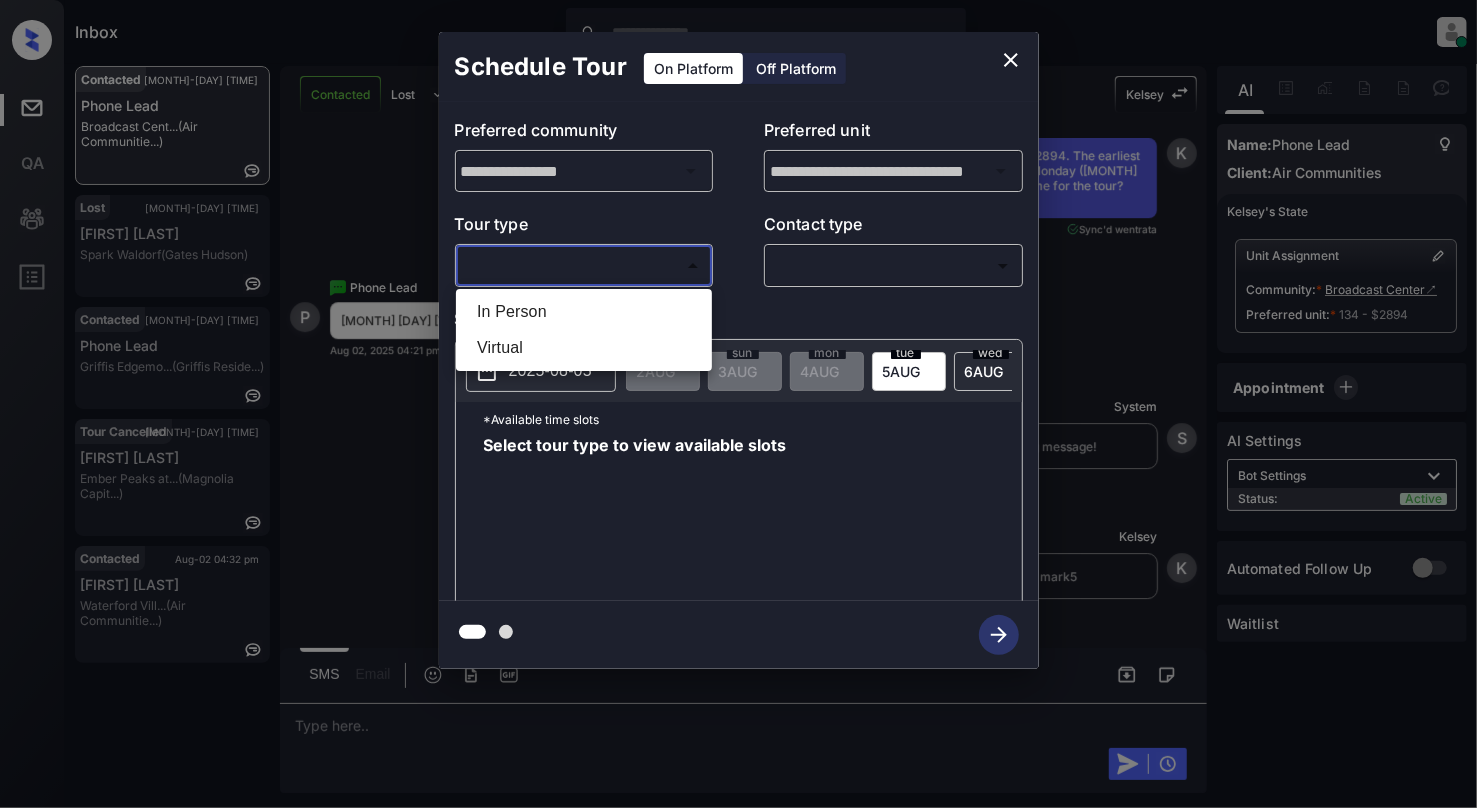 click on "In Person" at bounding box center (584, 312) 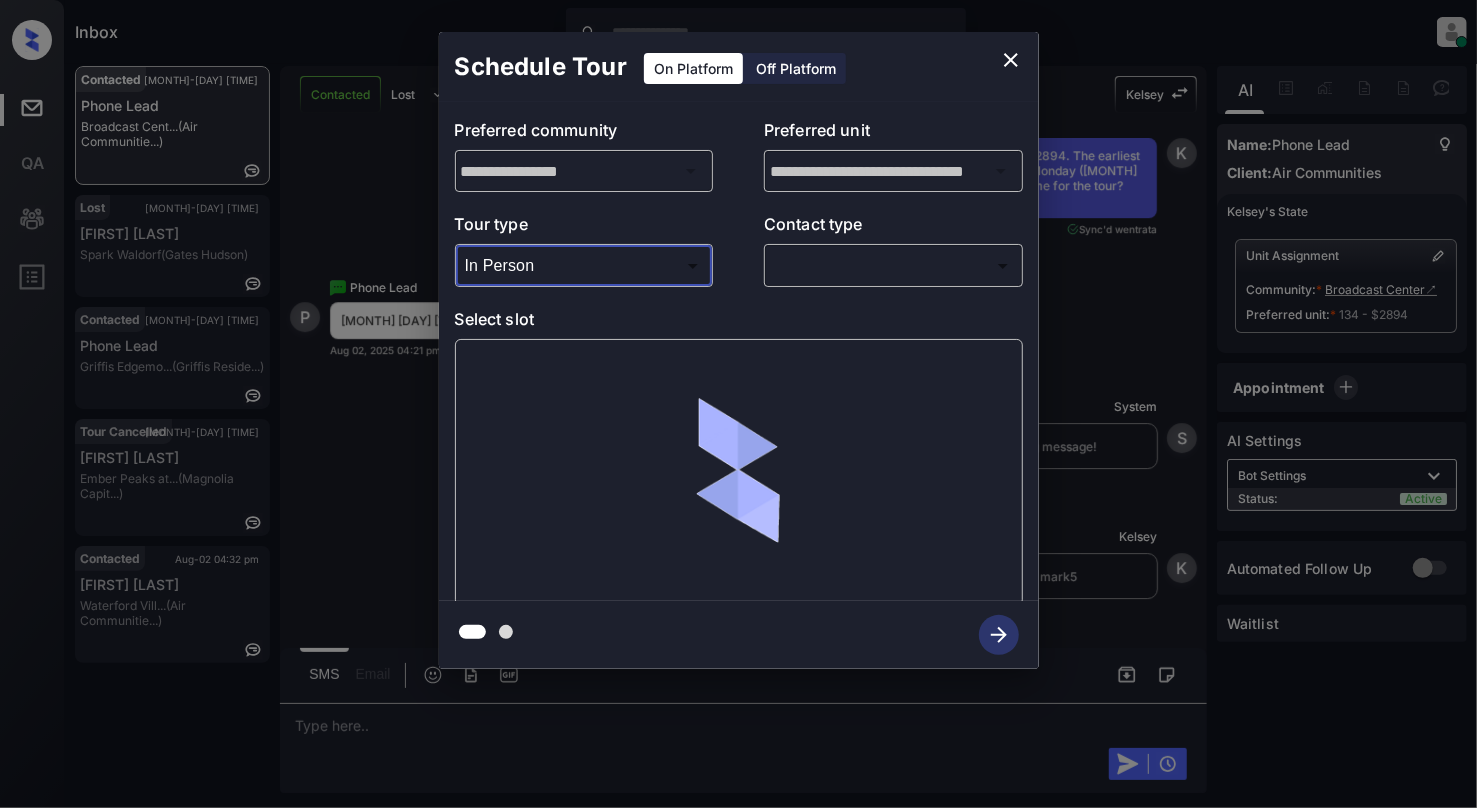 click on "Inbox Cynthia Montañez Online Set yourself   offline Set yourself   on break Profile Switch to  light  mode Sign out Contacted Aug-02 04:21 pm   Phone Lead Broadcast Cent...  (Air Communitie...) Lost Aug-02 04:23 pm   Melani Lucas Spark Waldorf  (Gates Hudson) Contacted Aug-02 04:24 pm   Phone Lead Griffis Edgemo...  (Griffis Reside...) Tour Cancelled Aug-02 04:31 pm   Kelsey Morales Ember Peaks at...  (Magnolia Capit...) Contacted Aug-02 04:32 pm   Melissa Duffy Waterford Vill...  (Air Communitie...) Contacted Lost Lead Sentiment: Angry Upon sliding the acknowledgement:  Lead will move to lost stage. * ​ SMS and call option will be set to opt out. AFM will be turned off for the lead. Kelsey New Message Kelsey Notes Note: <a href="https://conversation.getzuma.com/688e9b64bc44c2bde8ab2b60">https://conversation.getzuma.com/688e9b64bc44c2bde8ab2b60</a> - Paste this link into your browser to view Kelsey’s conversation with the prospect Aug 02, 2025 04:12 pm  Sync'd w  entrata K New Message Zuma Z New Message" at bounding box center (738, 404) 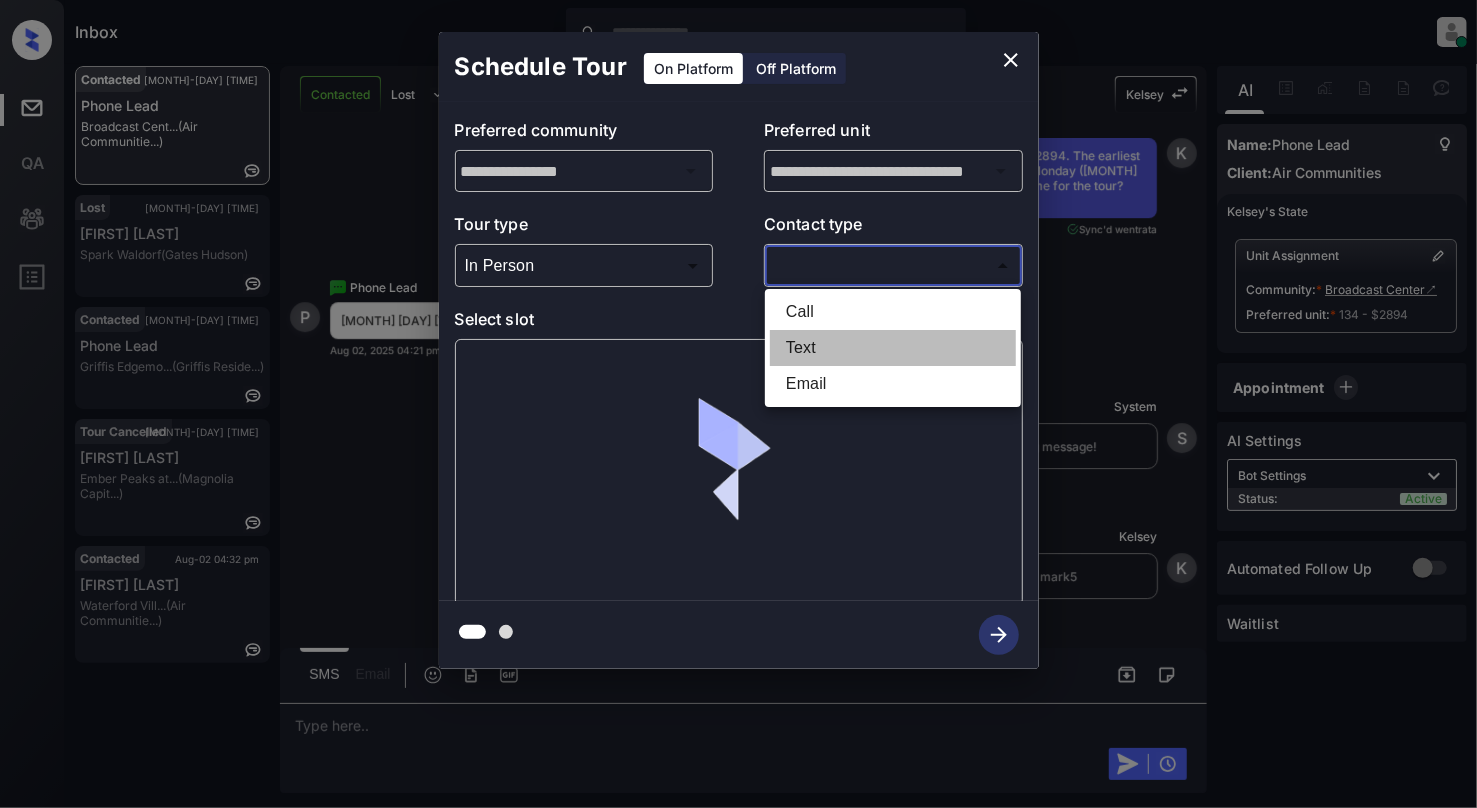 click on "Text" at bounding box center (893, 348) 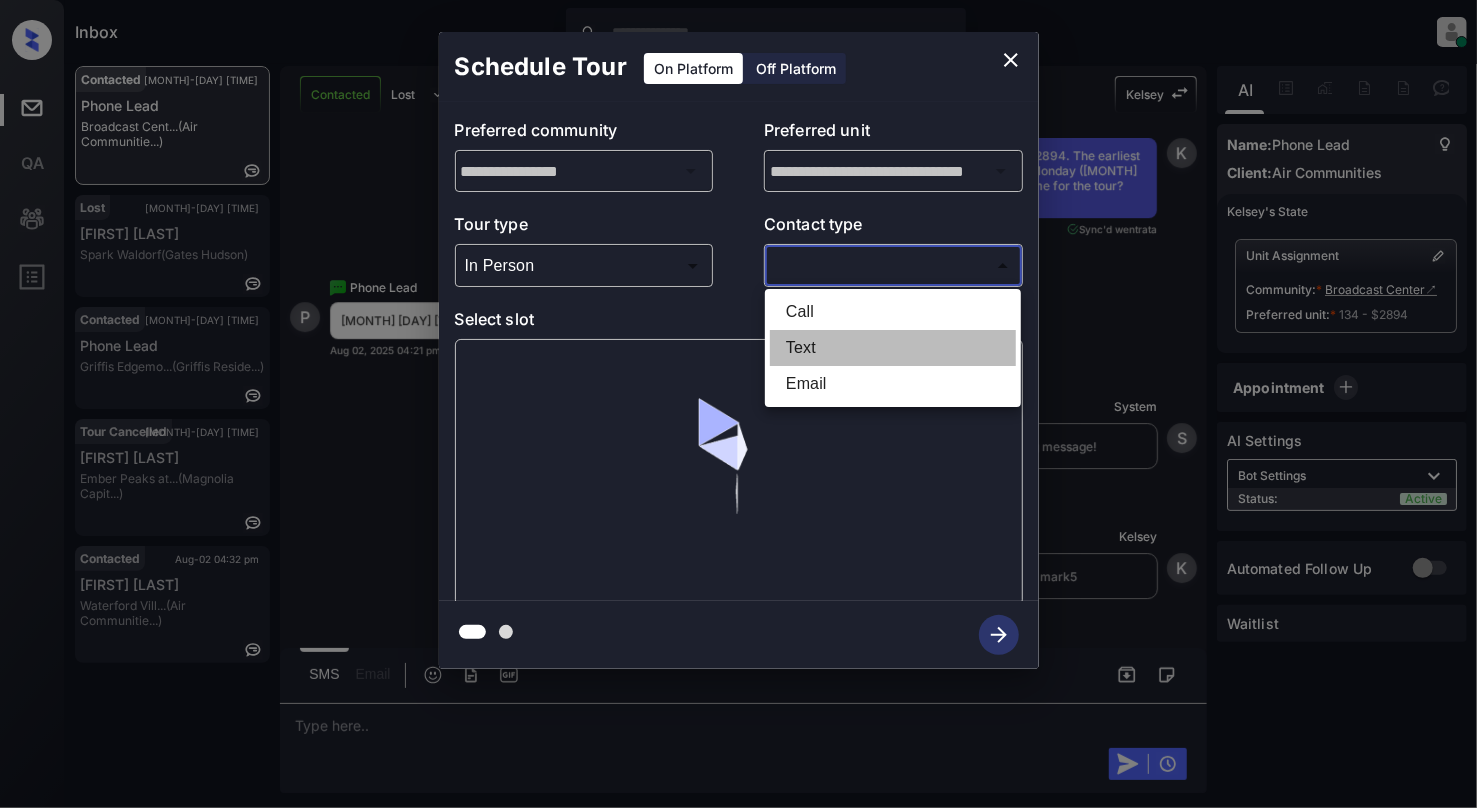 type on "****" 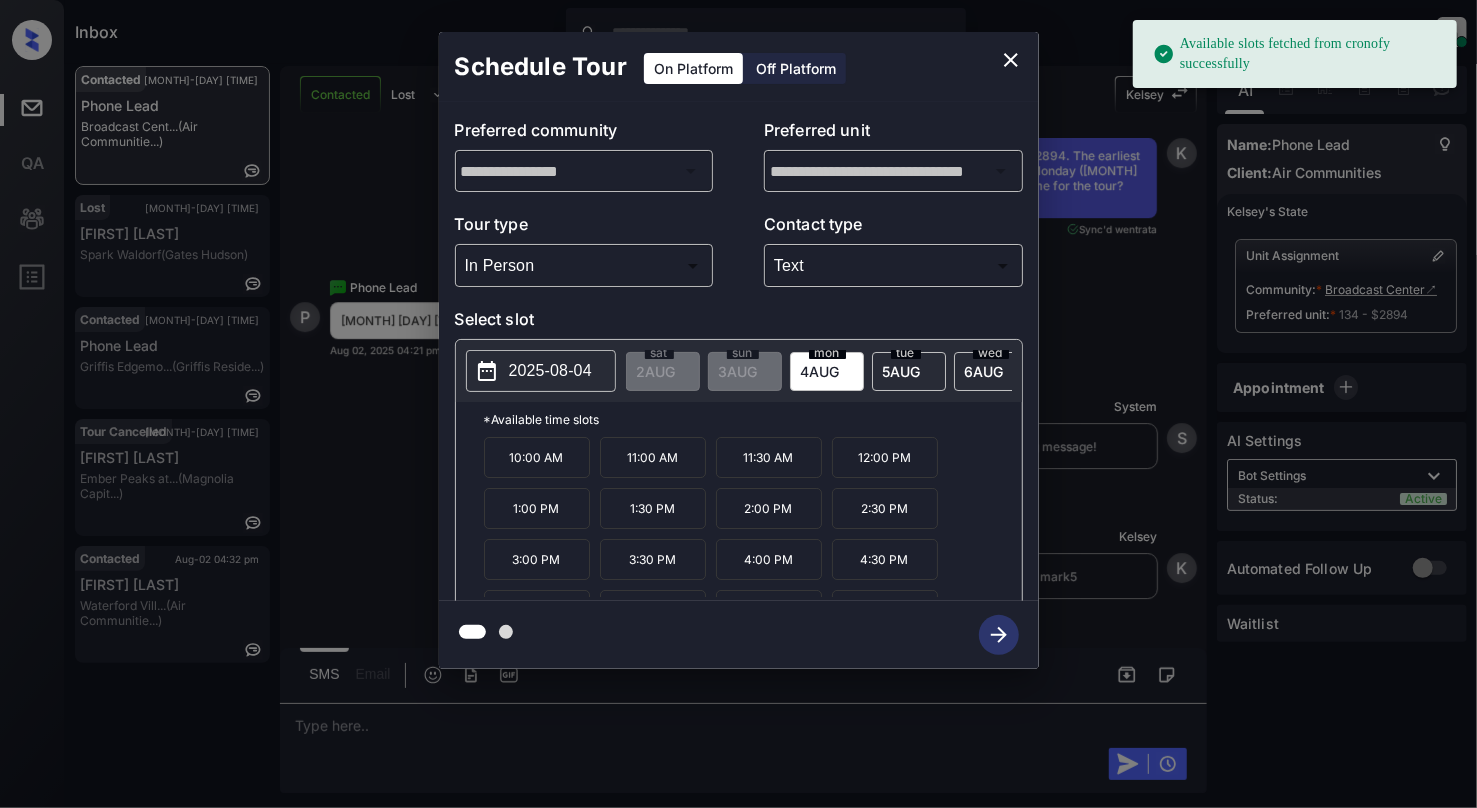 click on "2025-08-04" at bounding box center (541, 371) 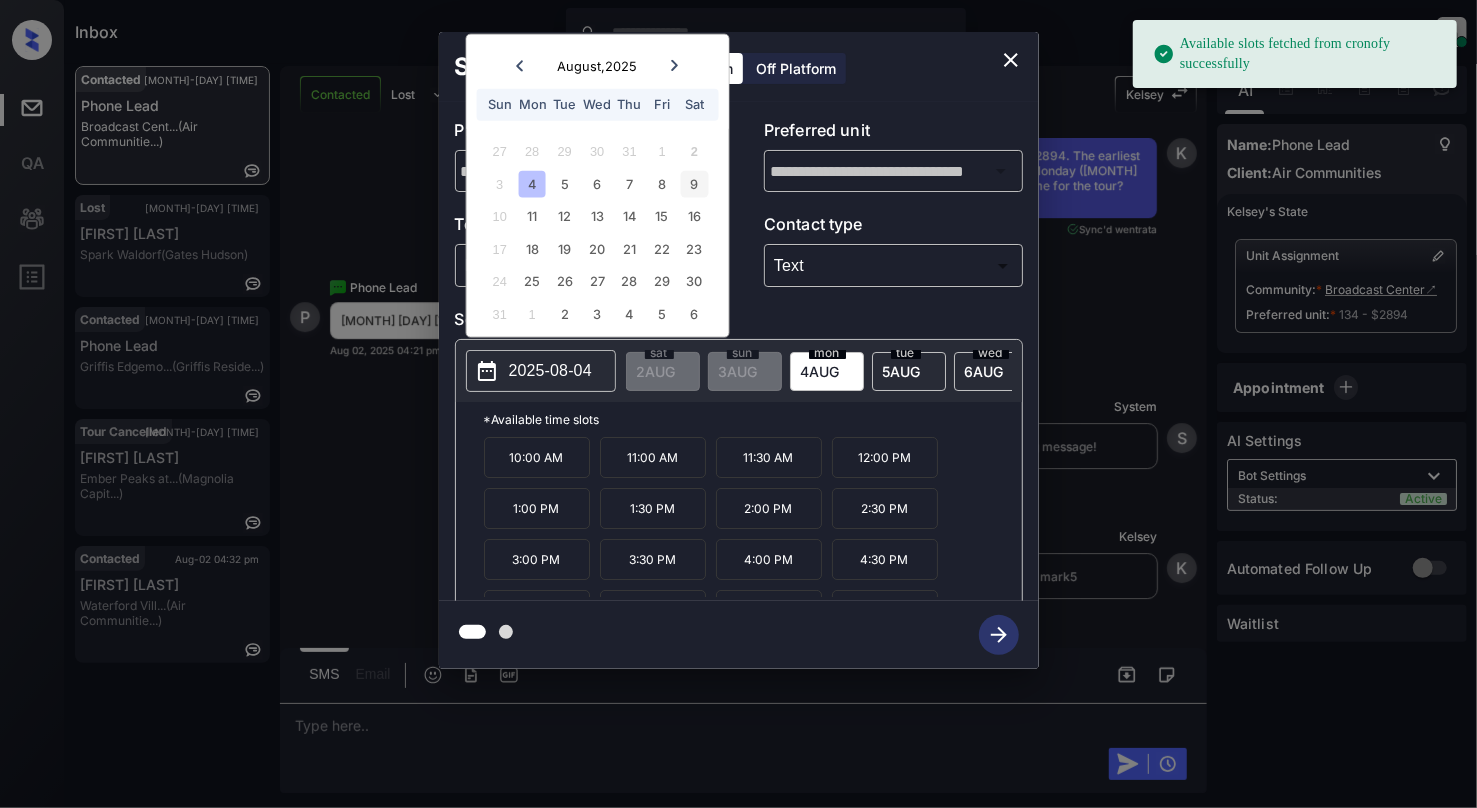 click on "9" at bounding box center (694, 183) 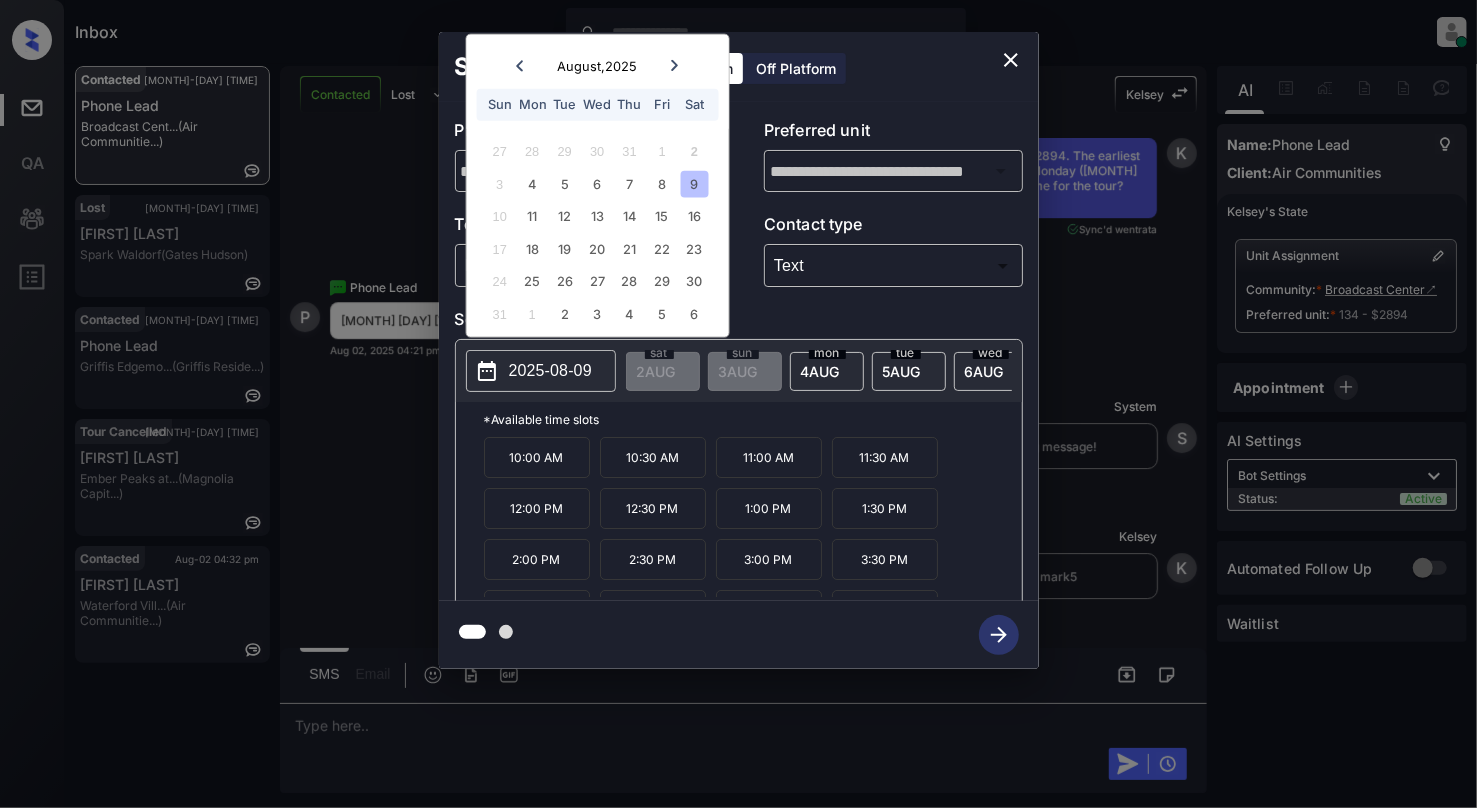 click on "10:00 AM" at bounding box center [537, 457] 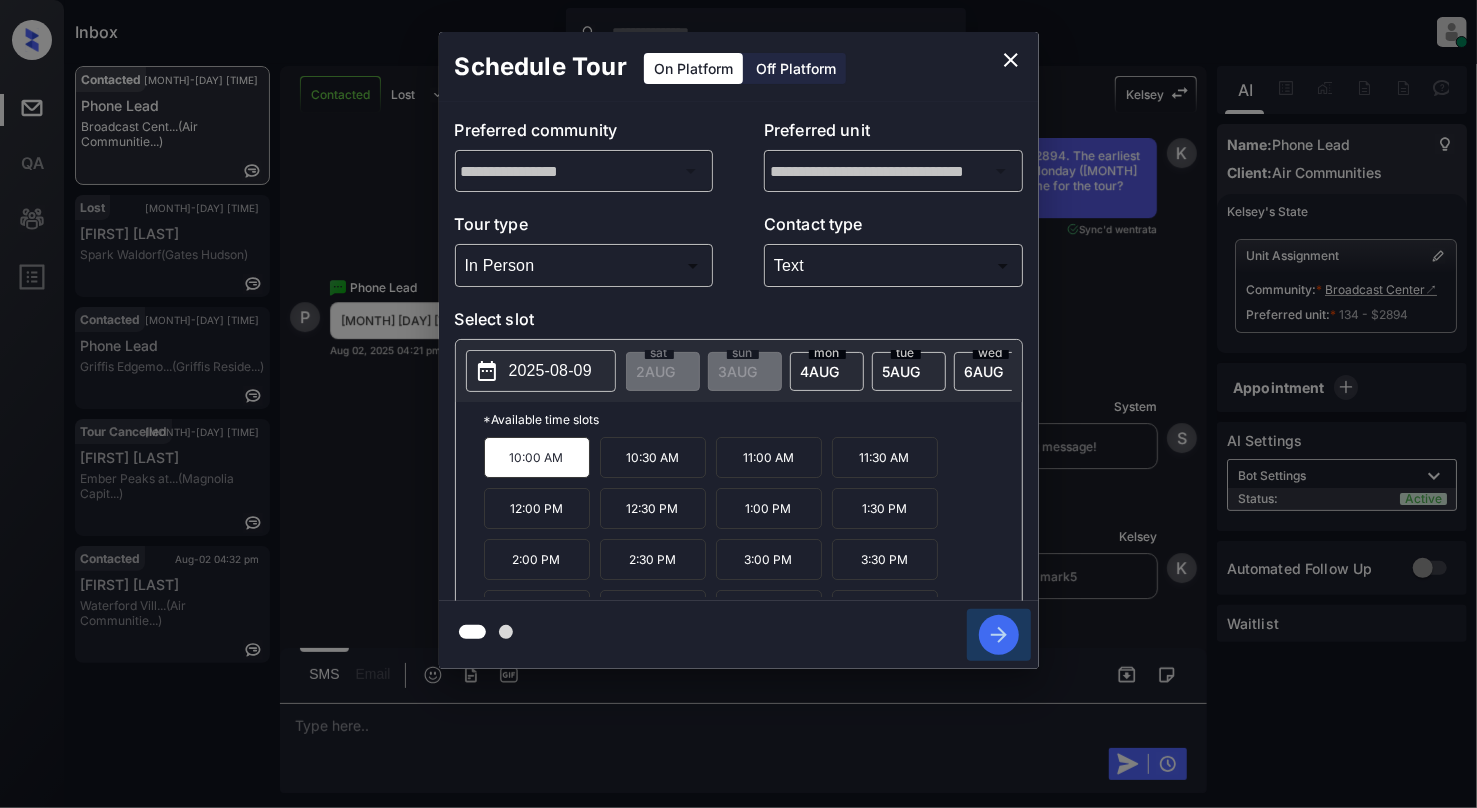 click 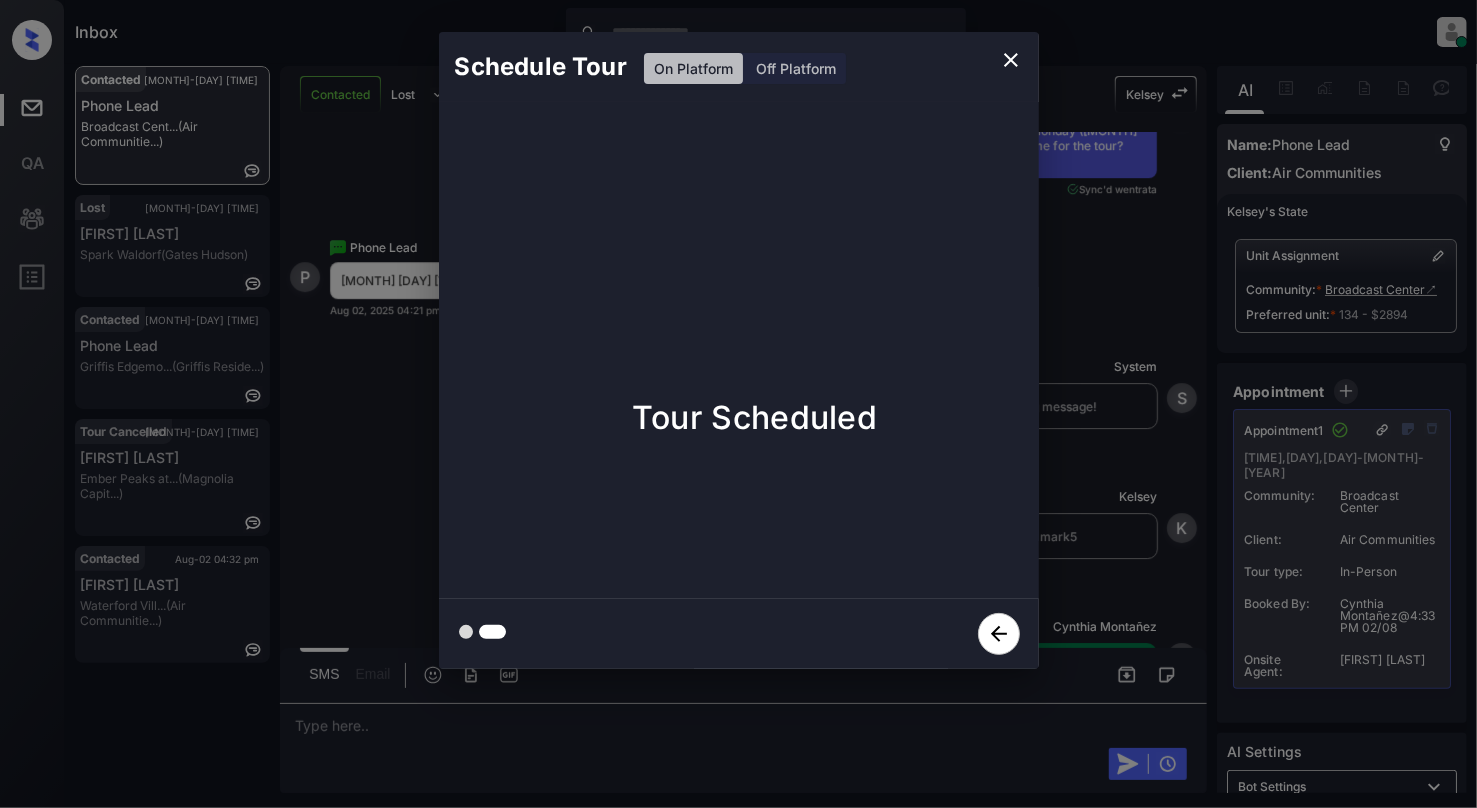 click on "Schedule Tour On Platform Off Platform Tour Scheduled" at bounding box center [738, 350] 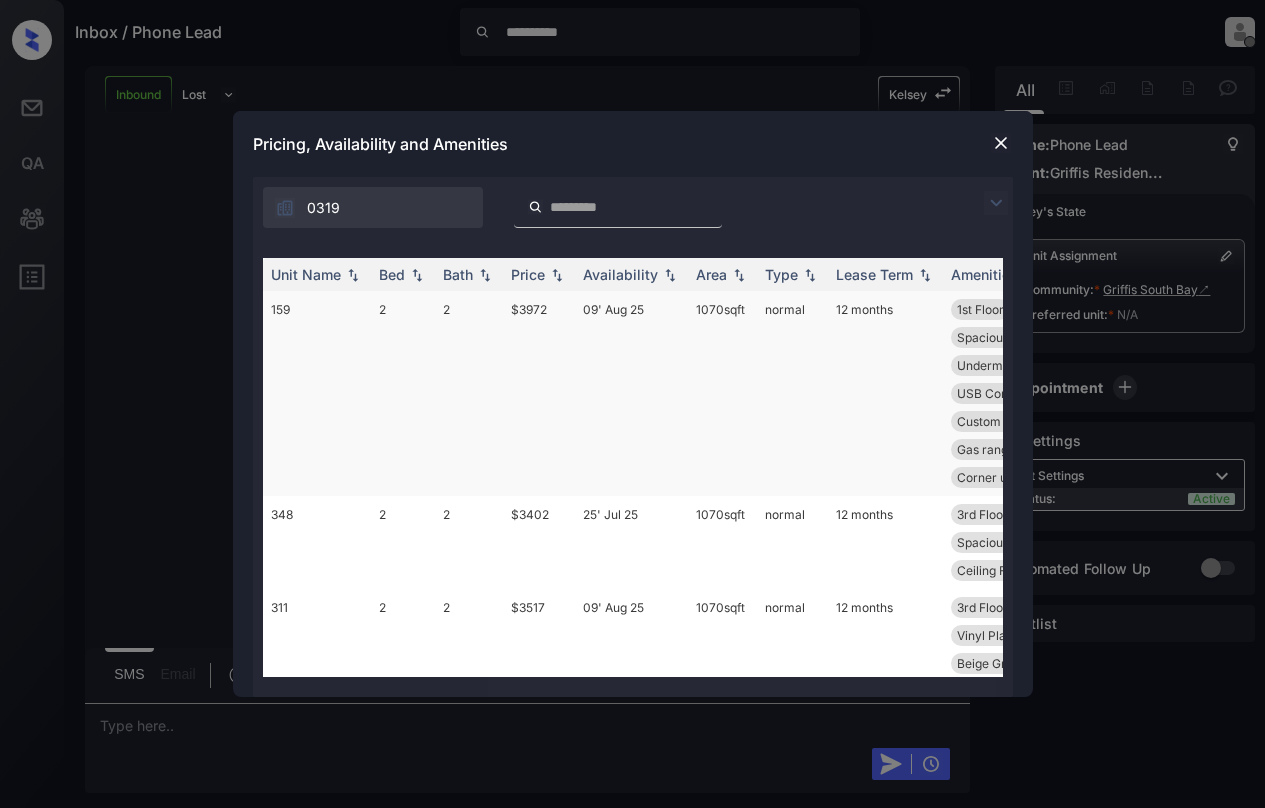 scroll, scrollTop: 0, scrollLeft: 0, axis: both 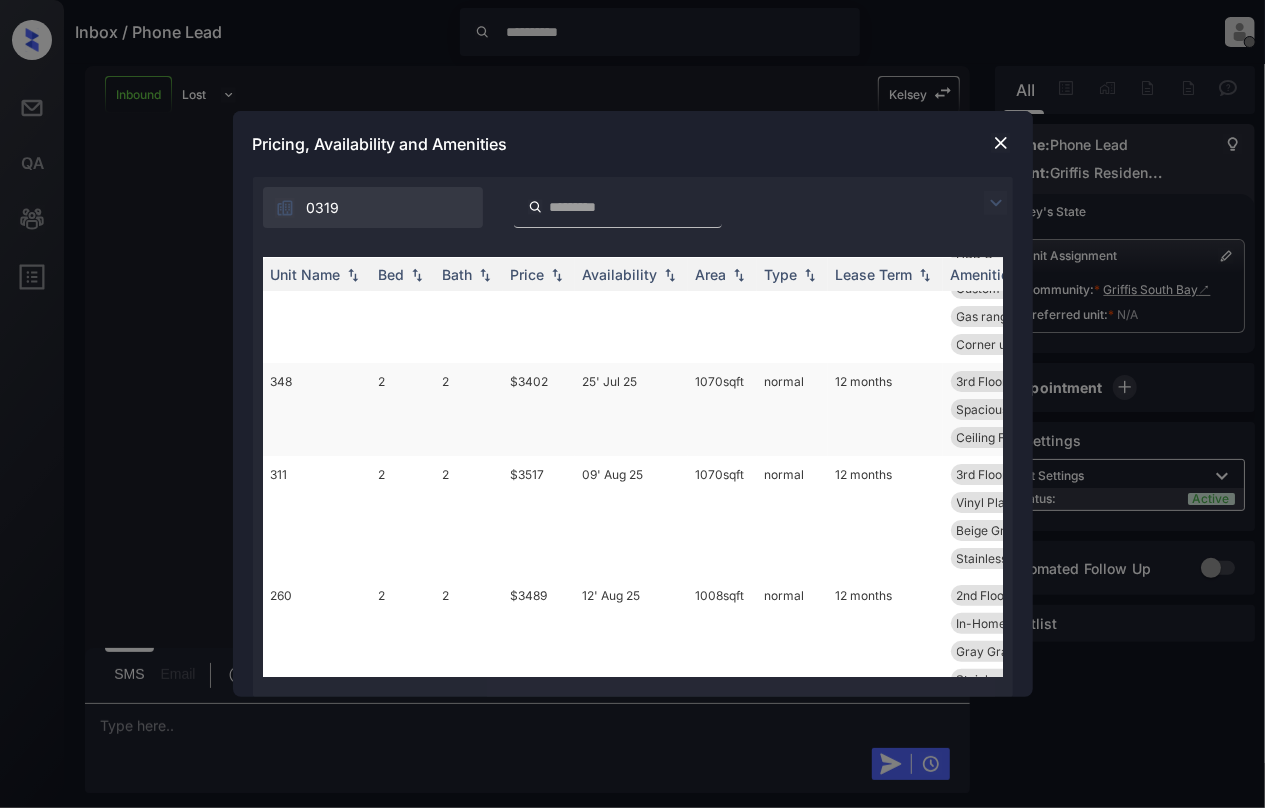 click on "348" at bounding box center [317, 409] 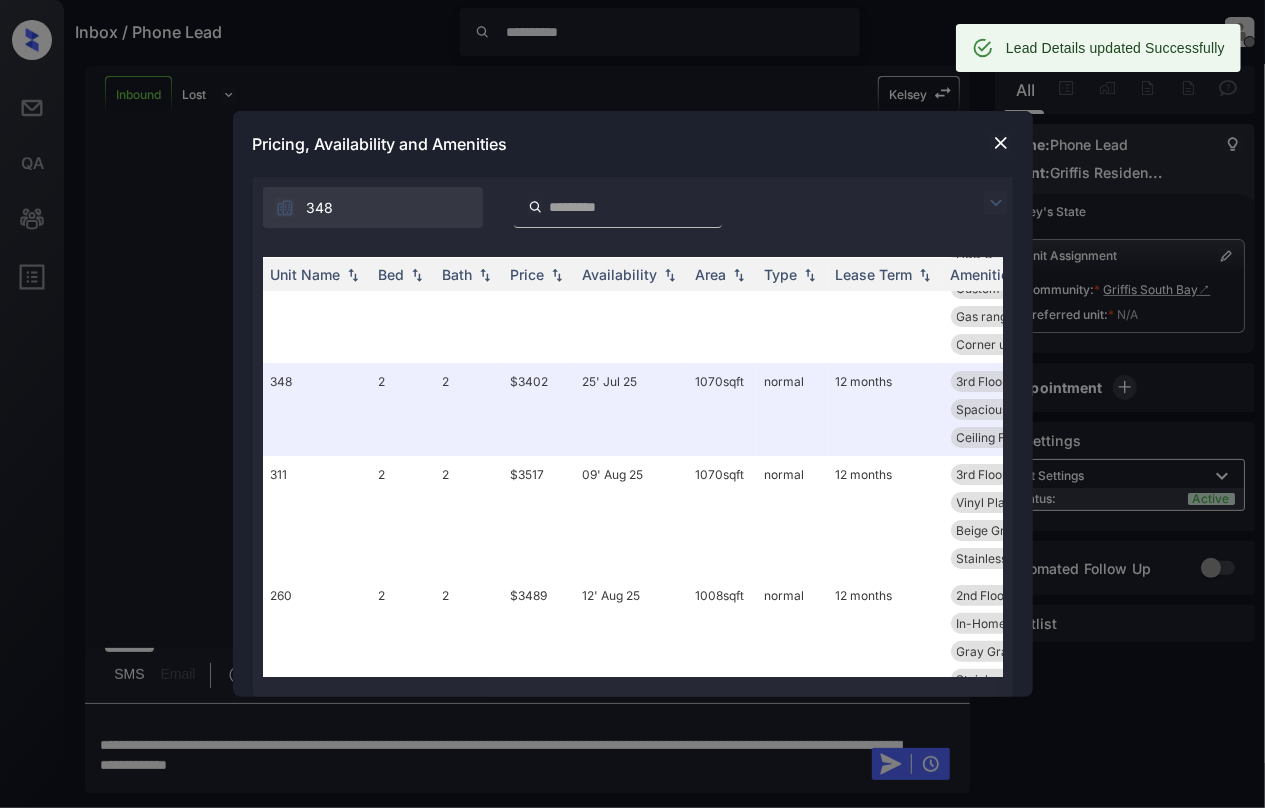 click at bounding box center (1001, 143) 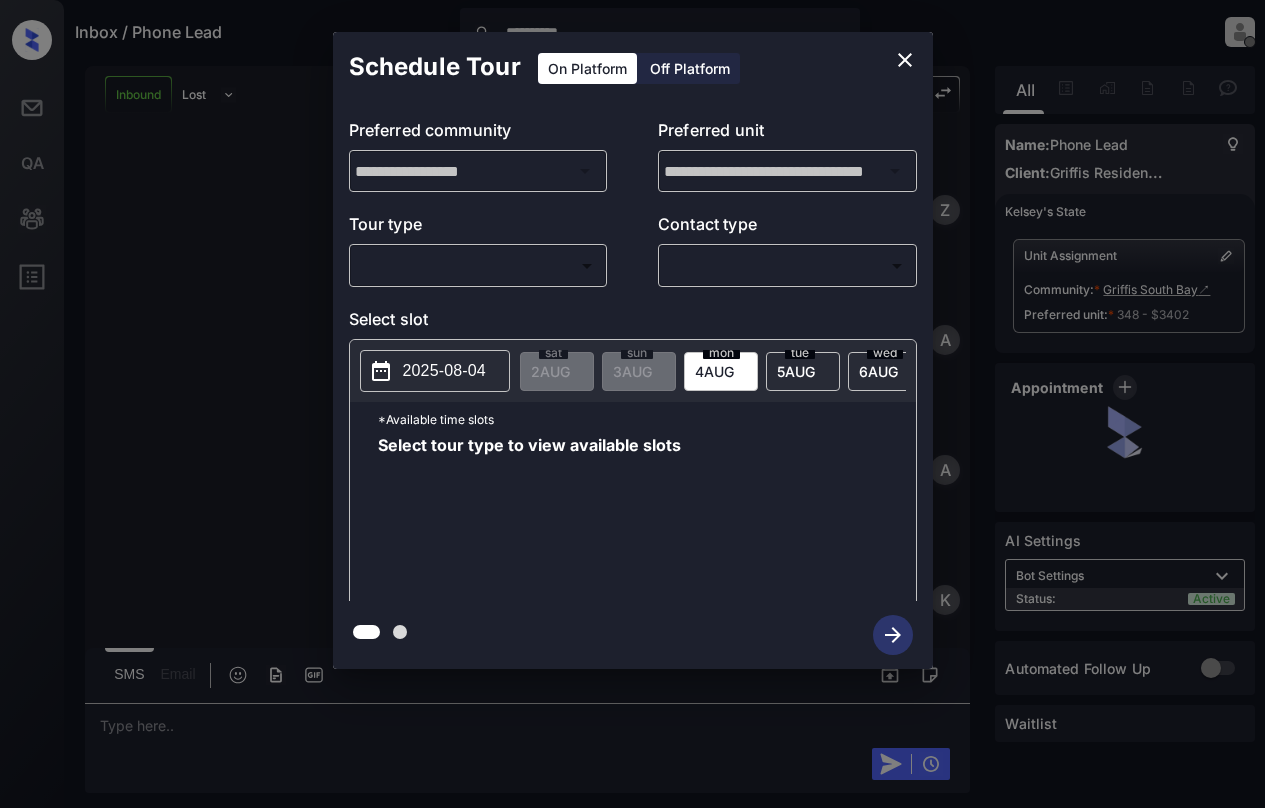 scroll, scrollTop: 0, scrollLeft: 0, axis: both 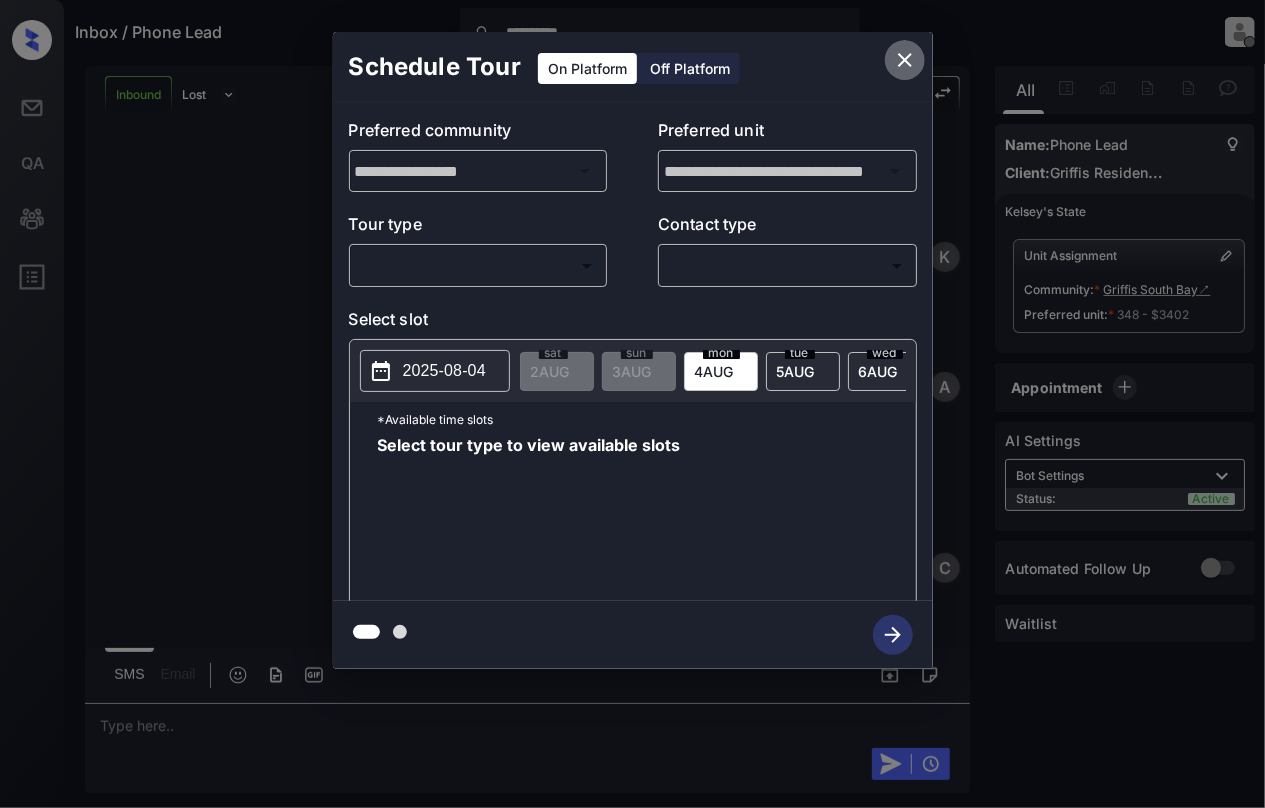 click 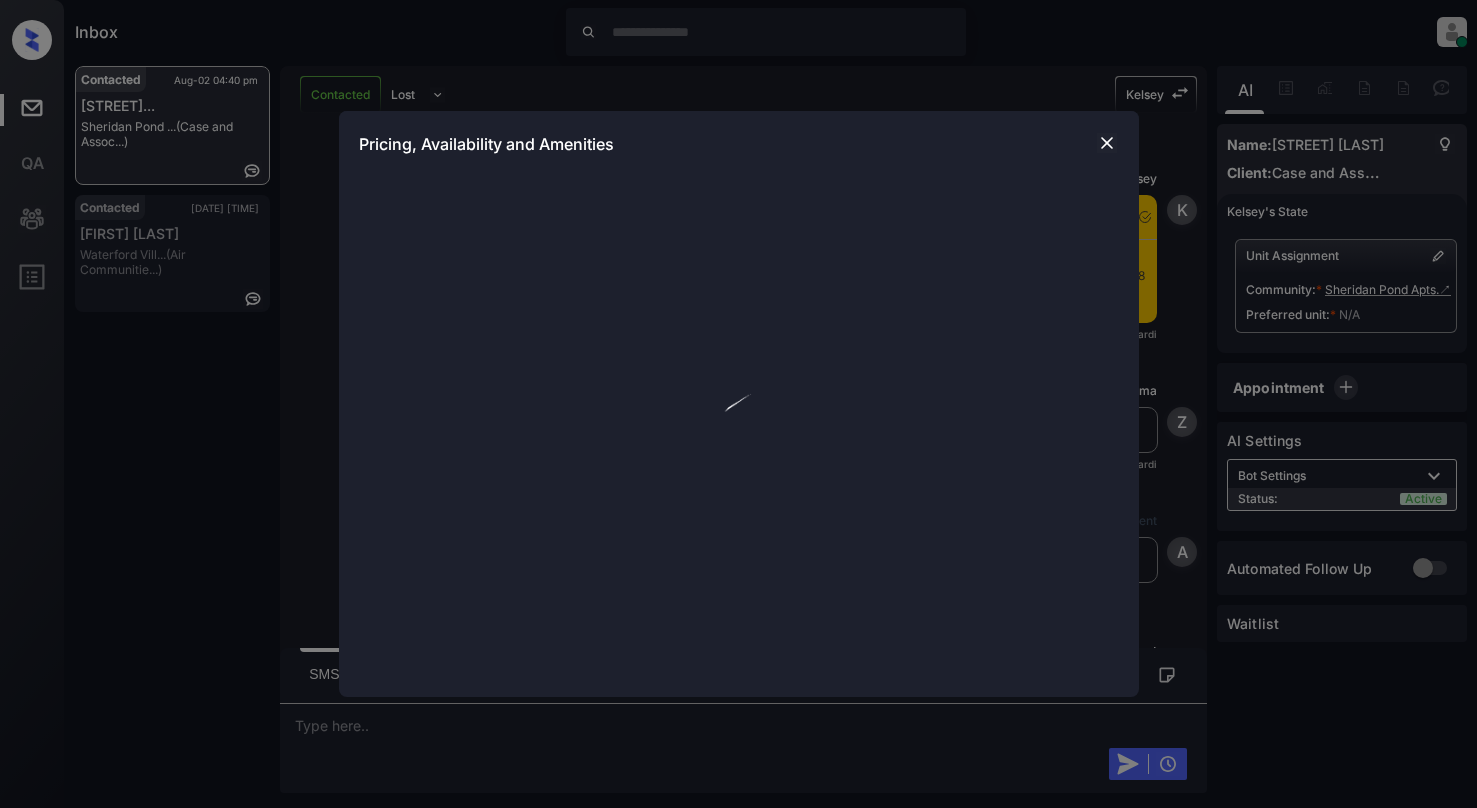 scroll, scrollTop: 0, scrollLeft: 0, axis: both 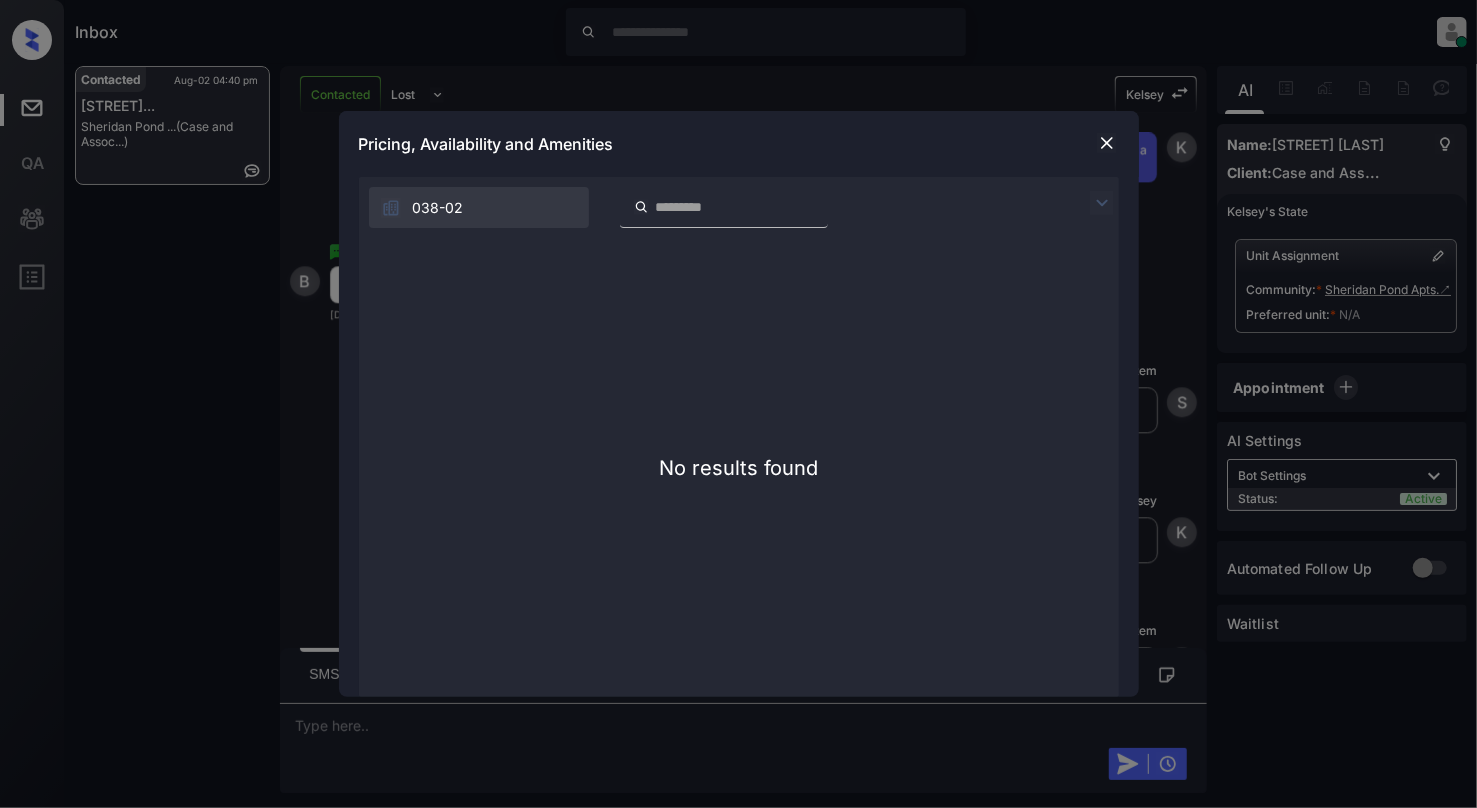 click at bounding box center [1107, 143] 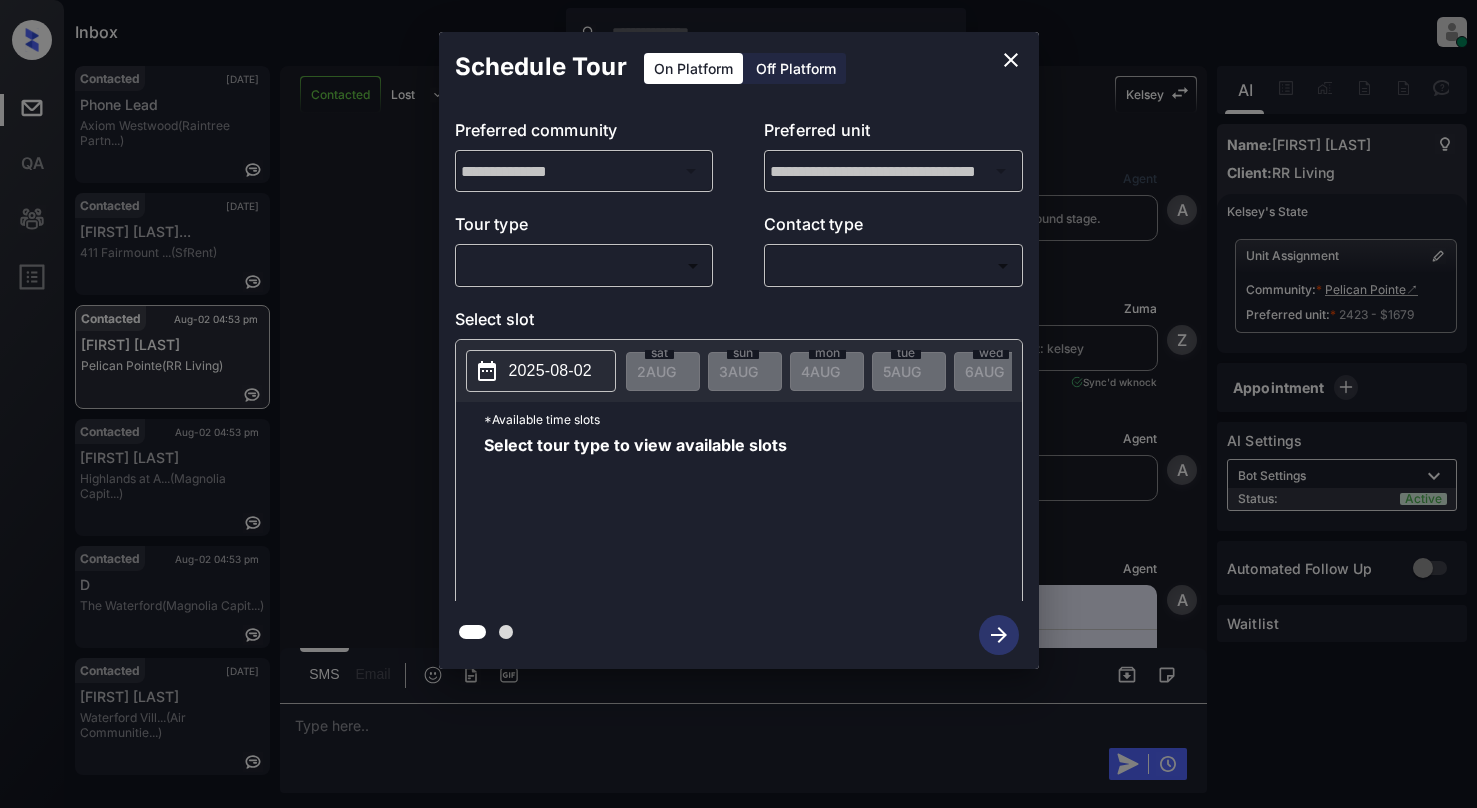 scroll, scrollTop: 0, scrollLeft: 0, axis: both 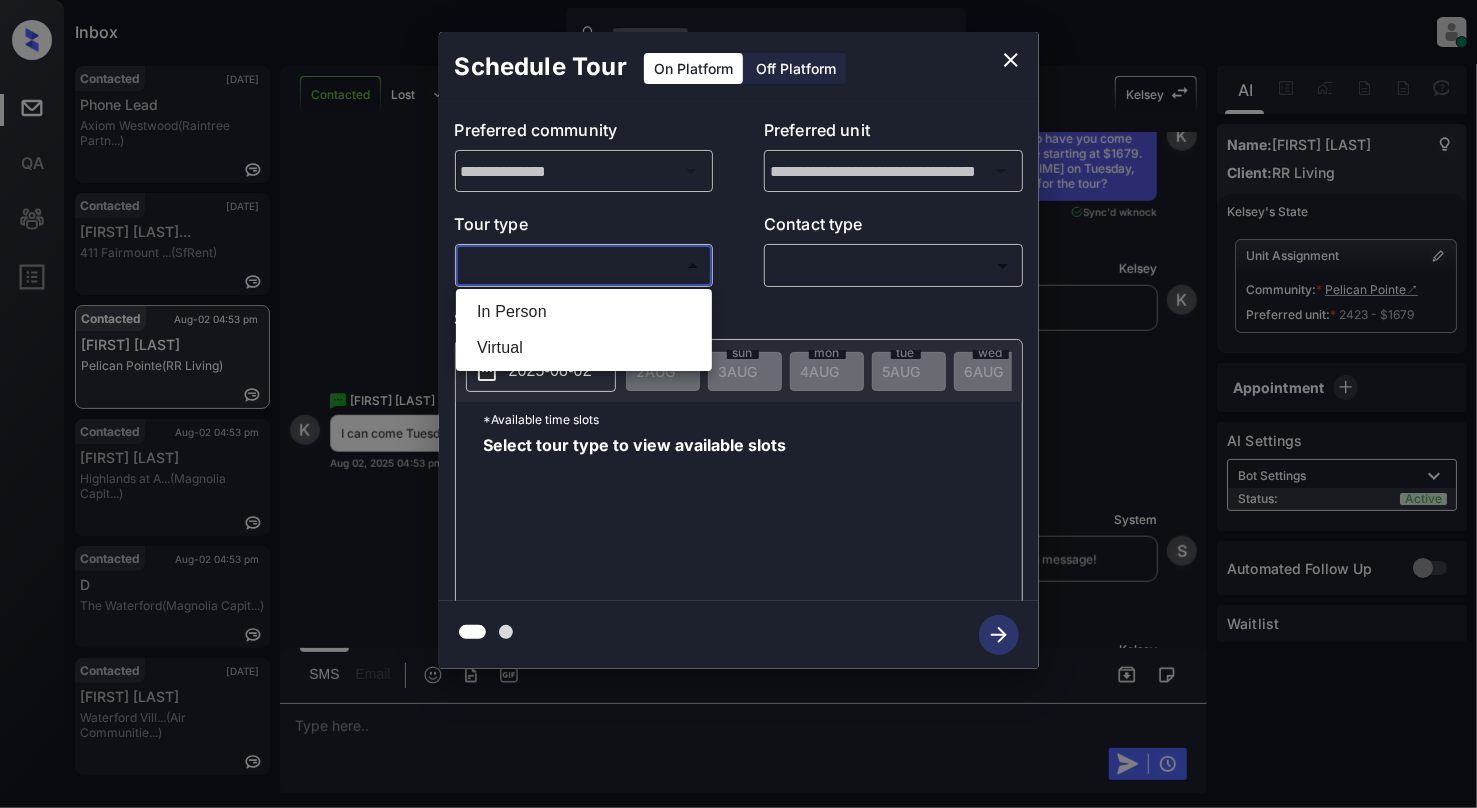 click on "Inbox [PERSON] Online Set yourself   offline Set yourself   on break Profile Switch to  light  mode Sign out Contacted [DATE]   Phone Lead Axiom Westwood  (Raintree Partn...) Contacted [DATE]   [PERSON]... [NUMBER] [STREET] ...  (SfRent) Contacted [DATE]   [PERSON] Pelican Pointe  (RR Living) Contacted [DATE]   [PERSON] Highlands at A...  (Magnolia Capit...) Contacted [DATE]   D The Waterford  (Magnolia Capit...) Contacted [DATE]   [PERSON] Waterford Vill...  (Air Communitie...) Contacted Lost Lead Sentiment: Angry Upon sliding the acknowledgement:  Lead will move to lost stage. * ​ SMS and call option will be set to opt out. AFM will be turned off for the lead. [PERSON] New Message Agent Lead created via webhook in Inbound stage. [DATE] A New Message Zuma Lead transferred to leasing agent: [PERSON] [DATE]  Sync'd w  knock Z New Message Agent AFM Request sent to [PERSON]. [DATE] A New Message" at bounding box center (738, 404) 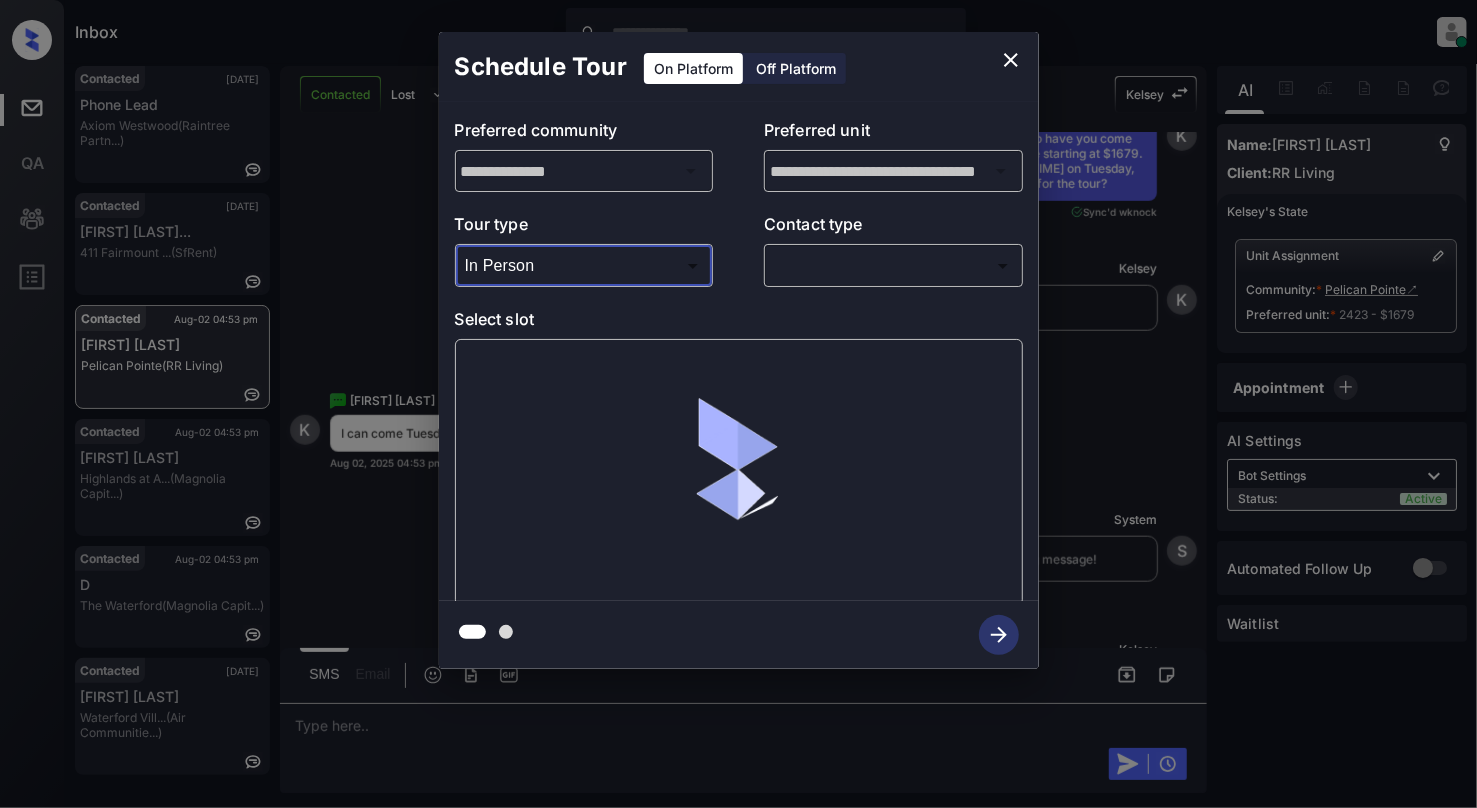 click on "Inbox [PERSON] Online Set yourself   offline Set yourself   on break Profile Switch to  light  mode Sign out Contacted [DATE]   Phone Lead Axiom Westwood  (Raintree Partn...) Contacted [DATE]   [PERSON]... [NUMBER] [STREET] ...  (SfRent) Contacted [DATE]   [PERSON] Pelican Pointe  (RR Living) Contacted [DATE]   [PERSON] Highlands at A...  (Magnolia Capit...) Contacted [DATE]   D The Waterford  (Magnolia Capit...) Contacted [DATE]   [PERSON] Waterford Vill...  (Air Communitie...) Contacted Lost Lead Sentiment: Angry Upon sliding the acknowledgement:  Lead will move to lost stage. * ​ SMS and call option will be set to opt out. AFM will be turned off for the lead. [PERSON] New Message Agent Lead created via webhook in Inbound stage. [DATE] A New Message Zuma Lead transferred to leasing agent: [PERSON] [DATE]  Sync'd w  knock Z New Message Agent AFM Request sent to [PERSON]. [DATE] A New Message" at bounding box center (738, 404) 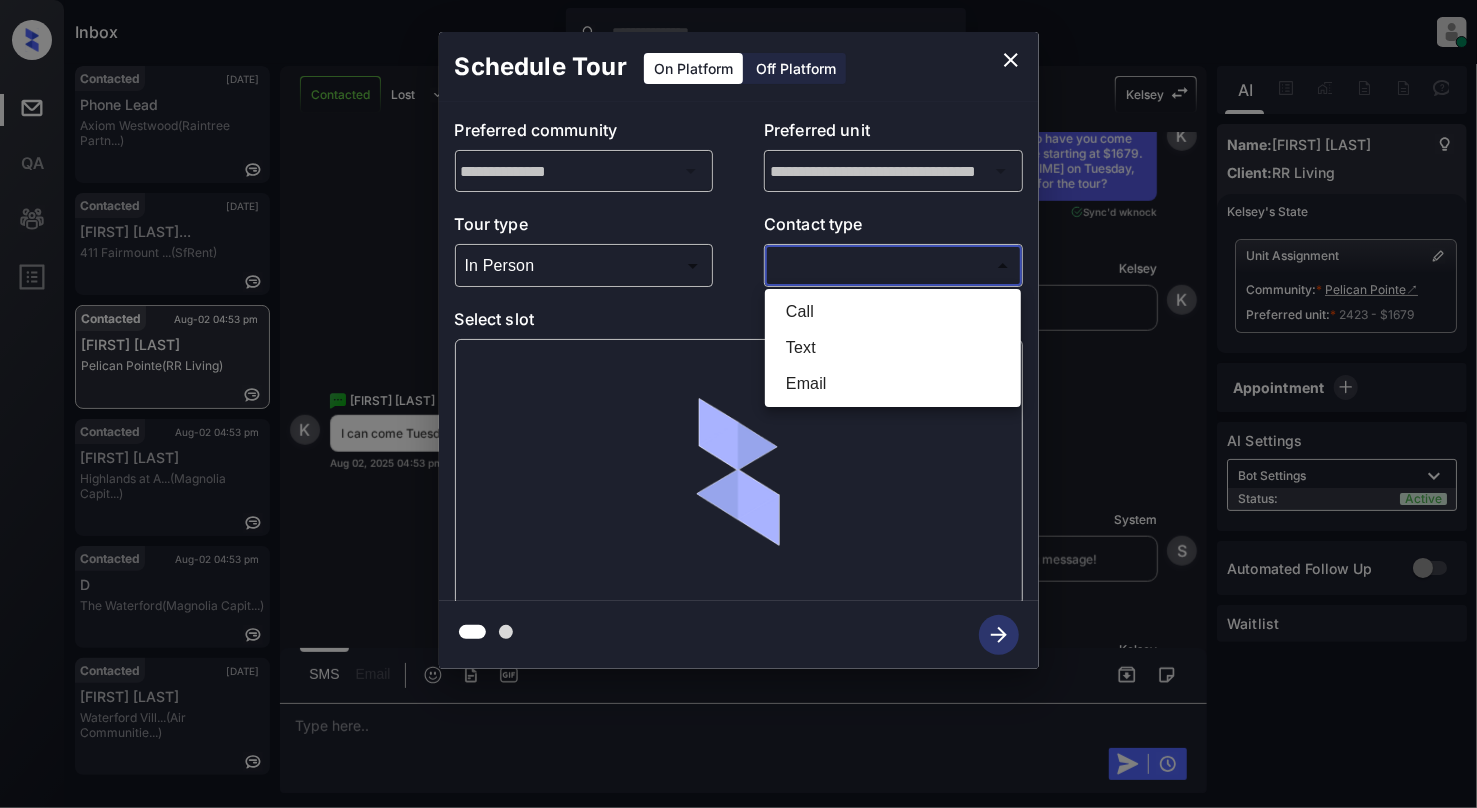 click on "Text" at bounding box center (893, 348) 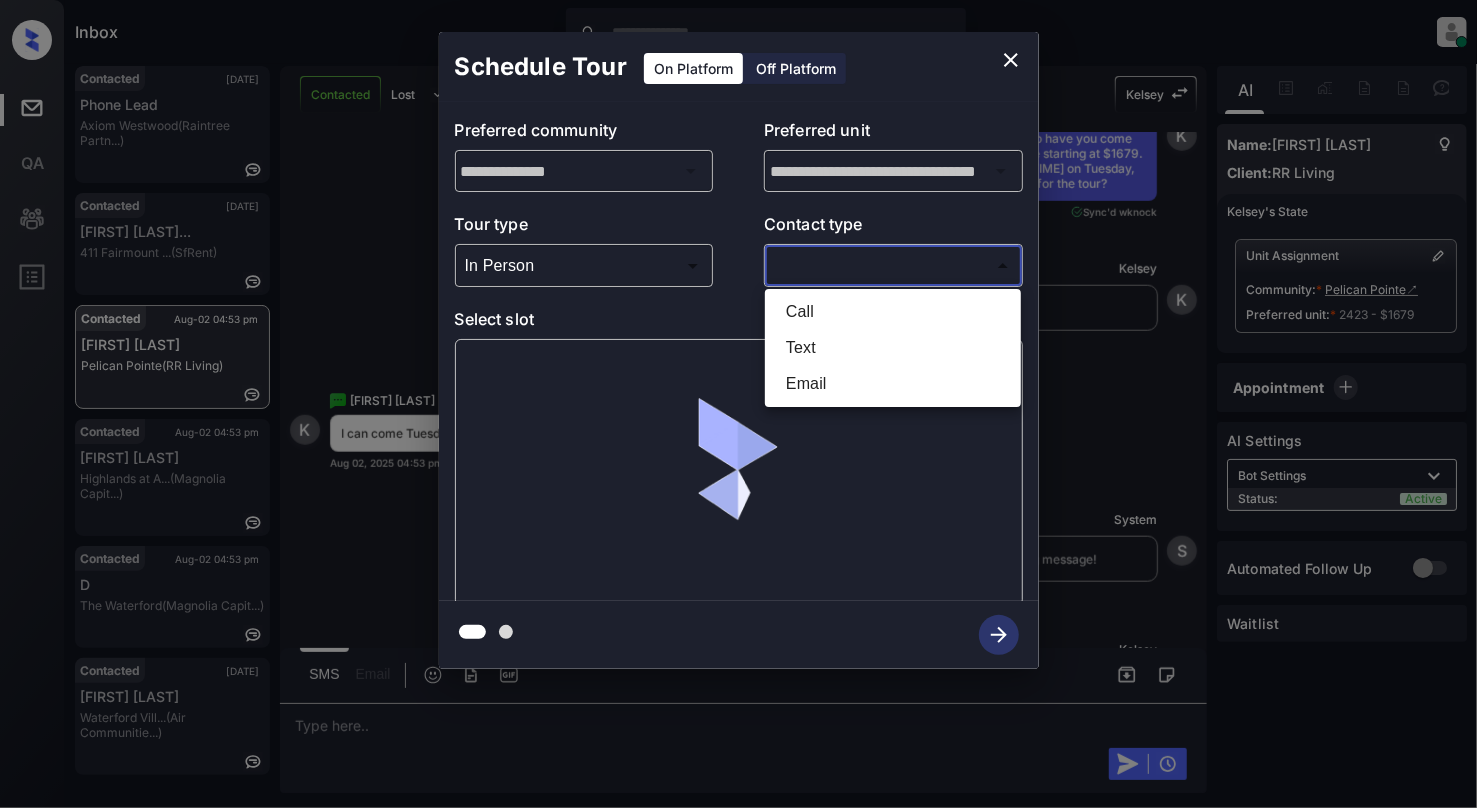 type on "****" 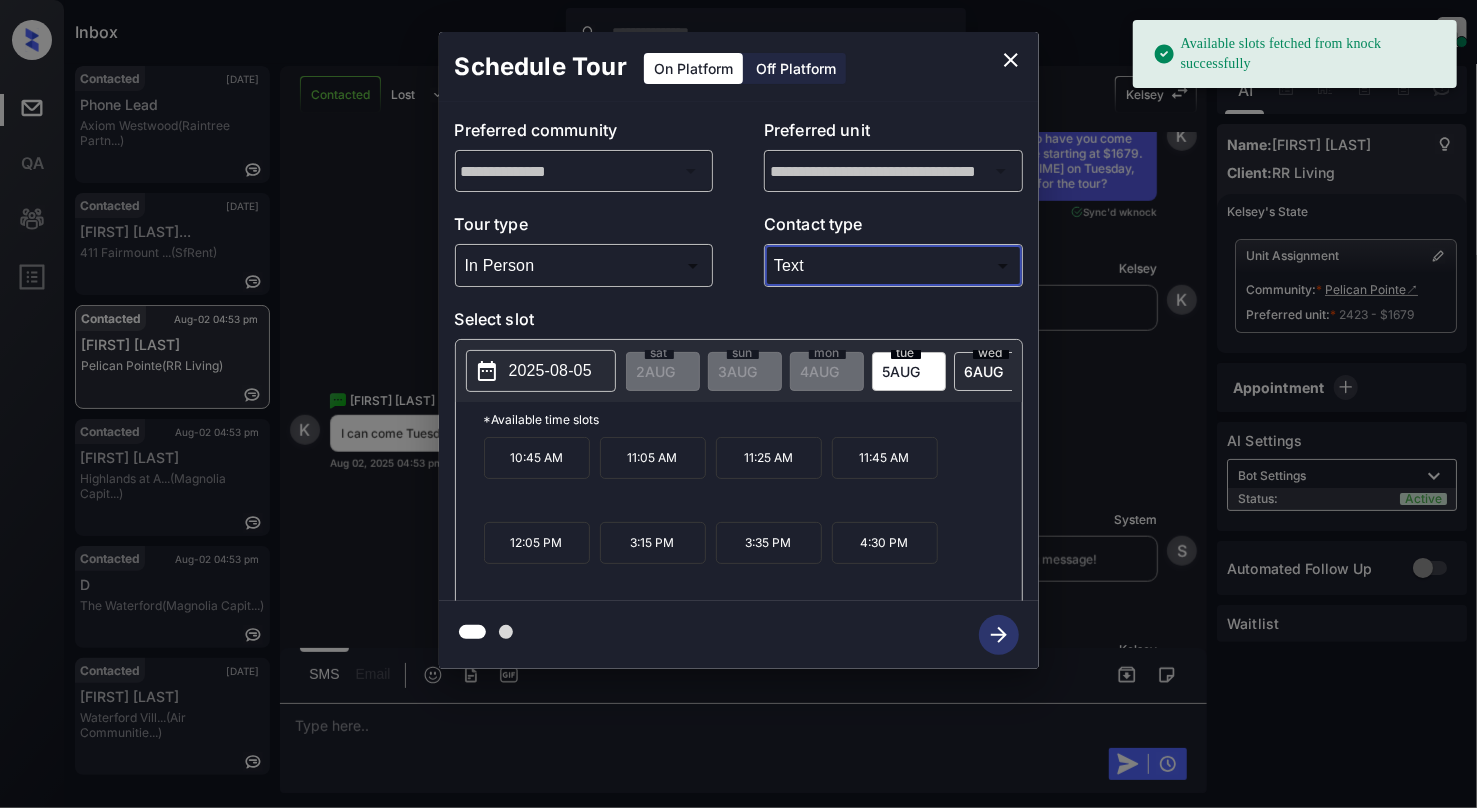 click on "2025-08-05" at bounding box center [541, 371] 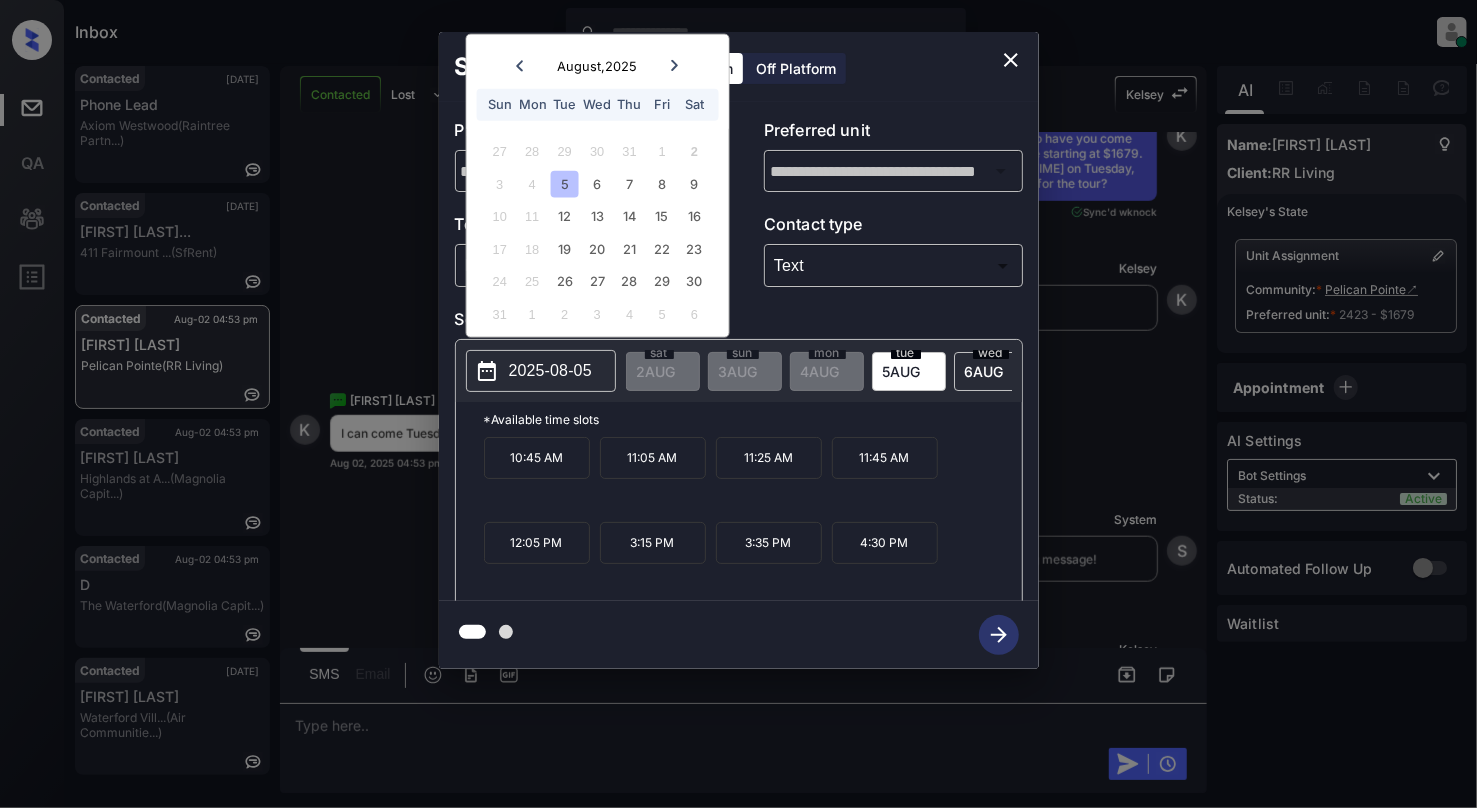 click on "10:45 AM" at bounding box center (537, 458) 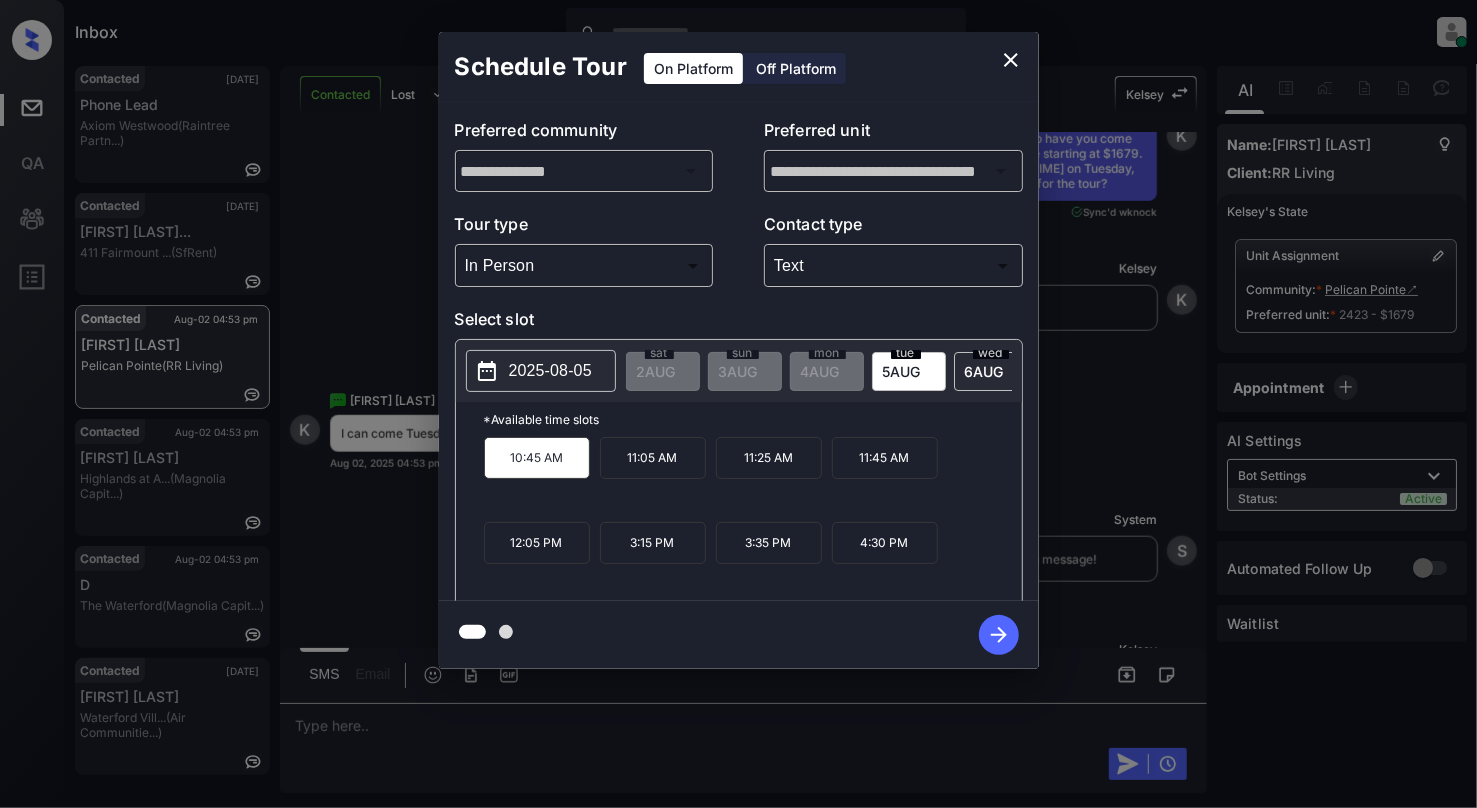 click 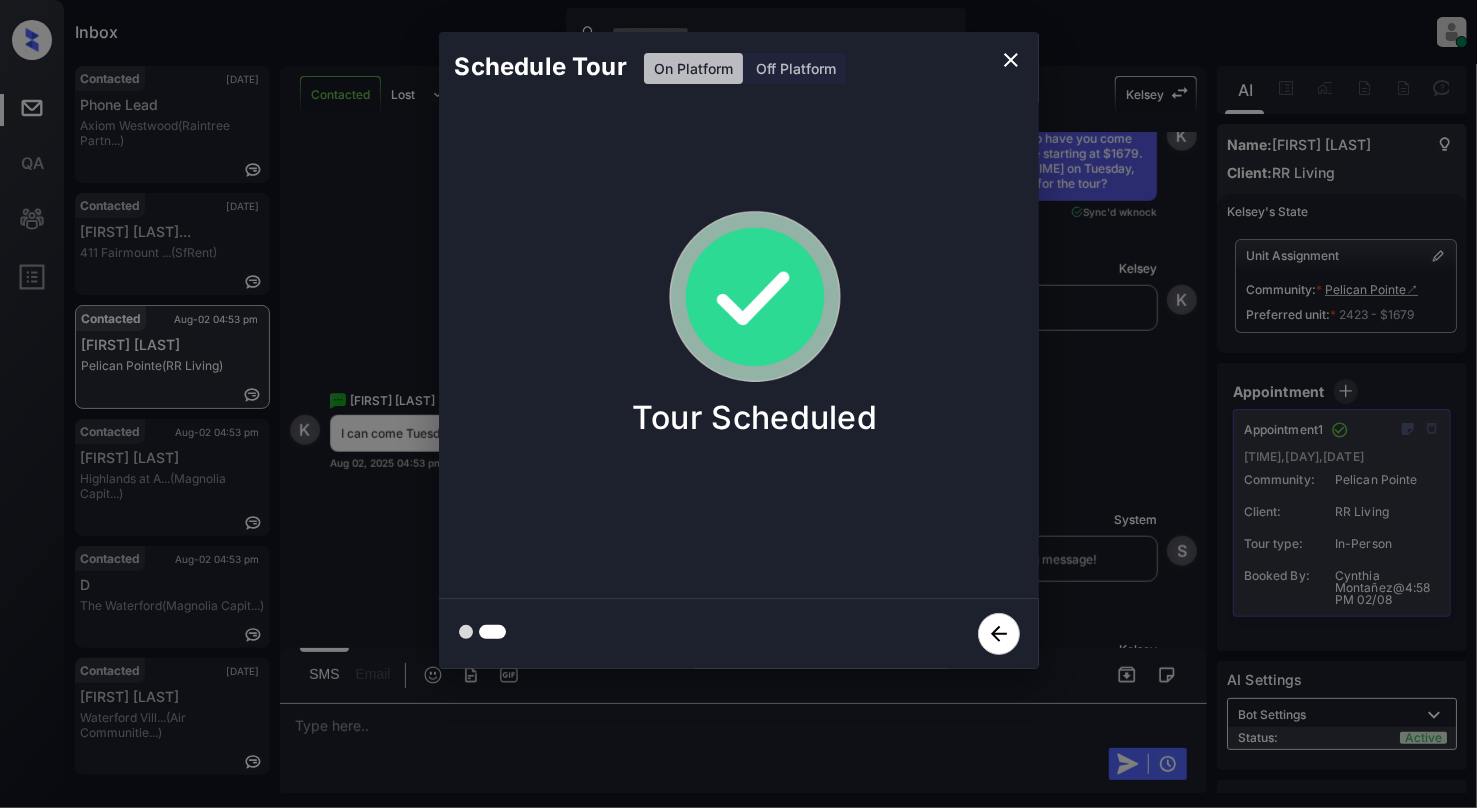click 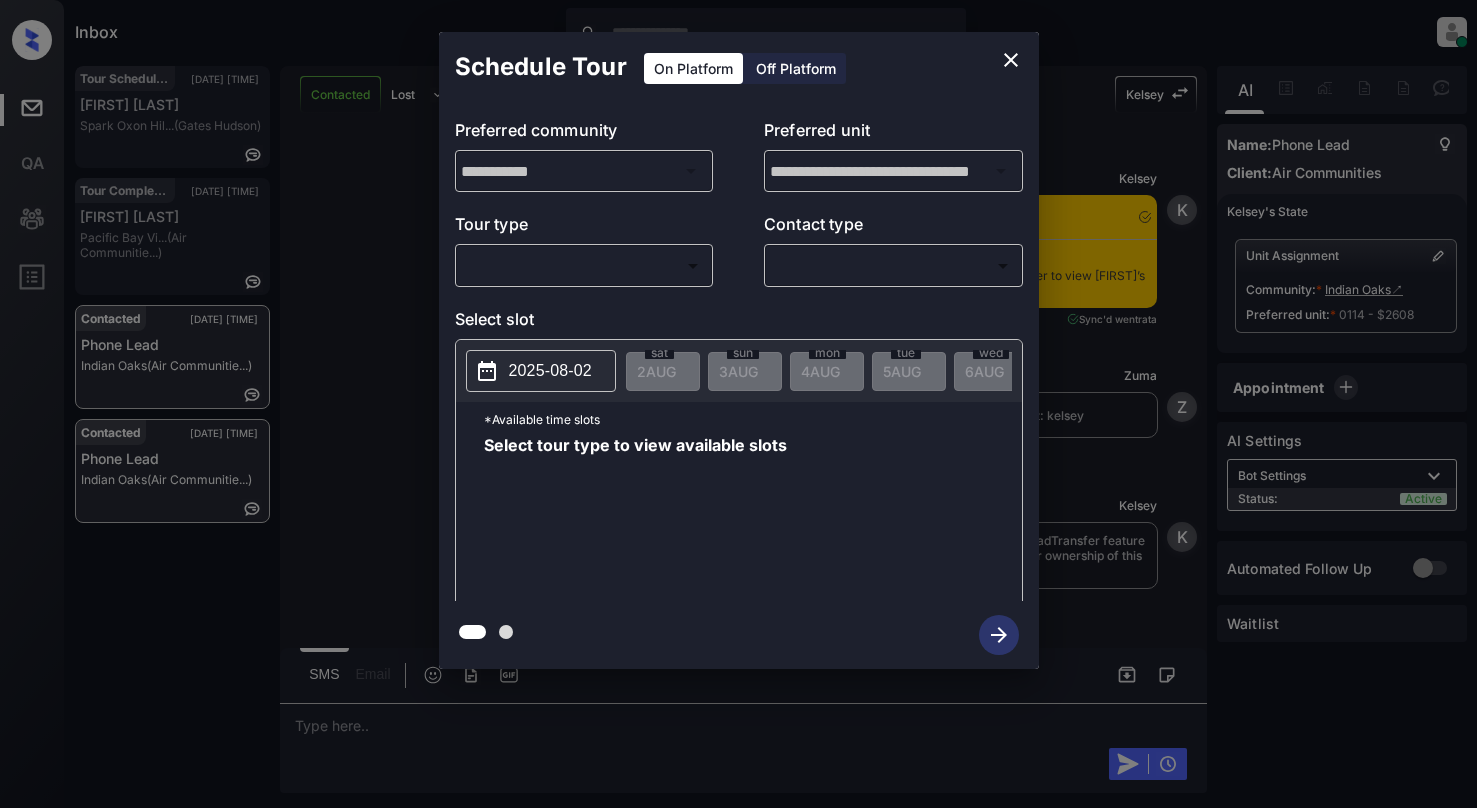scroll, scrollTop: 0, scrollLeft: 0, axis: both 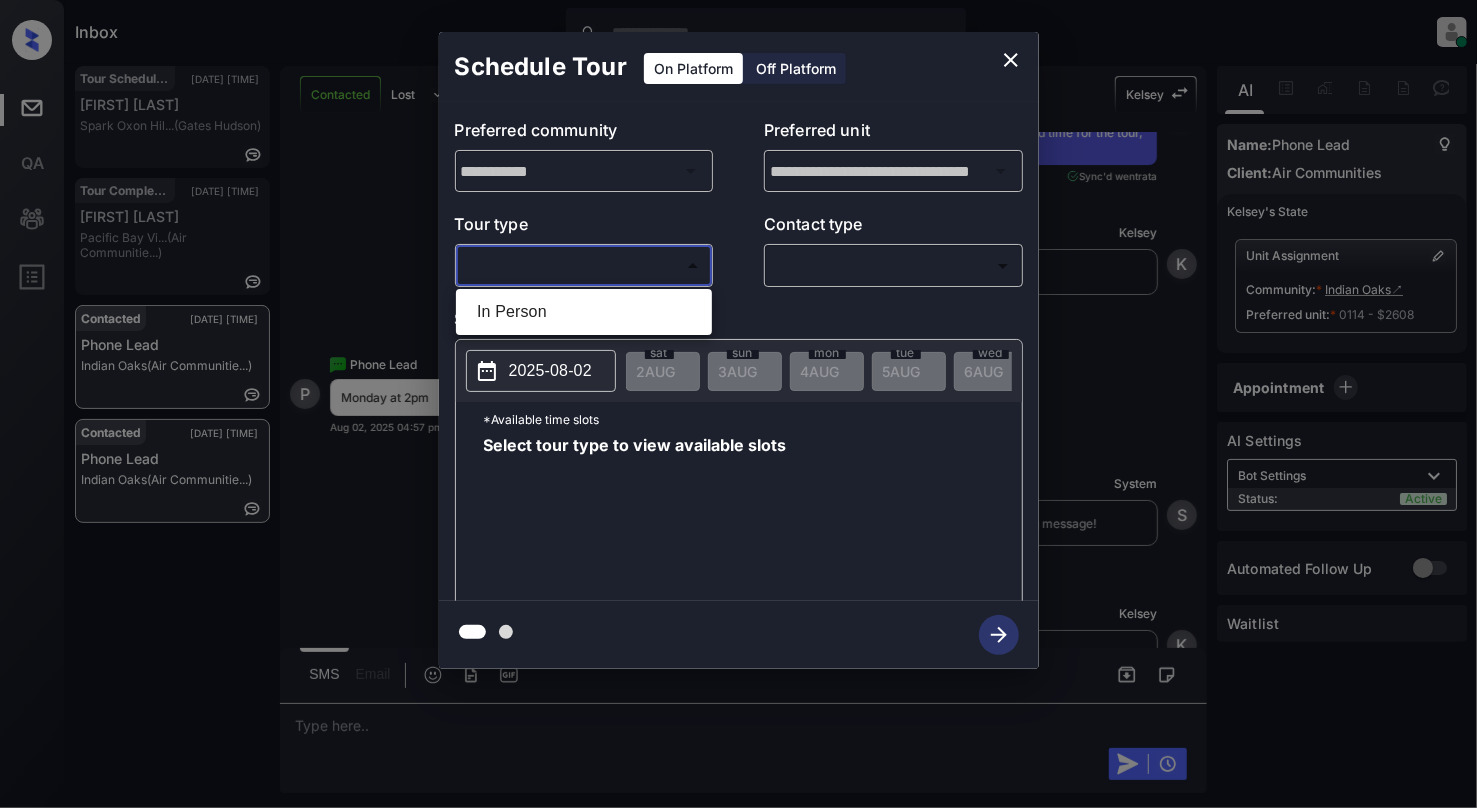 click on "Inbox Cynthia Montañez Online Set yourself   offline Set yourself   on break Profile Switch to  light  mode Sign out Tour Scheduled Aug-02 05:18 pm   Michelle Butle... Spark Oxon Hil...  (Gates Hudson) Tour Completed Aug-02 05:18 pm   Jodi Heath Pacific Bay Vi...  (Air Communitie...) Contacted Aug-02 04:57 pm   Phone Lead Indian Oaks  (Air Communitie...) Contacted Aug-02 04:57 pm   Phone Lead Indian Oaks  (Air Communitie...) Contacted Lost Lead Sentiment: Angry Upon sliding the acknowledgement:  Lead will move to lost stage. * ​ SMS and call option will be set to opt out. AFM will be turned off for the lead. Kelsey New Message Kelsey Notes Note: <a href="https://conversation.getzuma.com/688ea0cb00bdea0dbb79e844">https://conversation.getzuma.com/688ea0cb00bdea0dbb79e844</a> - Paste this link into your browser to view Kelsey’s conversation with the prospect Aug 02, 2025 04:35 pm  Sync'd w  entrata K New Message Zuma Lead transferred to leasing agent: kelsey Aug 02, 2025 04:35 pm Z New Message Kelsey K A A" at bounding box center [738, 404] 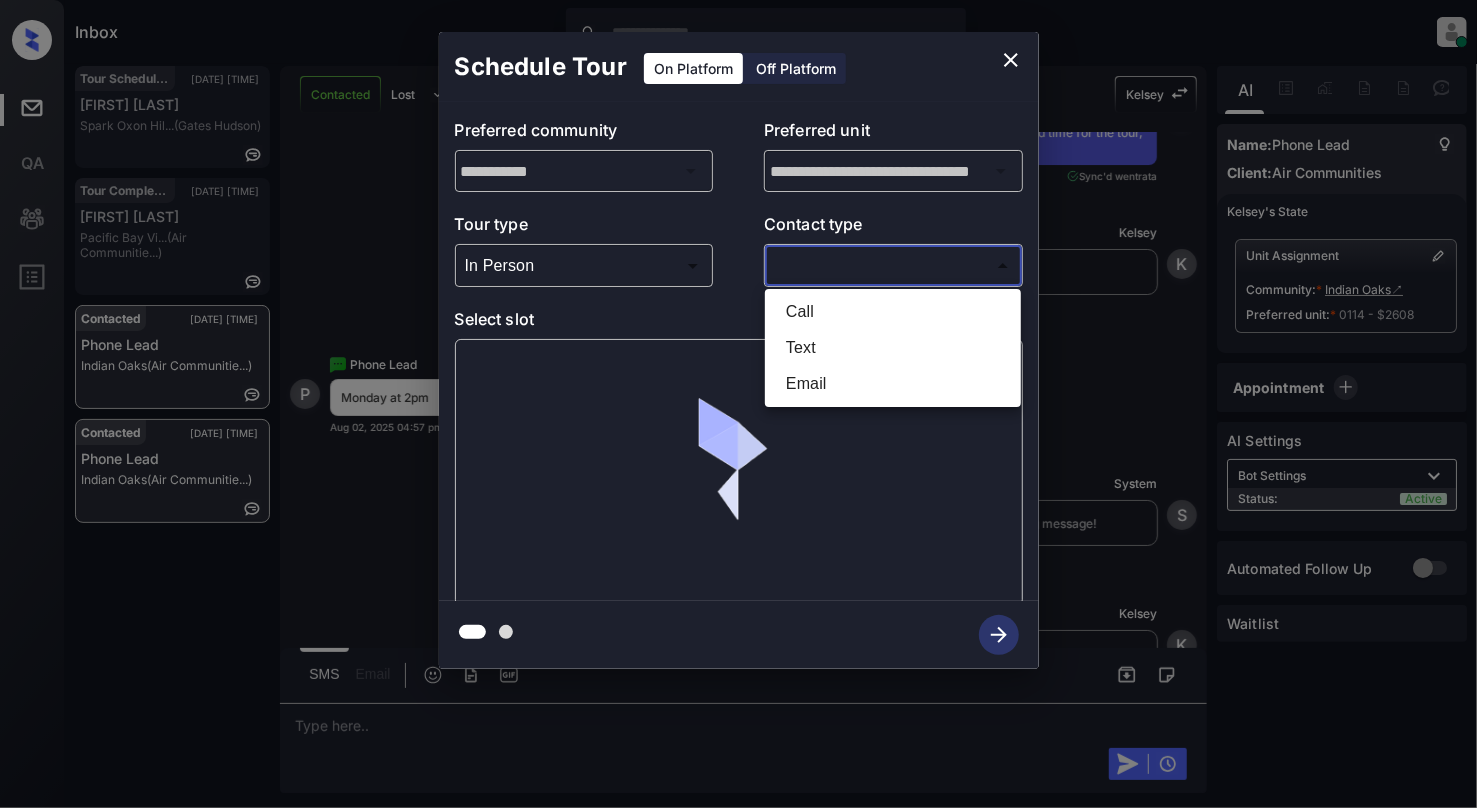 click on "Inbox Cynthia Montañez Online Set yourself   offline Set yourself   on break Profile Switch to  light  mode Sign out Tour Scheduled Aug-02 05:18 pm   Michelle Butle... Spark Oxon Hil...  (Gates Hudson) Tour Completed Aug-02 05:18 pm   Jodi Heath Pacific Bay Vi...  (Air Communitie...) Contacted Aug-02 04:57 pm   Phone Lead Indian Oaks  (Air Communitie...) Contacted Aug-02 04:57 pm   Phone Lead Indian Oaks  (Air Communitie...) Contacted Lost Lead Sentiment: Angry Upon sliding the acknowledgement:  Lead will move to lost stage. * ​ SMS and call option will be set to opt out. AFM will be turned off for the lead. Kelsey New Message Kelsey Notes Note: <a href="https://conversation.getzuma.com/688ea0cb00bdea0dbb79e844">https://conversation.getzuma.com/688ea0cb00bdea0dbb79e844</a> - Paste this link into your browser to view Kelsey’s conversation with the prospect Aug 02, 2025 04:35 pm  Sync'd w  entrata K New Message Zuma Lead transferred to leasing agent: kelsey Aug 02, 2025 04:35 pm Z New Message Kelsey K A A" at bounding box center (738, 404) 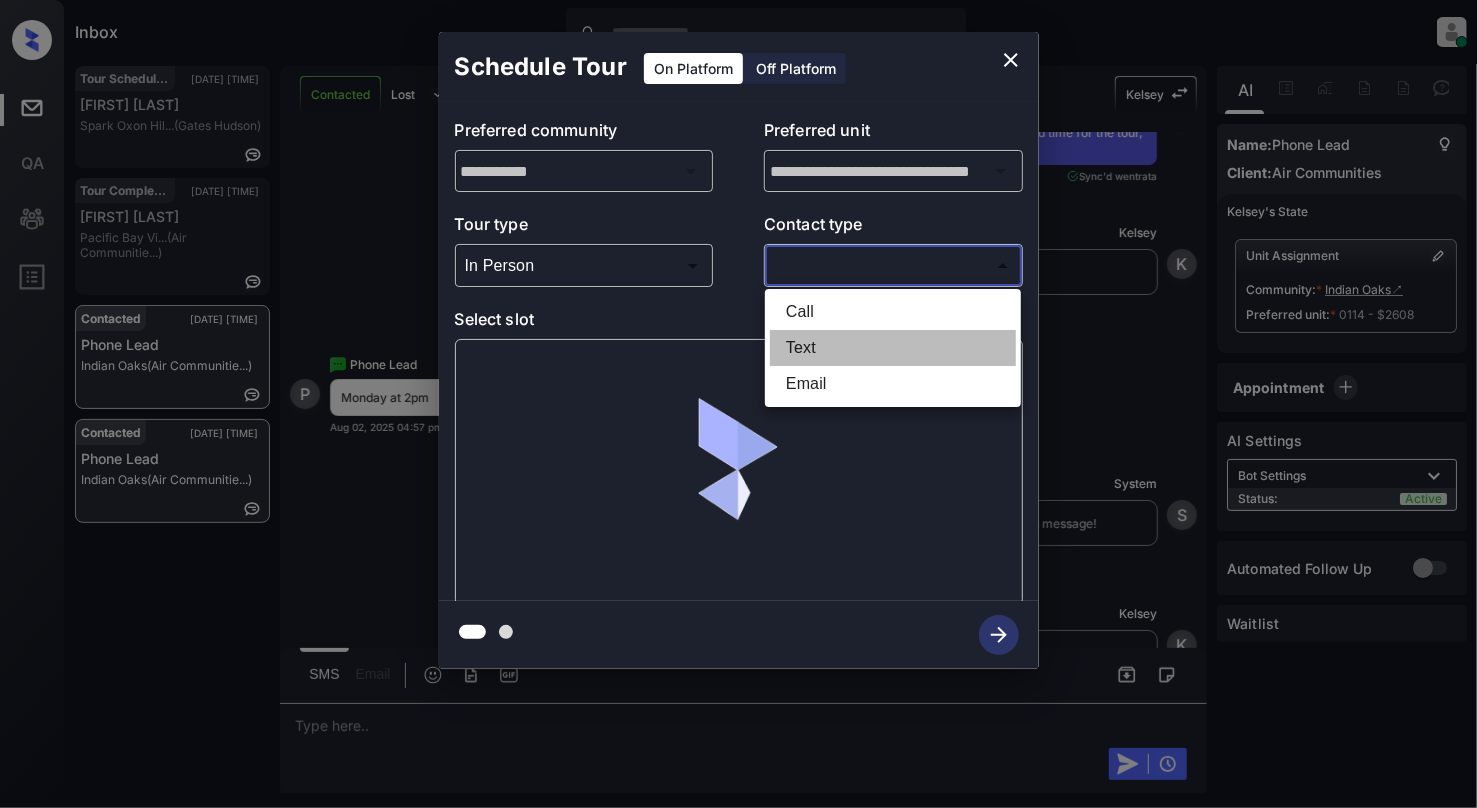 click on "Text" at bounding box center (893, 348) 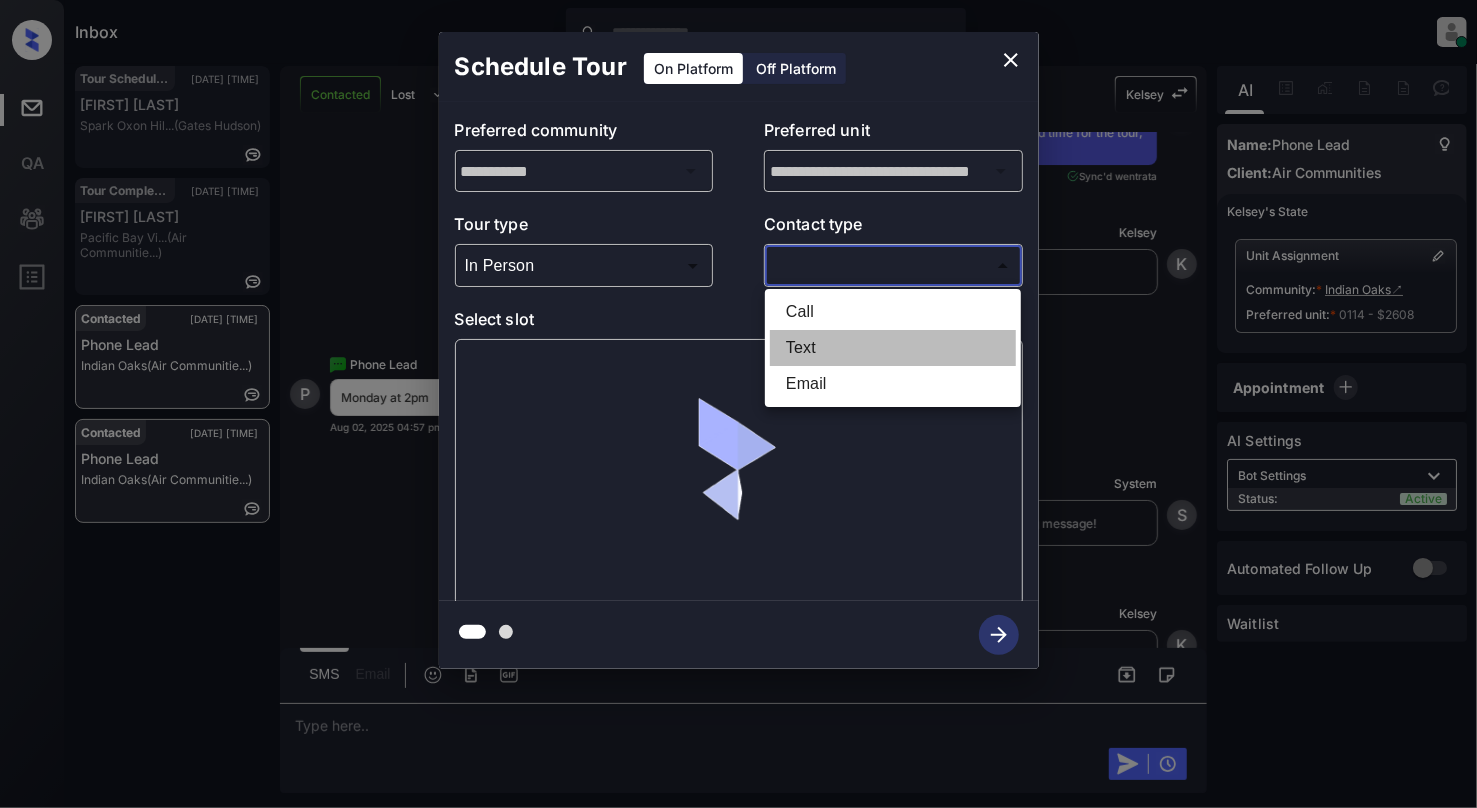 type on "****" 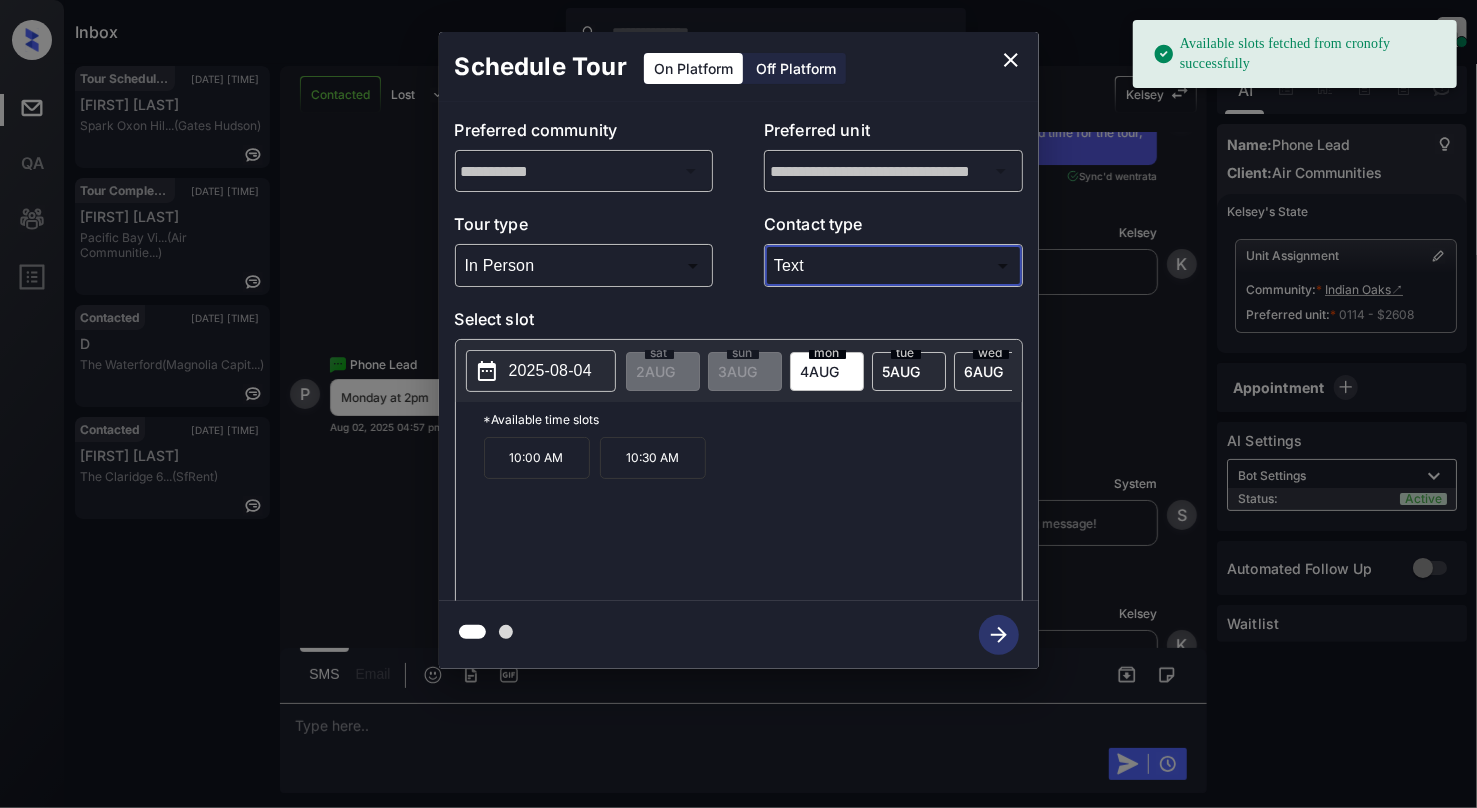 click on "2025-08-04" at bounding box center [550, 371] 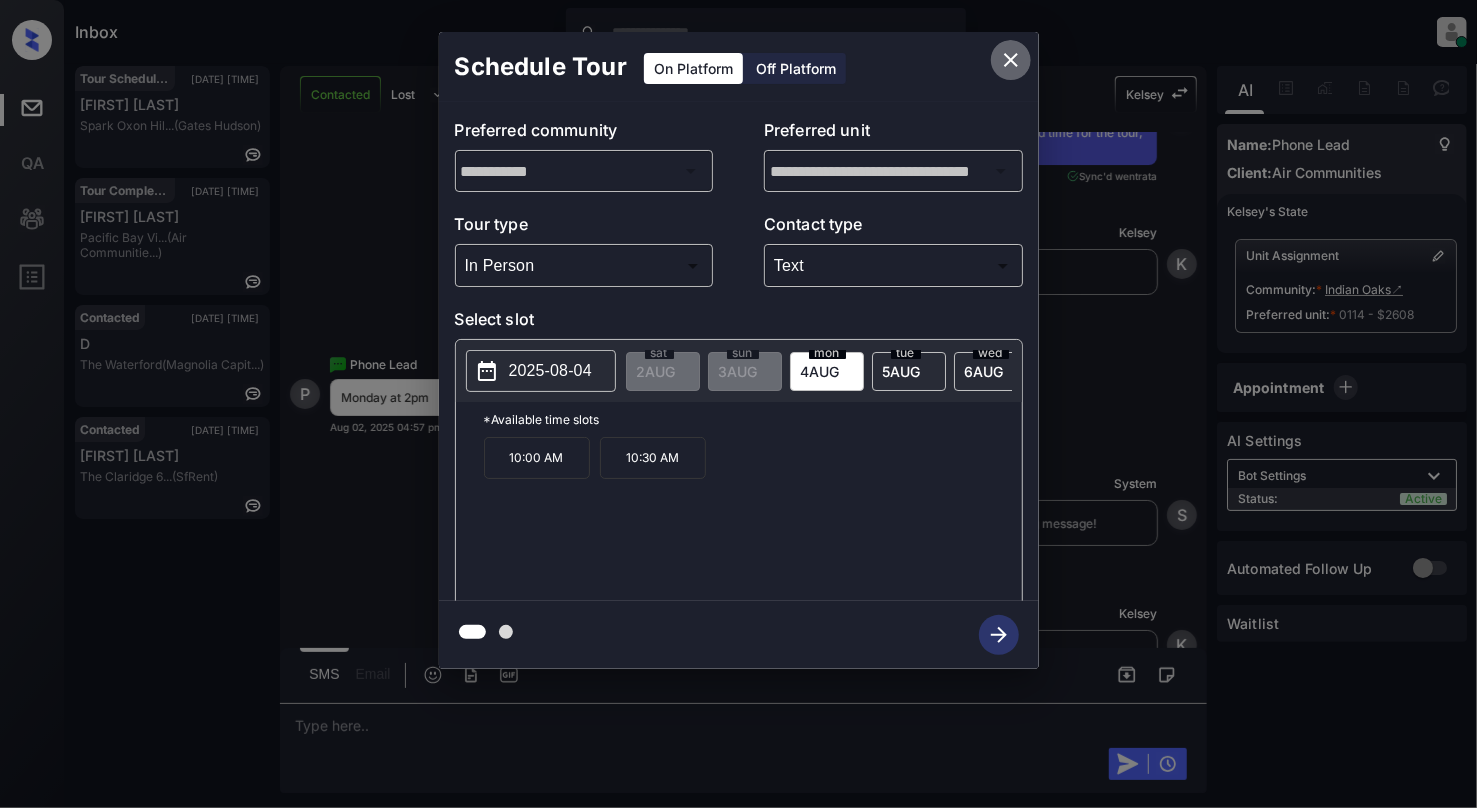 click 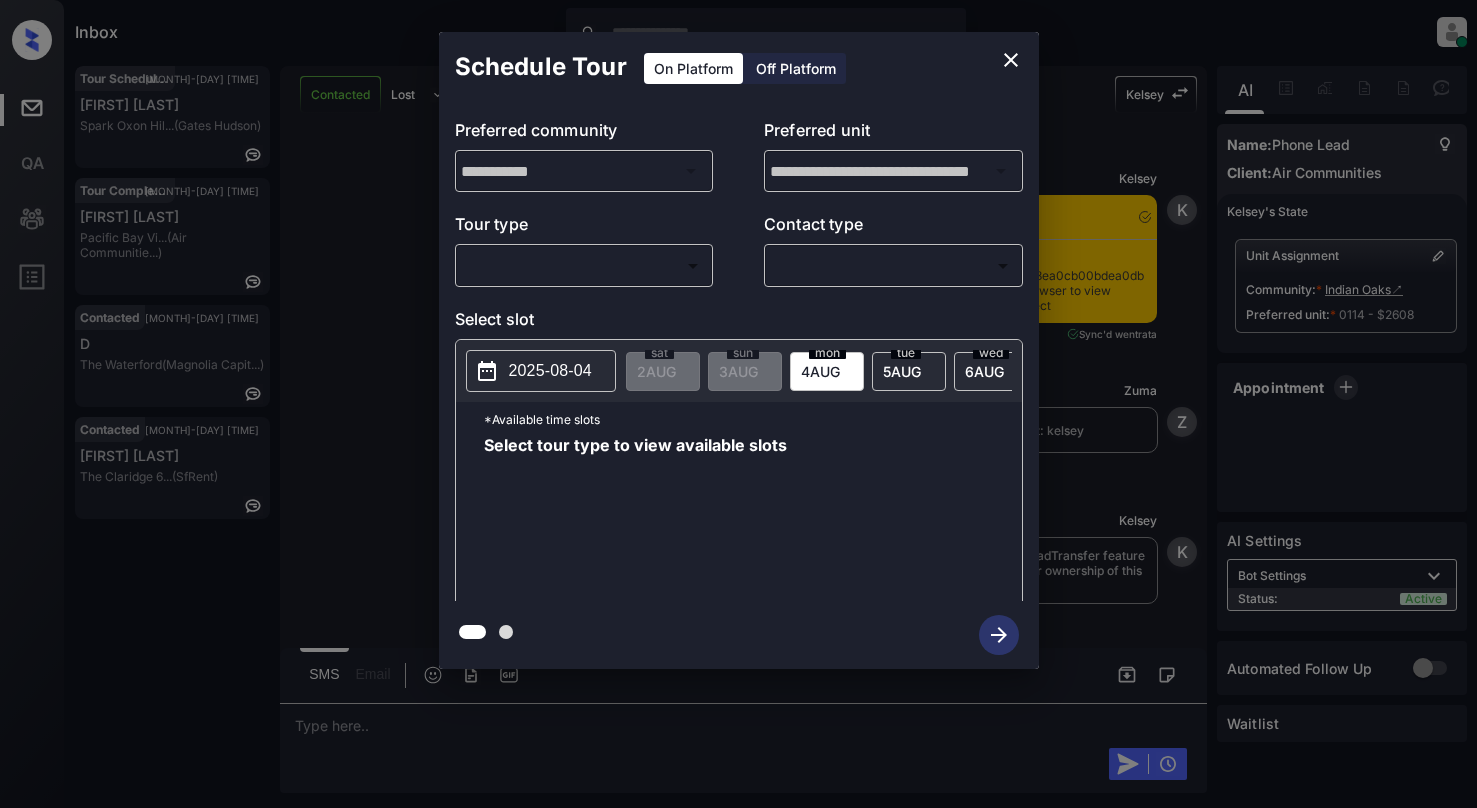 scroll, scrollTop: 0, scrollLeft: 0, axis: both 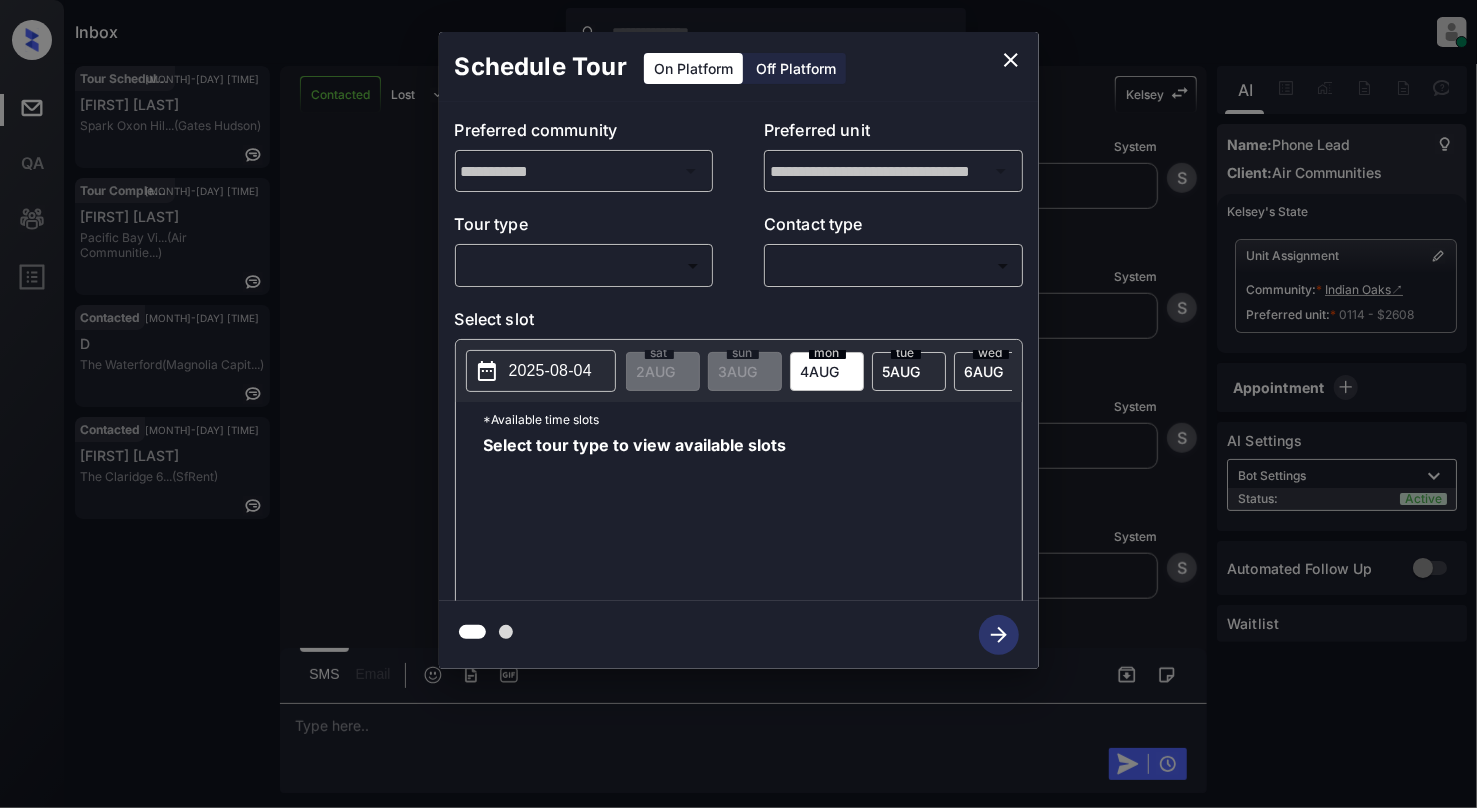 click on "Inbox Cynthia Montañez Online Set yourself   offline Set yourself   on break Profile Switch to  light  mode Sign out Tour Scheduled Aug-02 05:18 pm   Michelle Butle... Spark Oxon Hil...  (Gates Hudson) Tour Completed Aug-02 05:18 pm   Jodi Heath Pacific Bay Vi...  (Air Communitie...) Contacted Aug-02 05:20 pm   D The Waterford  (Magnolia Capit...) Contacted Aug-02 05:20 pm   Sophie Linder The Claridge 6...  (SfRent) Contacted Lost Lead Sentiment: Angry Upon sliding the acknowledgement:  Lead will move to lost stage. * ​ SMS and call option will be set to opt out. AFM will be turned off for the lead. Kelsey New Message Kelsey Notes Note: <a href="https://conversation.getzuma.com/688ea0cb00bdea0dbb79e844">https://conversation.getzuma.com/688ea0cb00bdea0dbb79e844</a> - Paste this link into your browser to view Kelsey’s conversation with the prospect Aug 02, 2025 04:35 pm  Sync'd w  entrata K New Message Zuma Lead transferred to leasing agent: kelsey Aug 02, 2025 04:35 pm Z New Message Kelsey K New Message A" at bounding box center [738, 404] 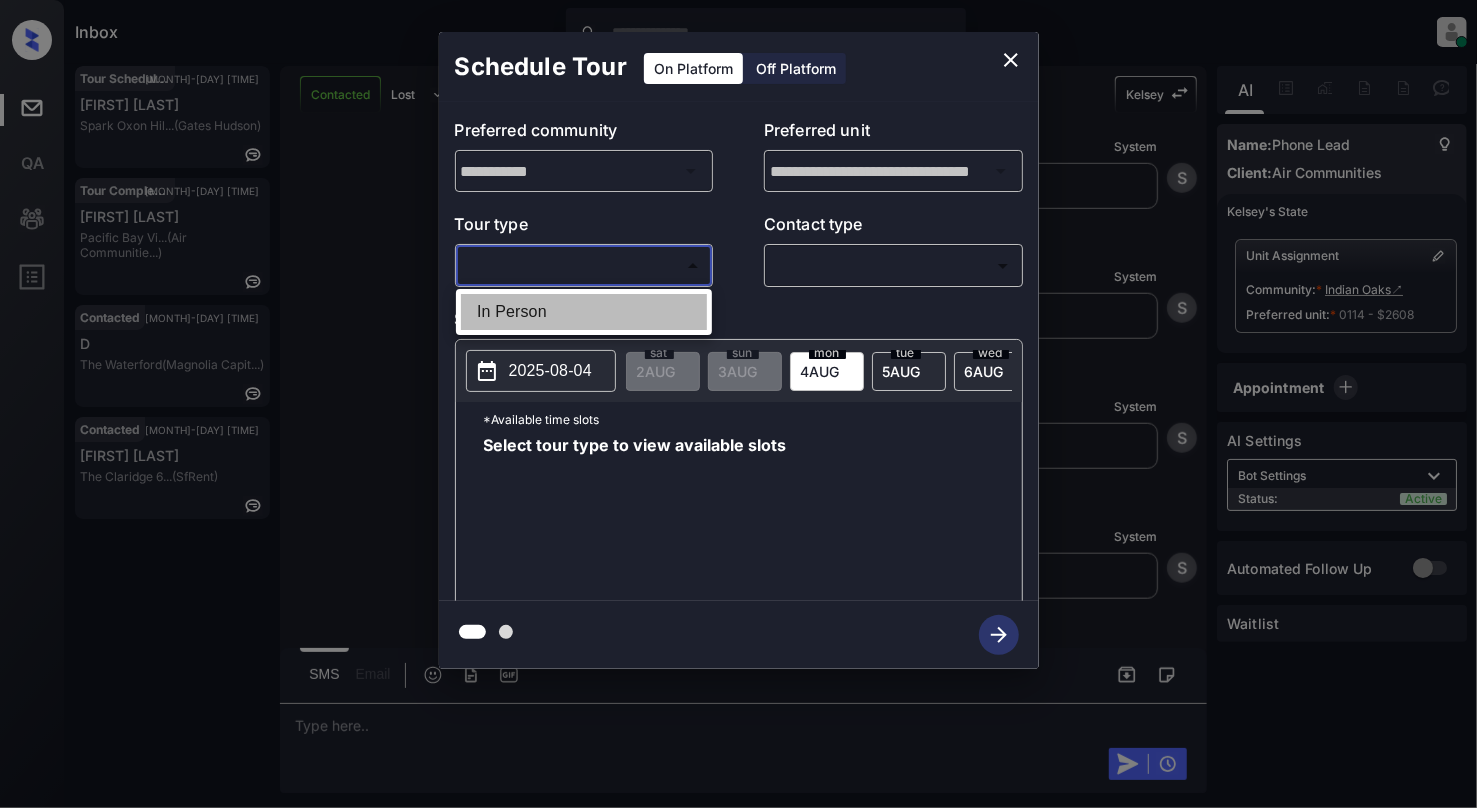 click on "In Person" at bounding box center (584, 312) 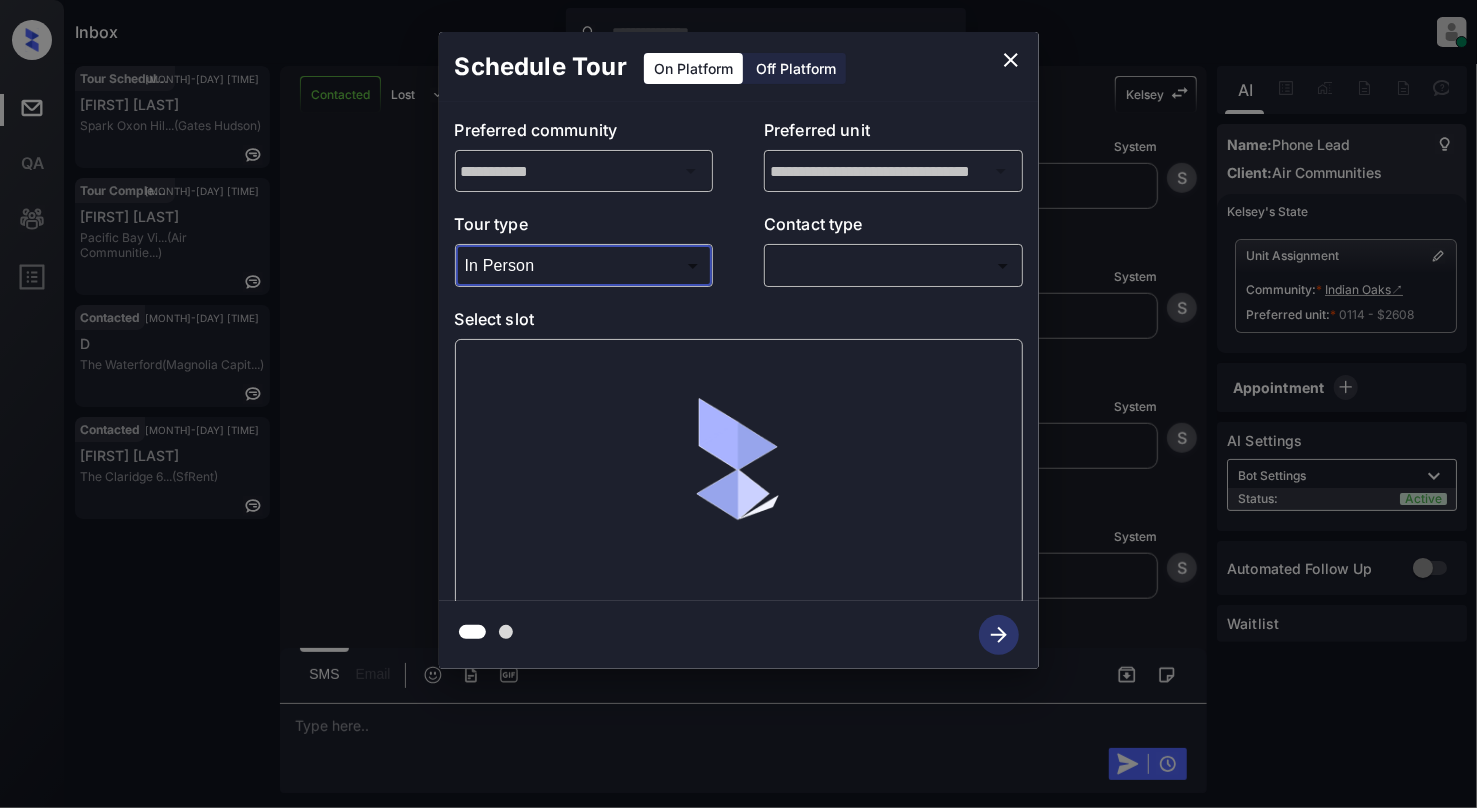 click on "Inbox Cynthia Montañez Online Set yourself   offline Set yourself   on break Profile Switch to  light  mode Sign out Tour Scheduled Aug-02 05:18 pm   Michelle Butle... Spark Oxon Hil...  (Gates Hudson) Tour Completed Aug-02 05:18 pm   Jodi Heath Pacific Bay Vi...  (Air Communitie...) Contacted Aug-02 05:20 pm   D The Waterford  (Magnolia Capit...) Contacted Aug-02 05:20 pm   Sophie Linder The Claridge 6...  (SfRent) Contacted Lost Lead Sentiment: Angry Upon sliding the acknowledgement:  Lead will move to lost stage. * ​ SMS and call option will be set to opt out. AFM will be turned off for the lead. Kelsey New Message Kelsey Notes Note: <a href="https://conversation.getzuma.com/688ea0cb00bdea0dbb79e844">https://conversation.getzuma.com/688ea0cb00bdea0dbb79e844</a> - Paste this link into your browser to view Kelsey’s conversation with the prospect Aug 02, 2025 04:35 pm  Sync'd w  entrata K New Message Zuma Lead transferred to leasing agent: kelsey Aug 02, 2025 04:35 pm Z New Message Kelsey K New Message A" at bounding box center [738, 404] 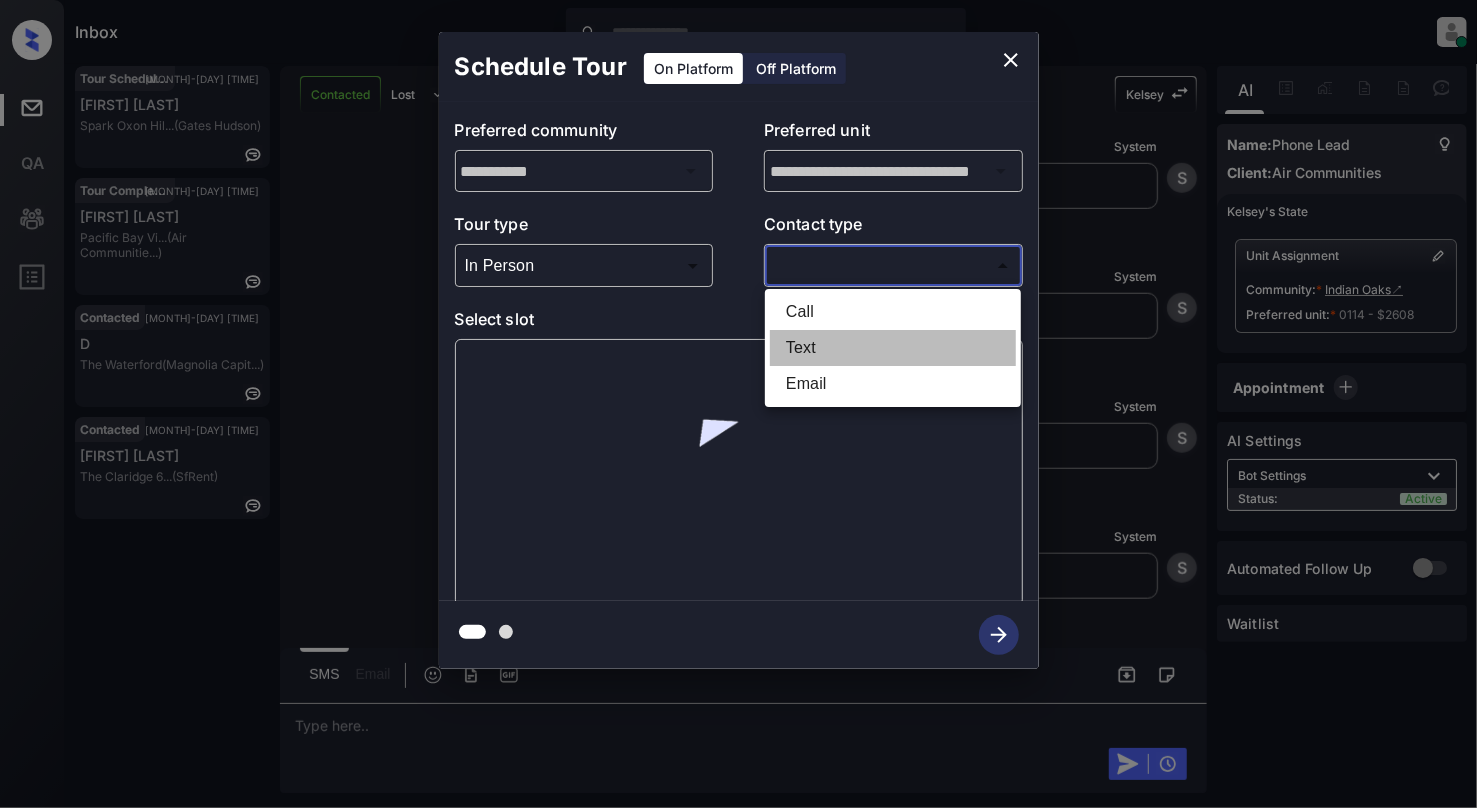 click on "Text" at bounding box center (893, 348) 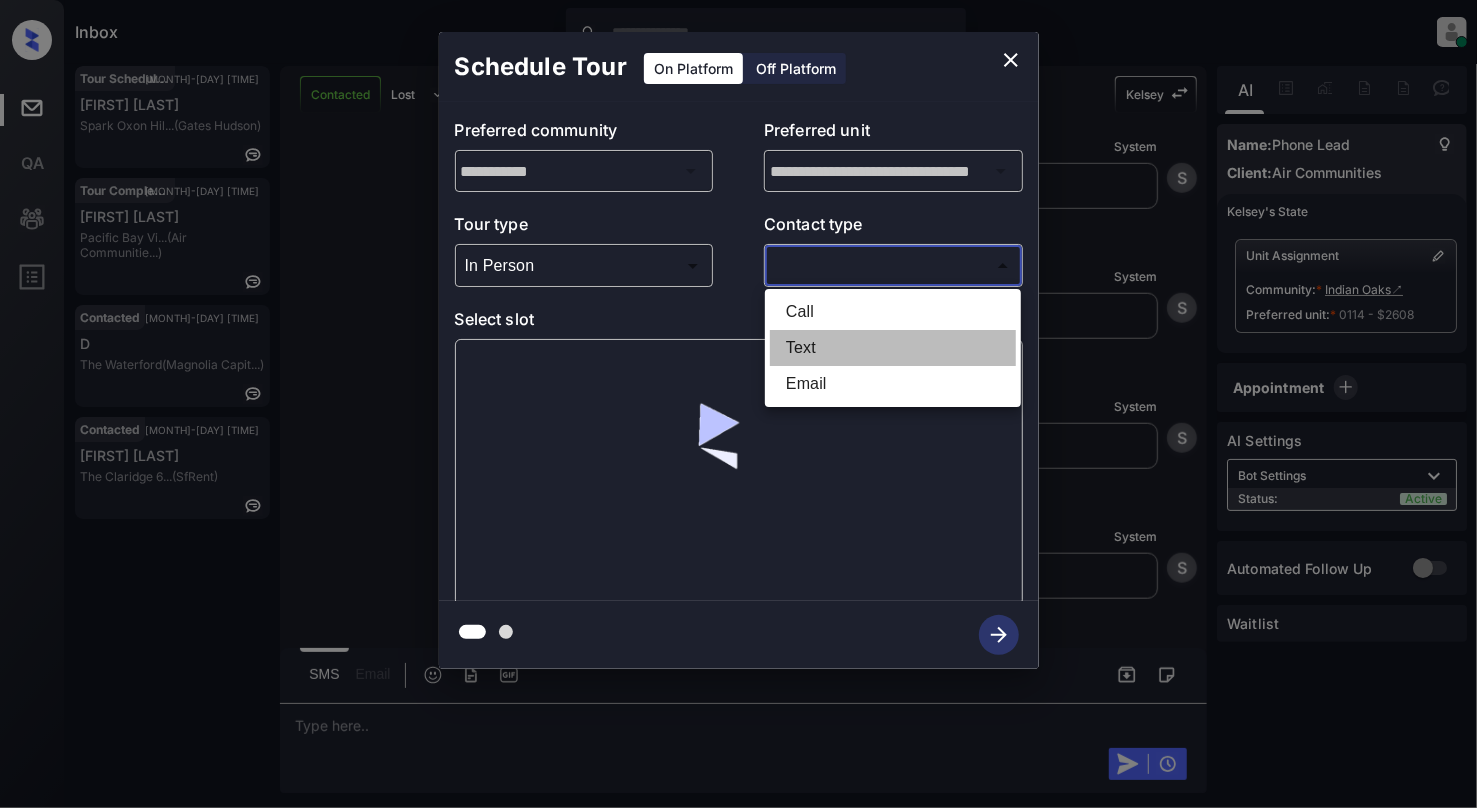 type on "****" 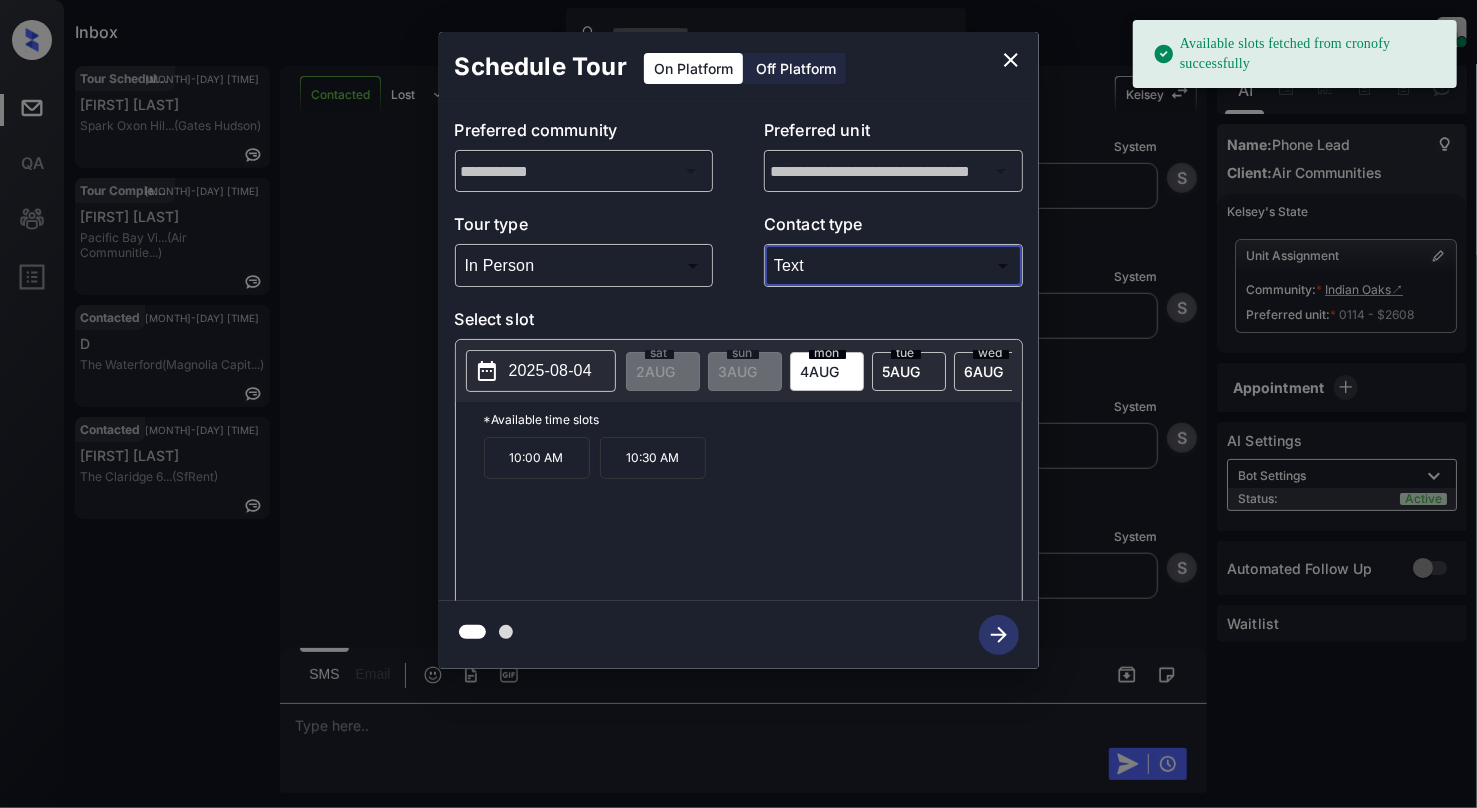 click on "2025-08-04" at bounding box center [550, 371] 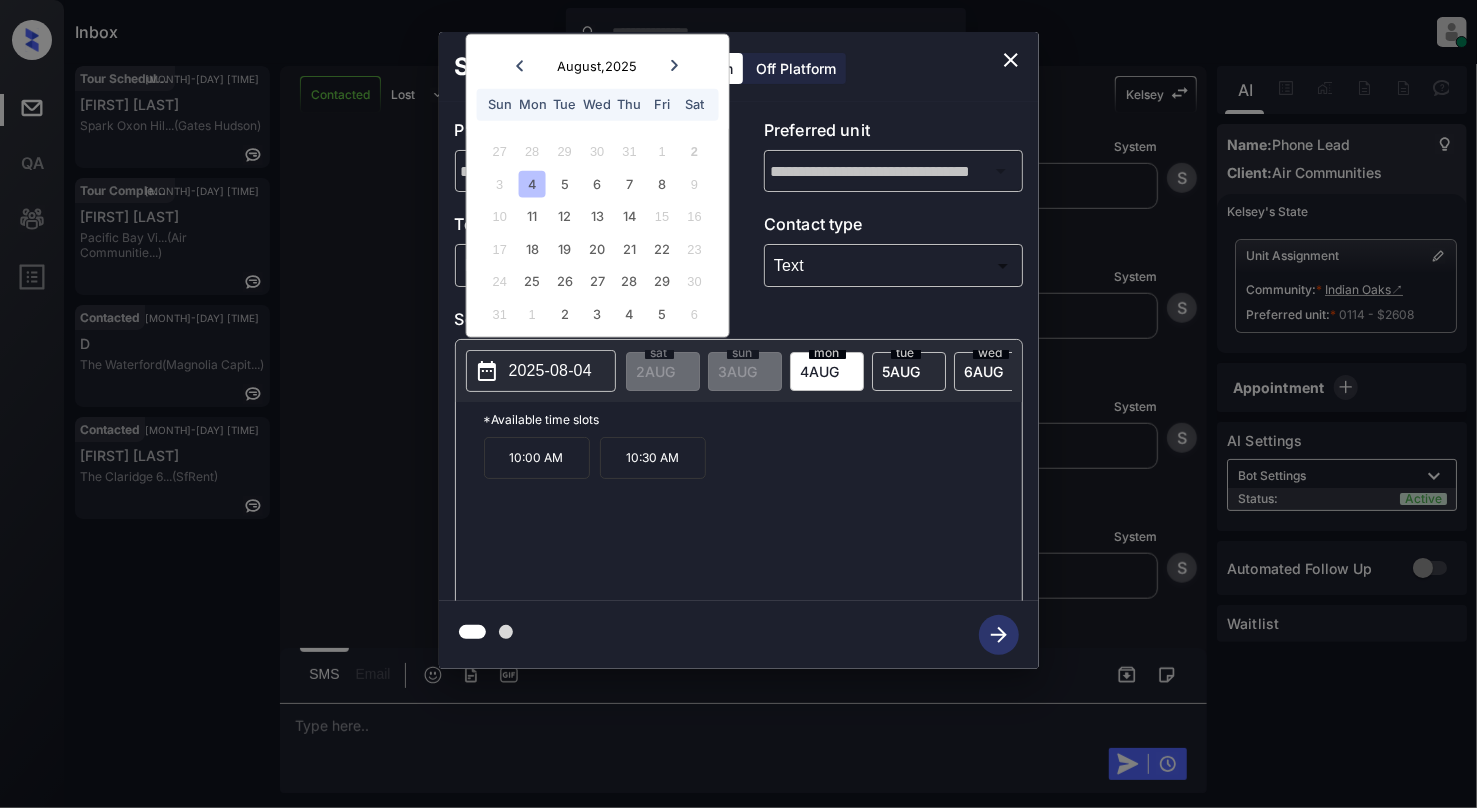 click 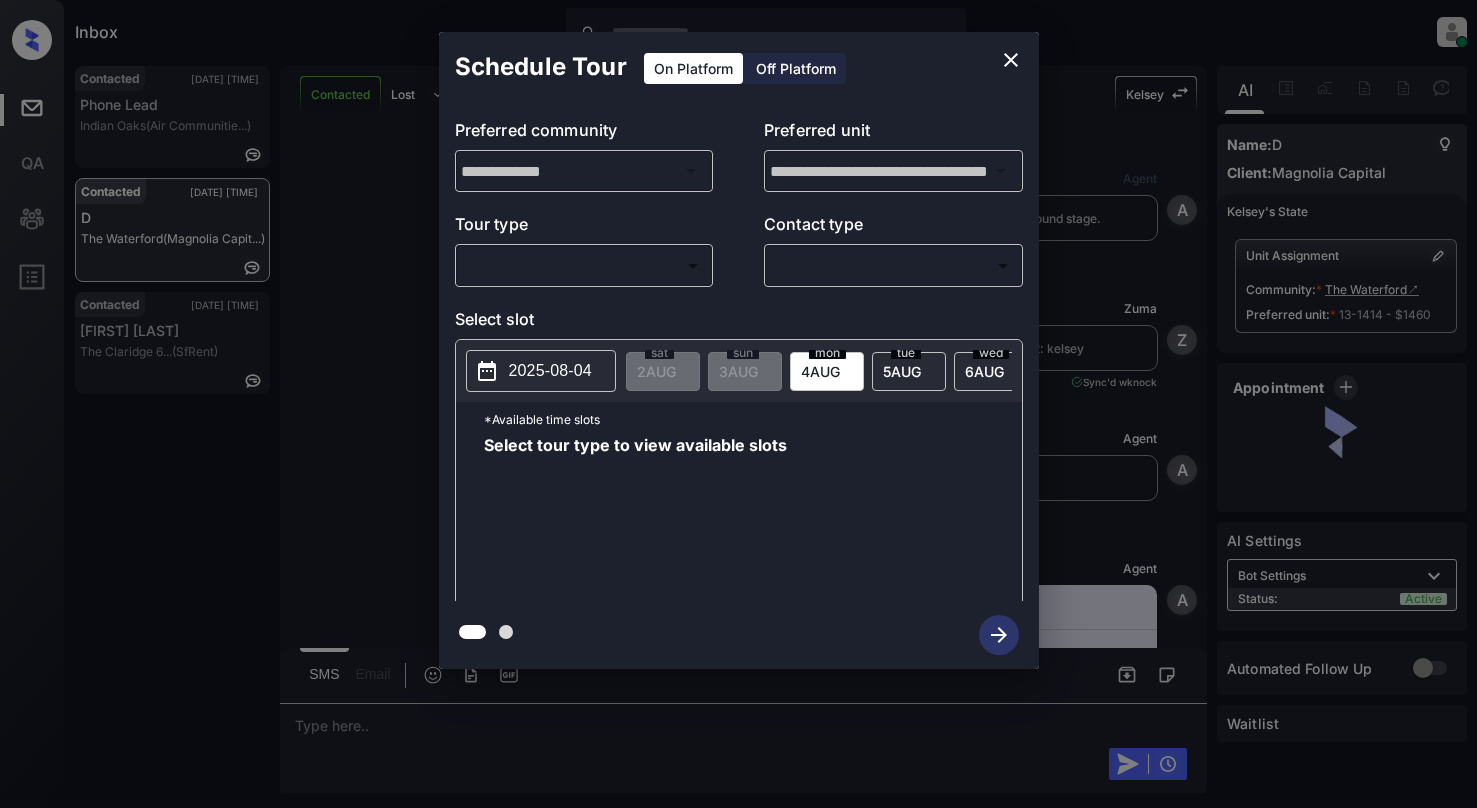 scroll, scrollTop: 0, scrollLeft: 0, axis: both 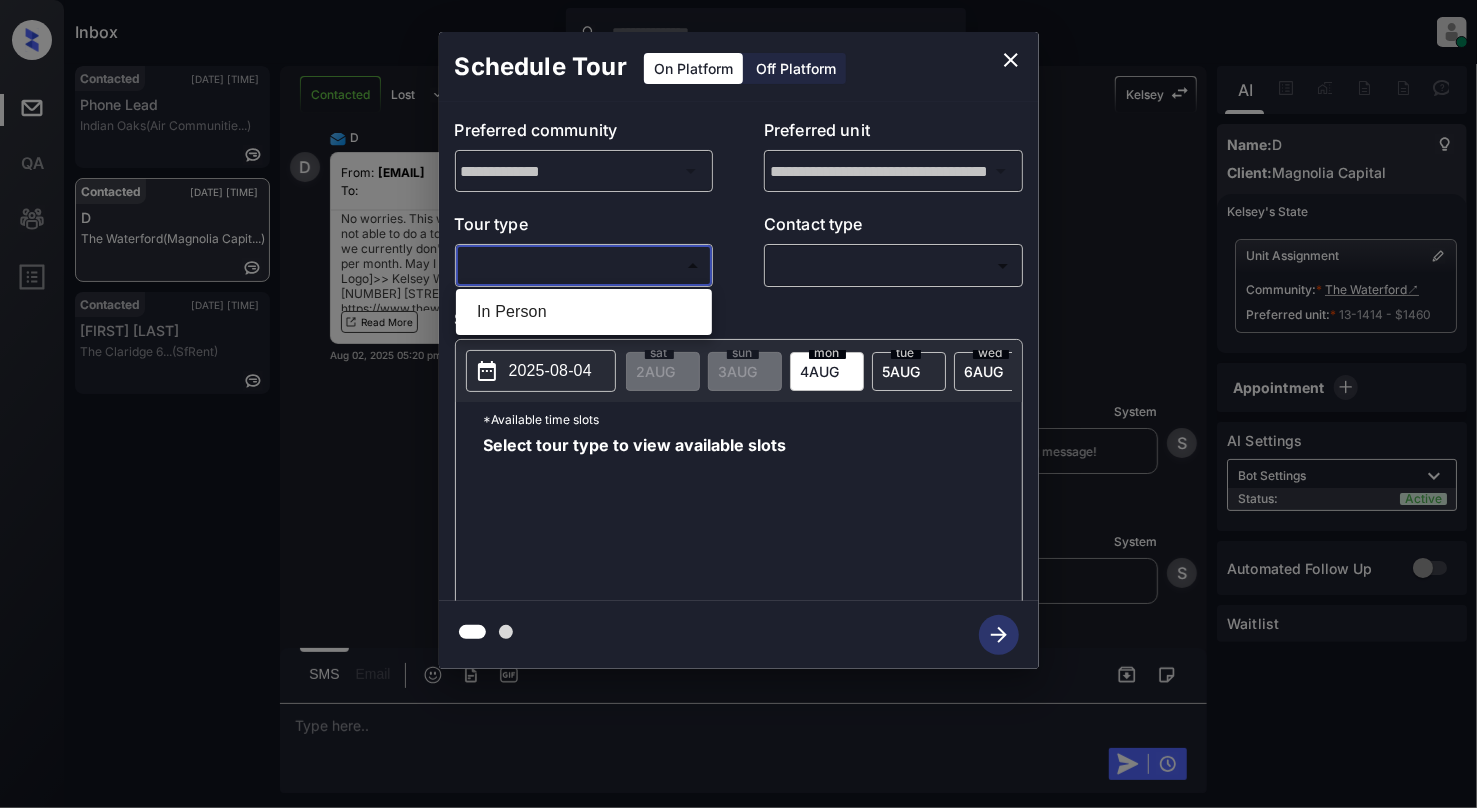 click on "Inbox [NAME] Online Set yourself   offline Set yourself   on break Profile Switch to  light  mode Sign out Contacted [DATE] [TIME]   Phone Lead Indian Oaks  (Air Communitie...) Contacted [DATE] [TIME]   D The Waterford  (Magnolia Capit...) Contacted [DATE] [TIME]   [FIRST] [LAST] The Claridge 6...  (SfRent) Contacted Lost Lead Sentiment: Angry Upon sliding the acknowledgement:  Lead will move to lost stage. * ​ SMS and call option will be set to opt out. AFM will be turned off for the lead. Kelsey New Message Agent Lead created via webhook in Inbound stage. [DATE] [TIME] A New Message Zuma Lead transferred to leasing agent: kelsey [DATE] [TIME]  Sync'd w  knock Z New Message Agent AFM Request sent to Kelsey. [DATE] [TIME] A New Message Agent Notes Note: Structured Note:
Move In Date: [DATE]
Bedroom: 2
[DATE] [TIME] A New Message Kelsey Lead Details Updated
BedRoom: 2
[DATE] [TIME] K New Message Kelsey [DATE] [TIME] K New Message K" at bounding box center [738, 404] 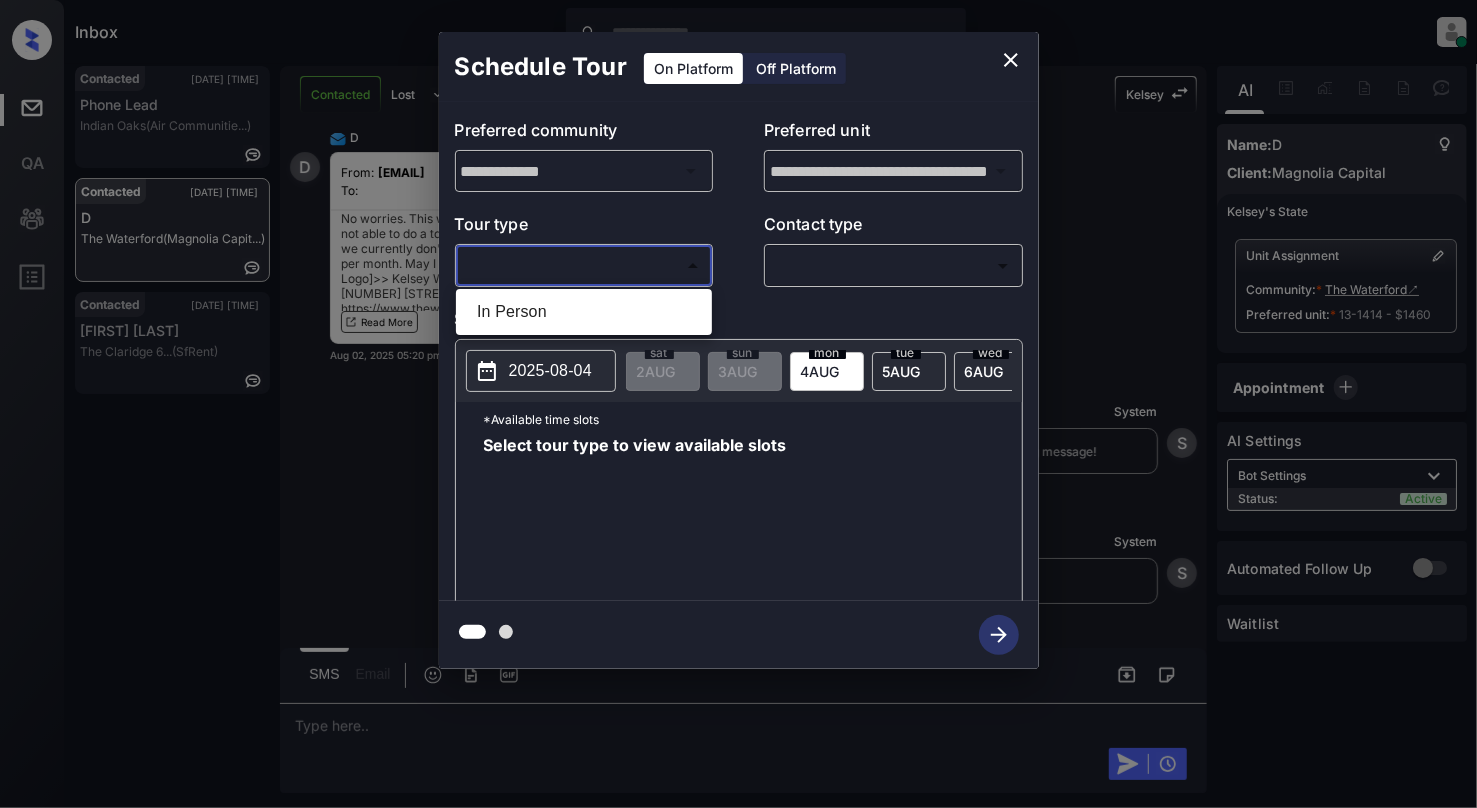 click at bounding box center [738, 404] 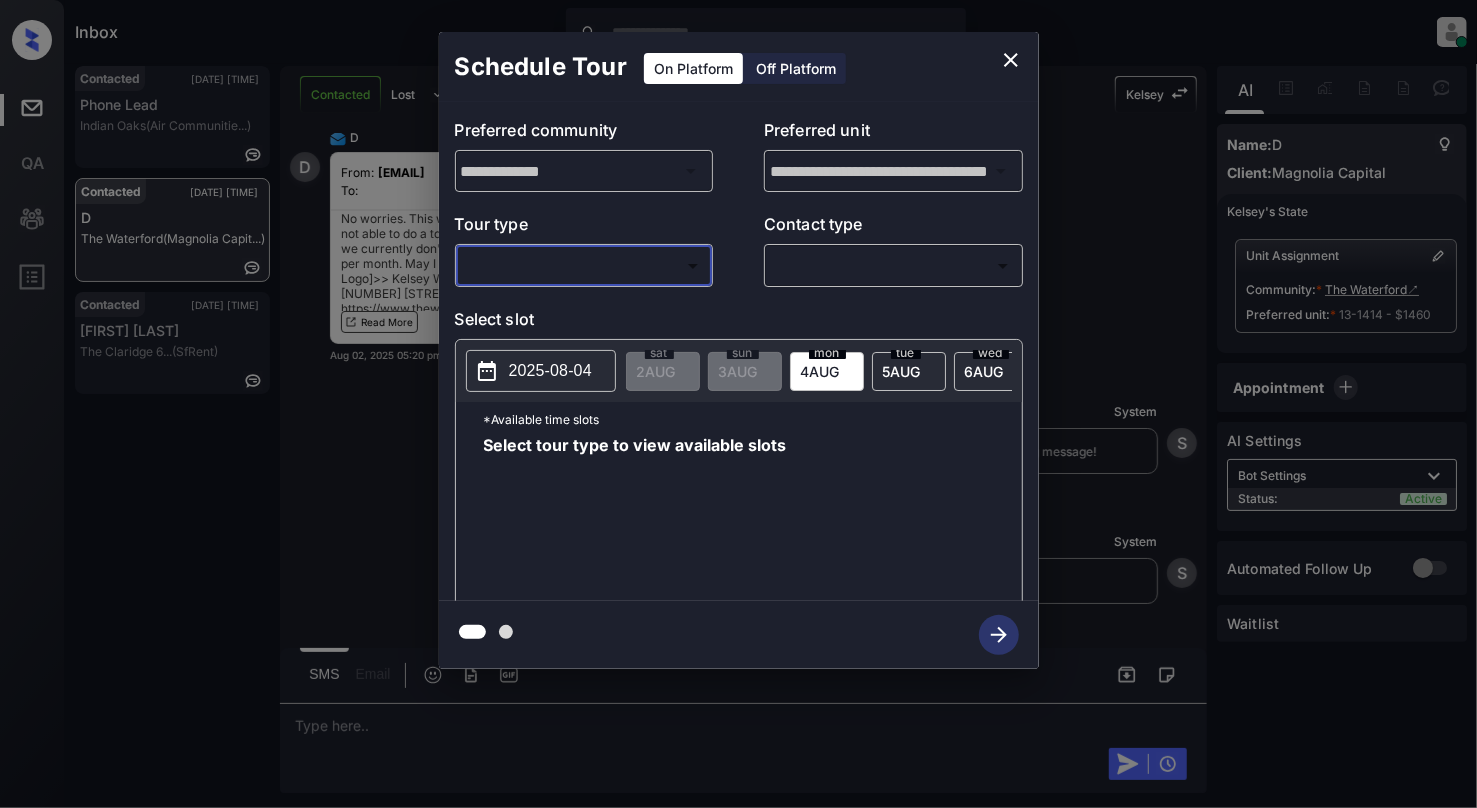 click at bounding box center (1011, 60) 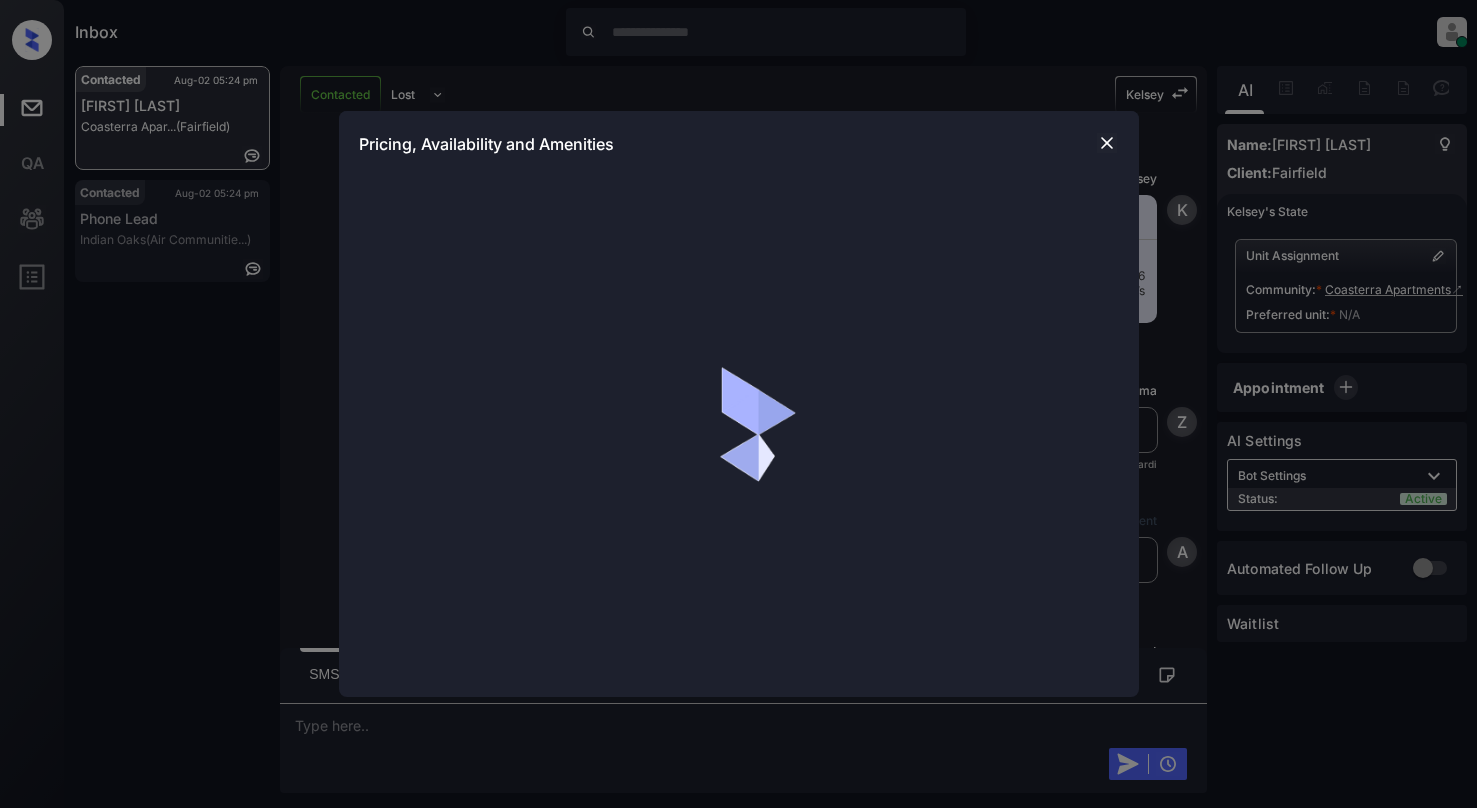 scroll, scrollTop: 0, scrollLeft: 0, axis: both 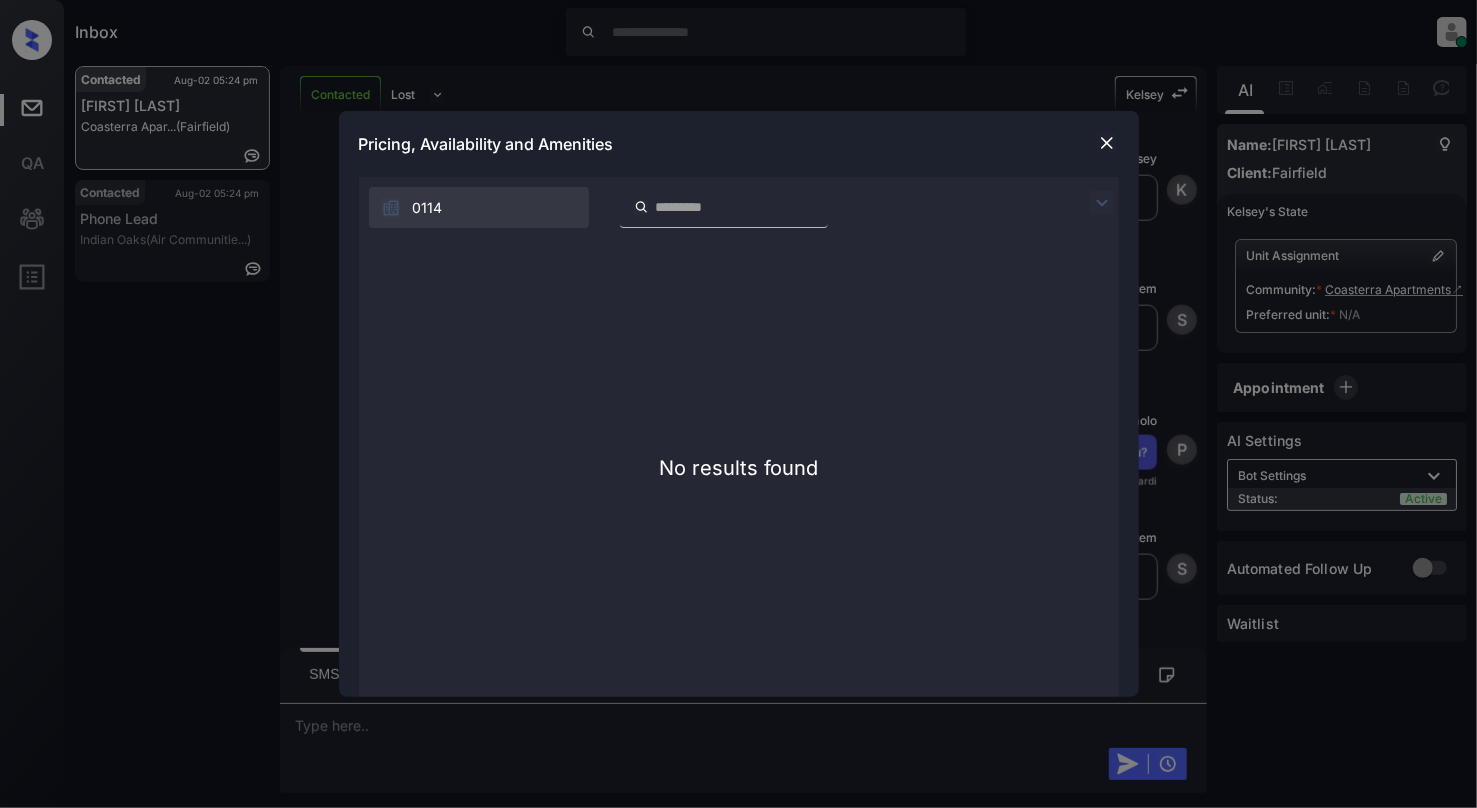 click at bounding box center [1107, 143] 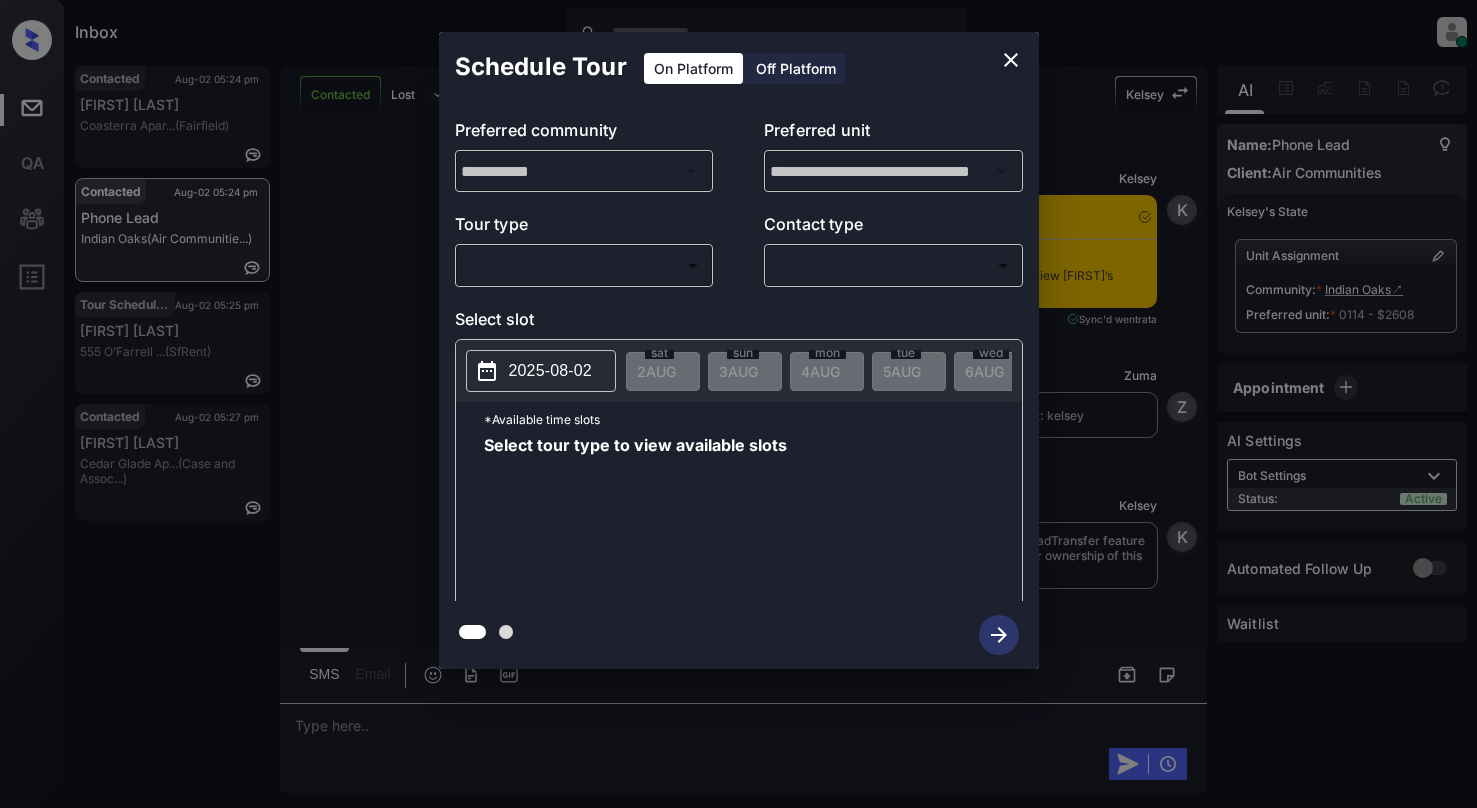 scroll, scrollTop: 0, scrollLeft: 0, axis: both 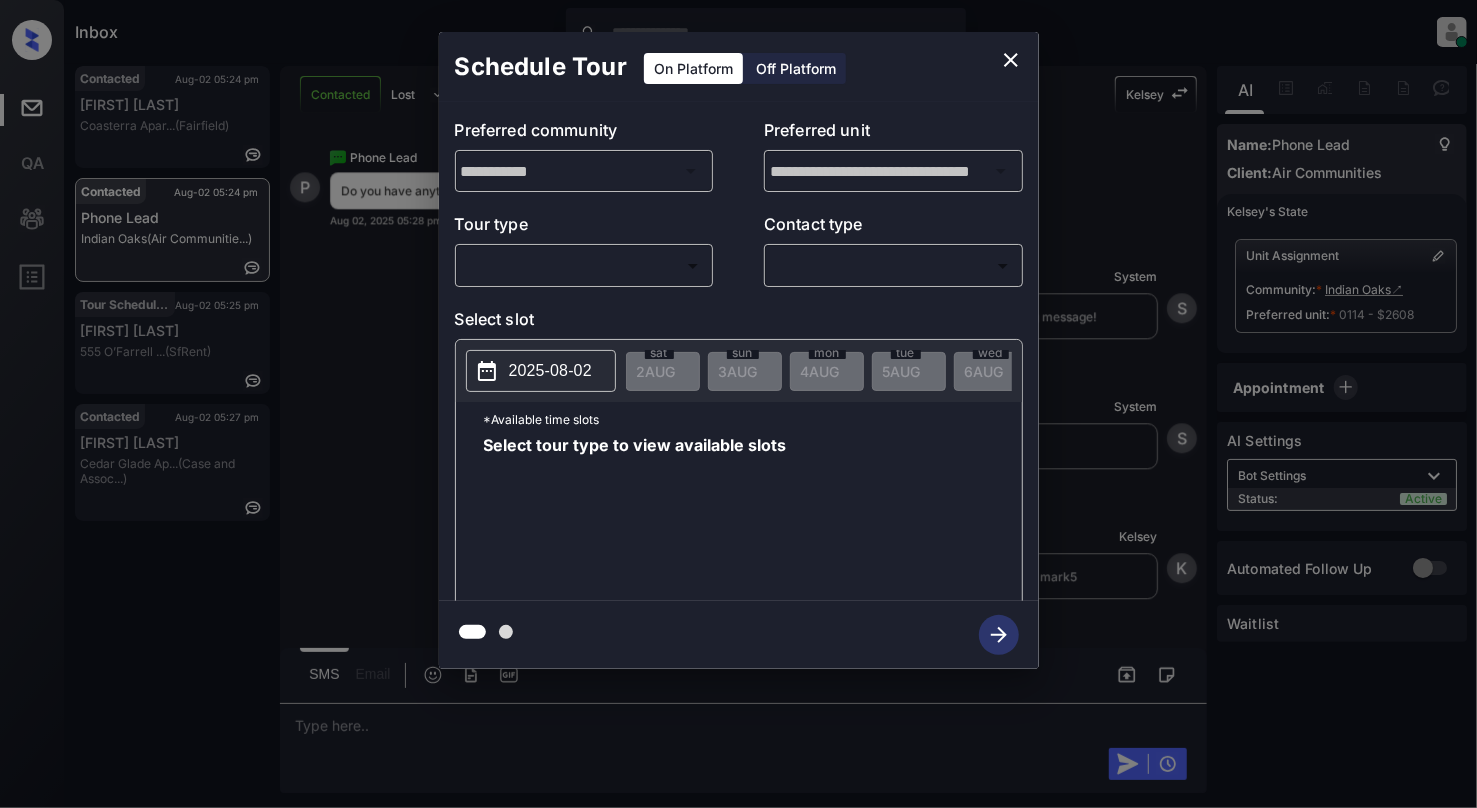 click on "Inbox Cynthia Montañez Online Set yourself   offline Set yourself   on break Profile Switch to  light  mode Sign out Contacted Aug-02 05:24 pm   Jenna Domenech Coasterra Apar...  (Fairfield) Contacted Aug-02 05:24 pm   Phone Lead Indian Oaks  (Air Communitie...) Tour Scheduled Aug-02 05:25 pm   Billie Martin 555 O’Farrell ...  (SfRent) Contacted Aug-02 05:27 pm   Jade Anastasi Cedar Glade Ap...  (Case and Assoc...) Contacted Lost Lead Sentiment: Angry Upon sliding the acknowledgement:  Lead will move to lost stage. * ​ SMS and call option will be set to opt out. AFM will be turned off for the lead. Kelsey New Message Kelsey Notes Note: <a href="https://conversation.getzuma.com/688ea0cb00bdea0dbb79e844">https://conversation.getzuma.com/688ea0cb00bdea0dbb79e844</a> - Paste this link into your browser to view Kelsey’s conversation with the prospect Aug 02, 2025 04:35 pm  Sync'd w  entrata K New Message Zuma Lead transferred to leasing agent: kelsey Aug 02, 2025 04:35 pm Z New Message Kelsey K New Message" at bounding box center (738, 404) 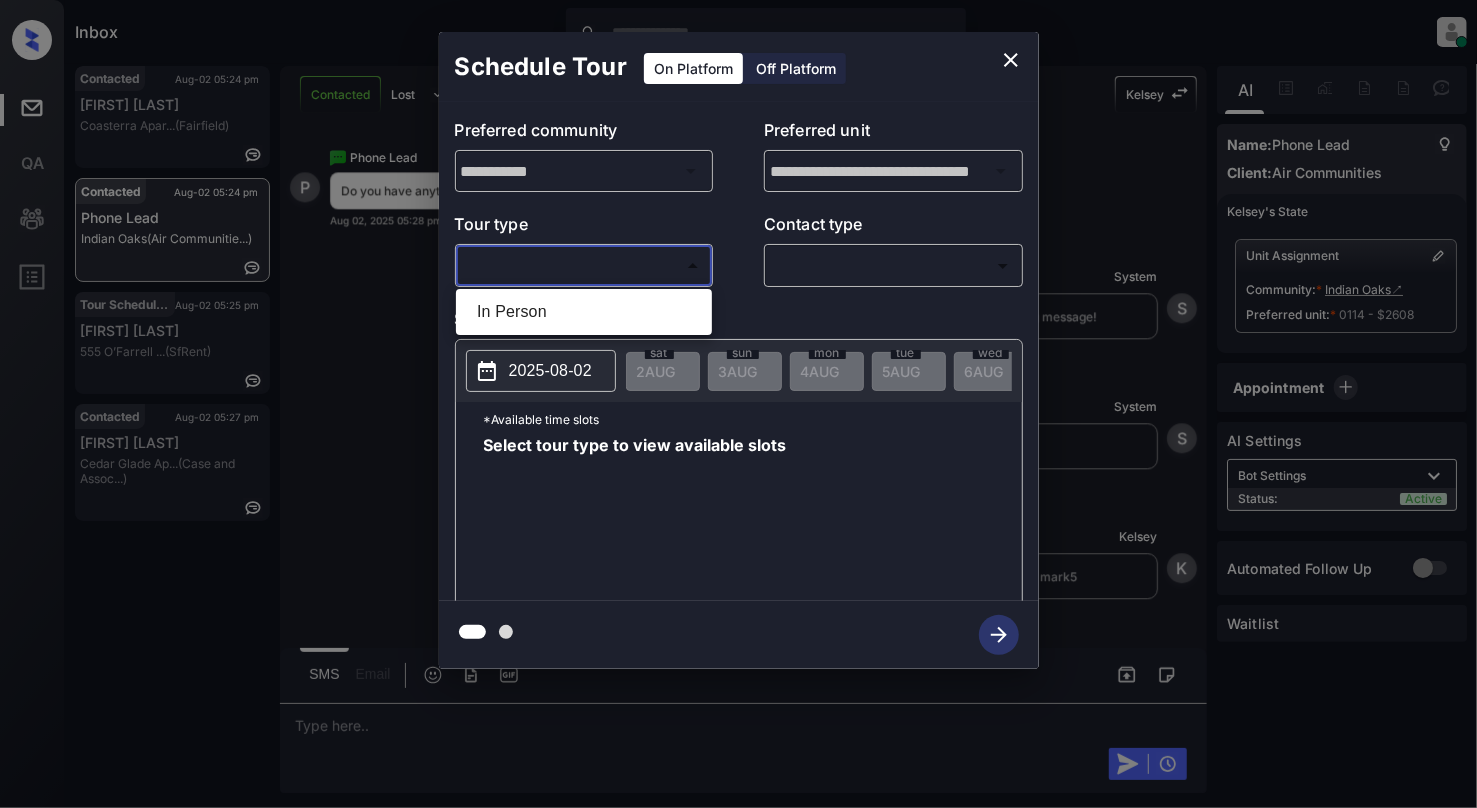 click on "In Person" at bounding box center (584, 312) 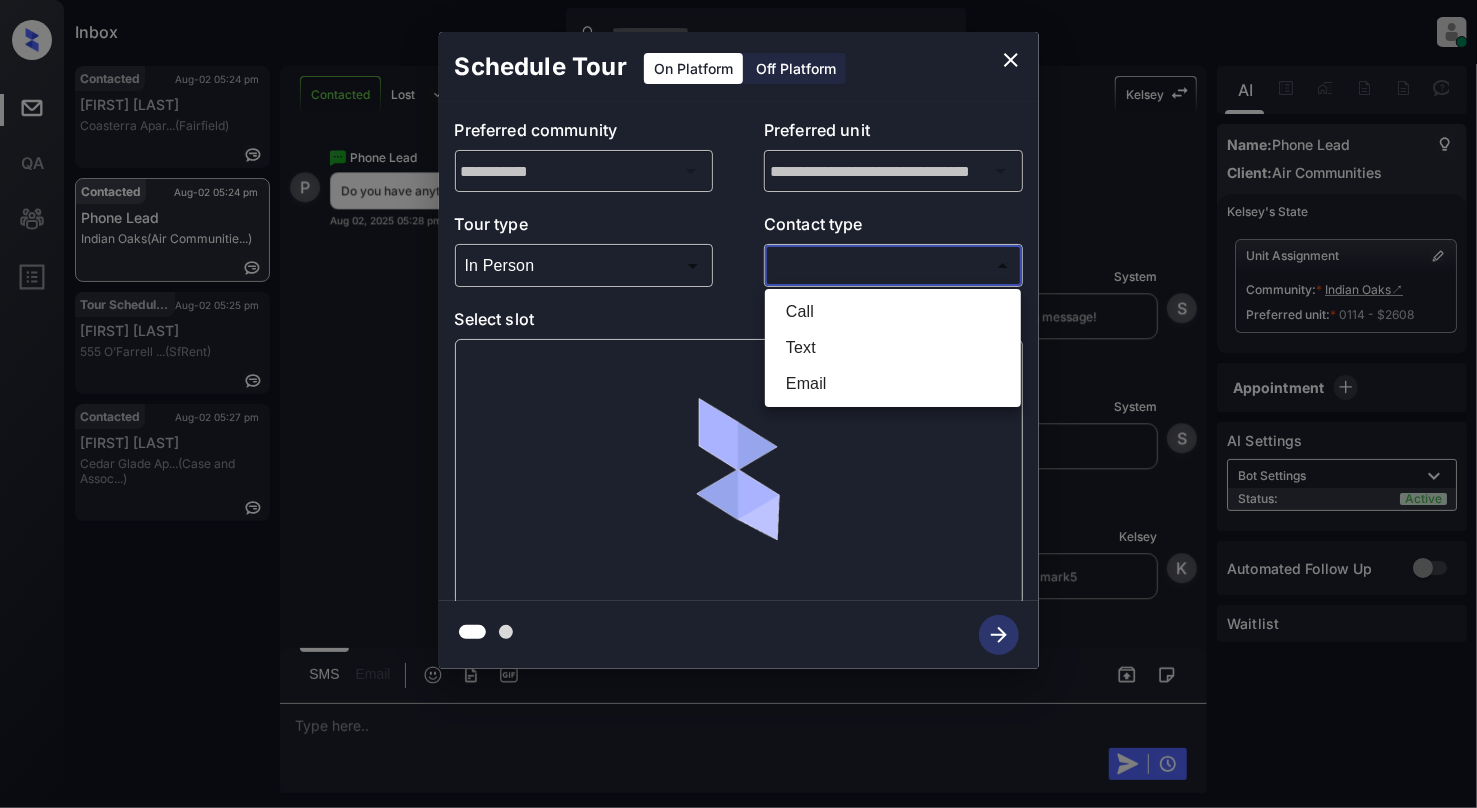 click on "Inbox Cynthia Montañez Online Set yourself   offline Set yourself   on break Profile Switch to  light  mode Sign out Contacted Aug-02 05:24 pm   Jenna Domenech Coasterra Apar...  (Fairfield) Contacted Aug-02 05:24 pm   Phone Lead Indian Oaks  (Air Communitie...) Tour Scheduled Aug-02 05:25 pm   Billie Martin 555 O’Farrell ...  (SfRent) Contacted Aug-02 05:27 pm   Jade Anastasi Cedar Glade Ap...  (Case and Assoc...) Contacted Lost Lead Sentiment: Angry Upon sliding the acknowledgement:  Lead will move to lost stage. * ​ SMS and call option will be set to opt out. AFM will be turned off for the lead. Kelsey New Message Kelsey Notes Note: <a href="https://conversation.getzuma.com/688ea0cb00bdea0dbb79e844">https://conversation.getzuma.com/688ea0cb00bdea0dbb79e844</a> - Paste this link into your browser to view Kelsey’s conversation with the prospect Aug 02, 2025 04:35 pm  Sync'd w  entrata K New Message Zuma Lead transferred to leasing agent: kelsey Aug 02, 2025 04:35 pm Z New Message Kelsey K New Message" at bounding box center (738, 404) 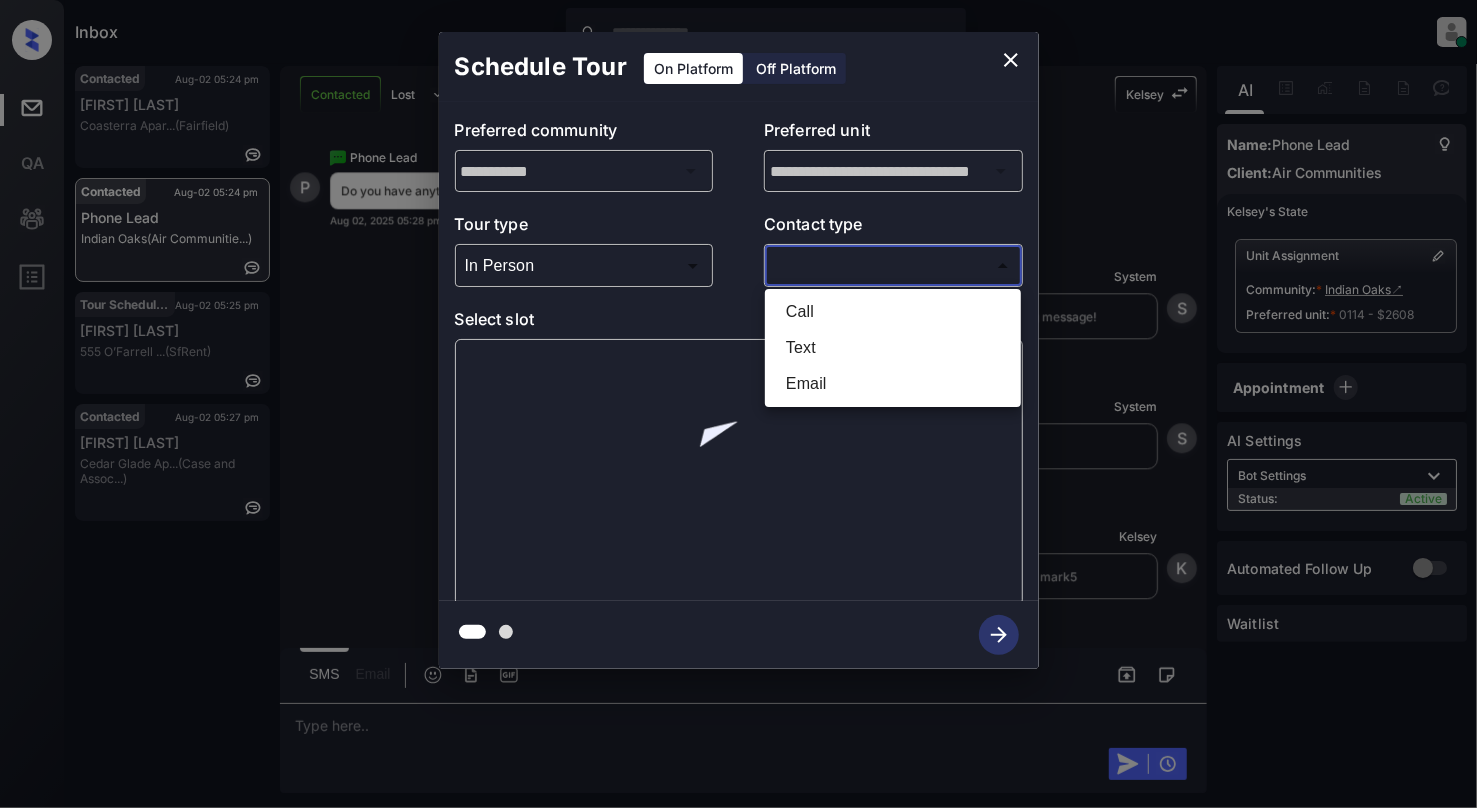 click on "Text" at bounding box center [893, 348] 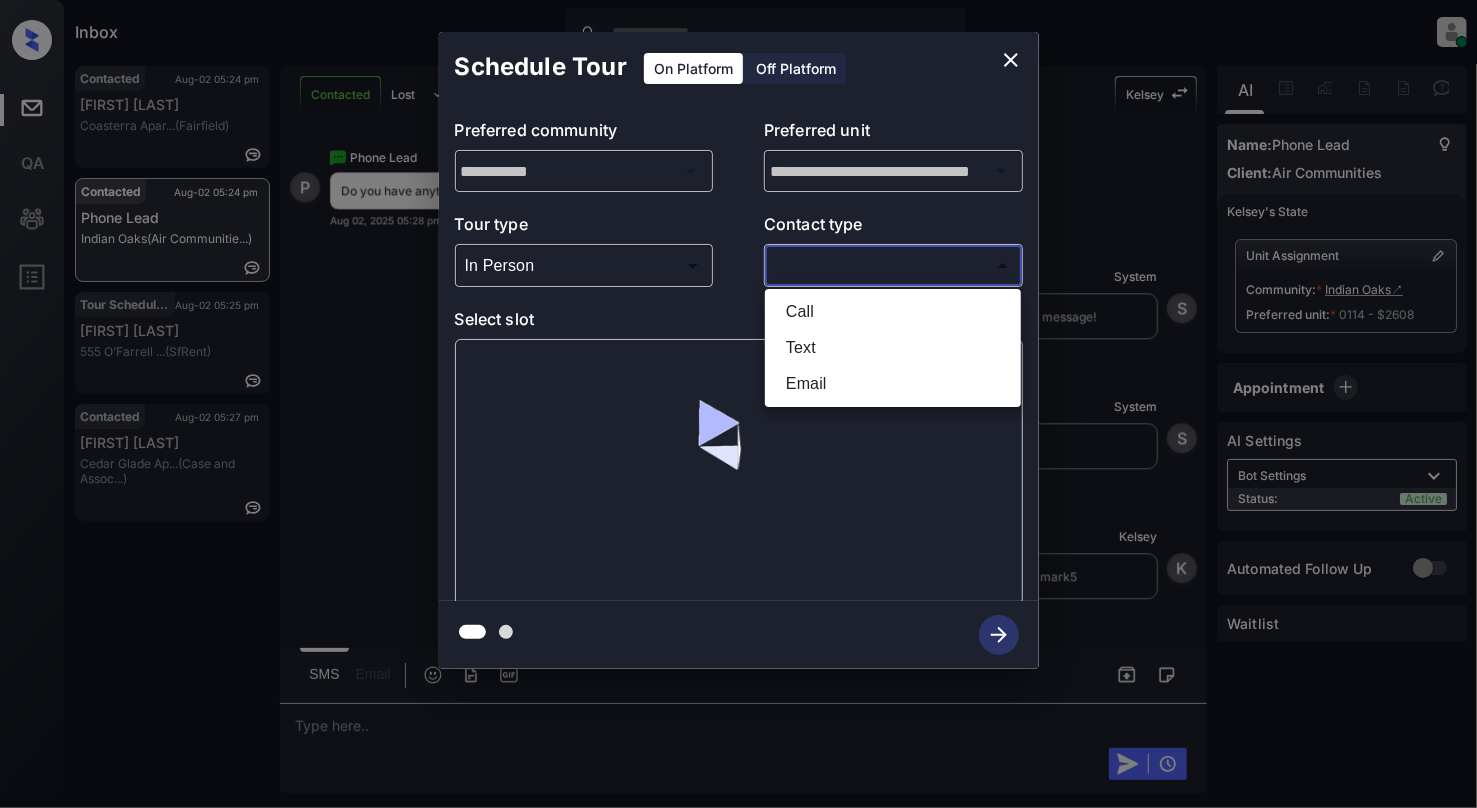 type on "****" 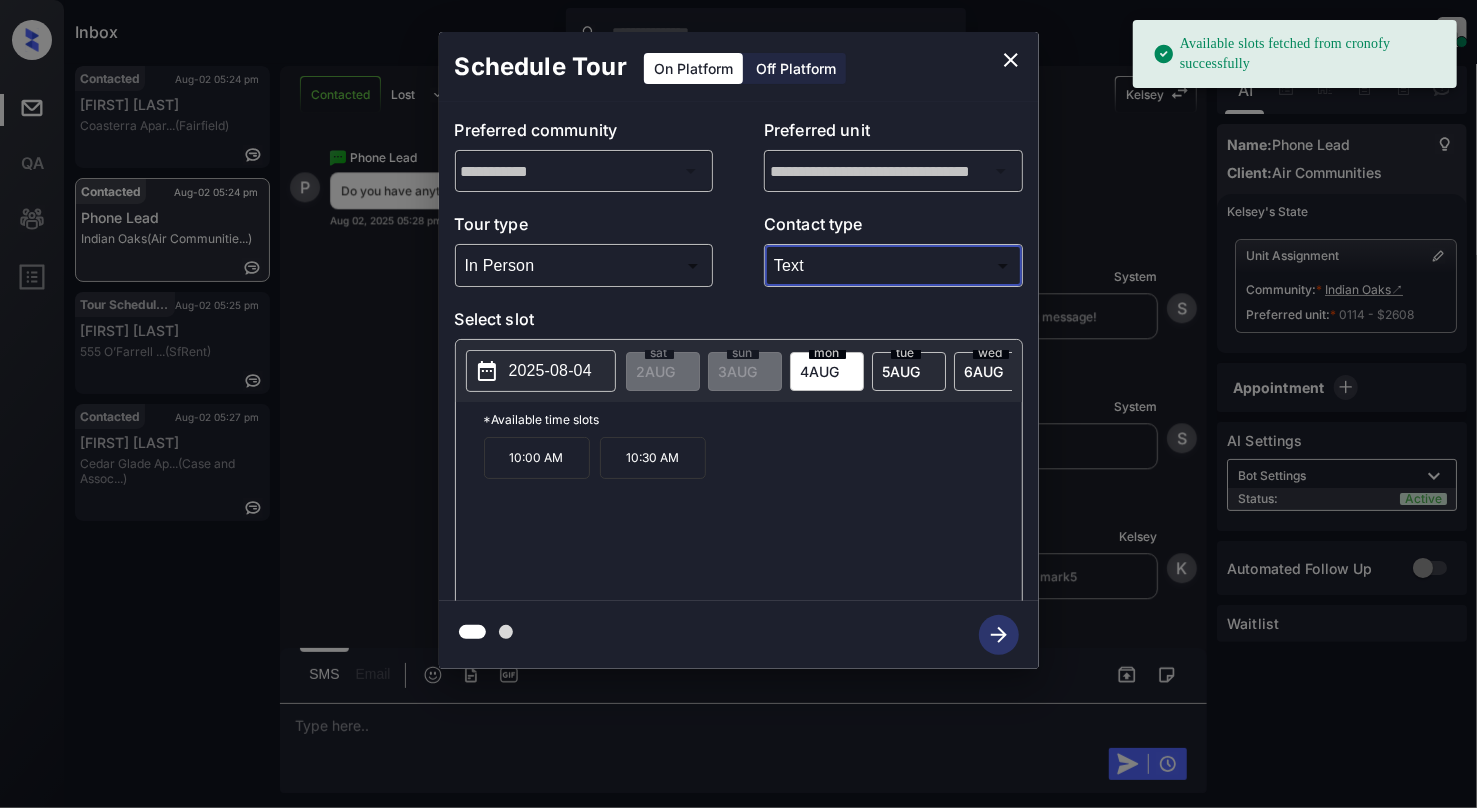 click 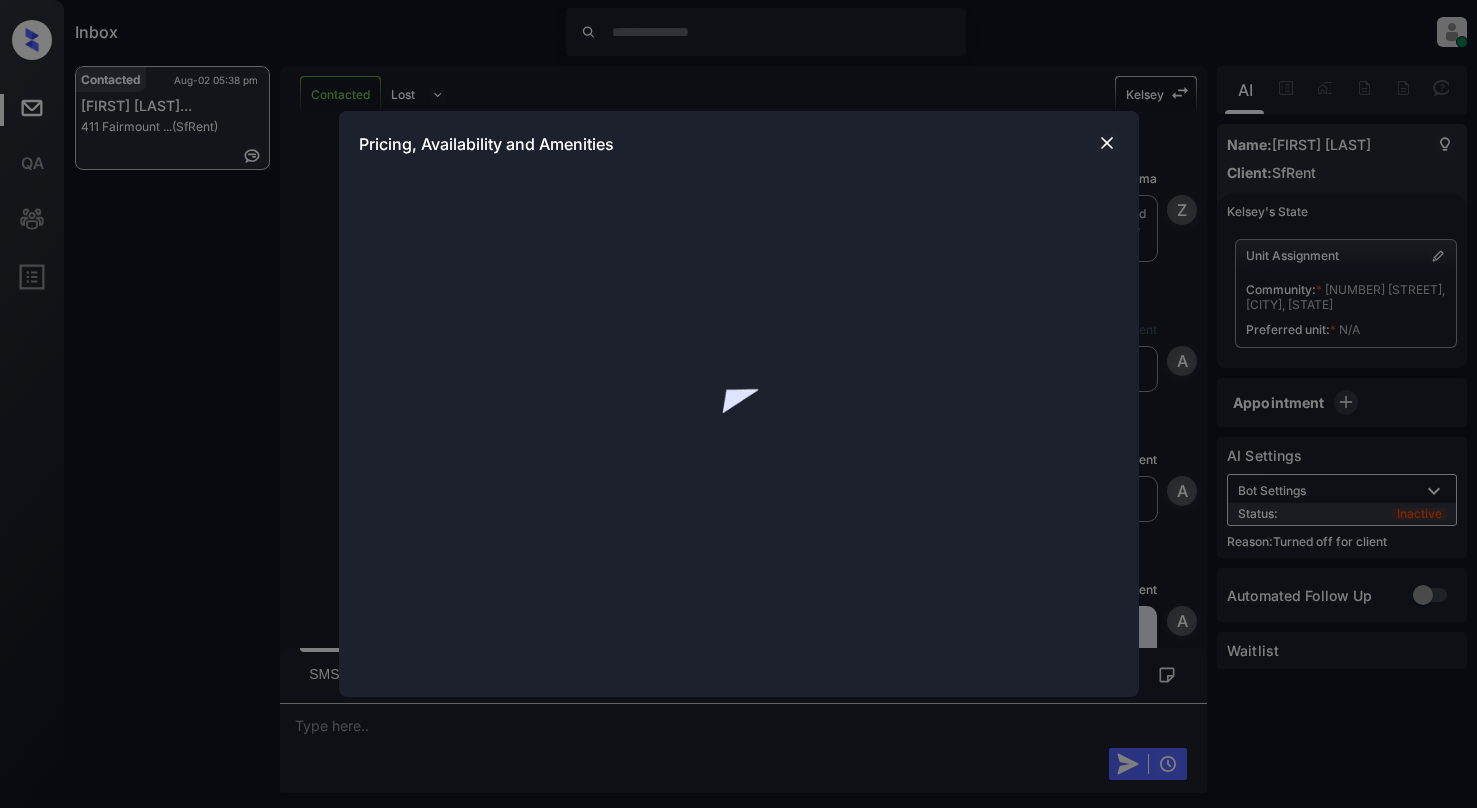 scroll, scrollTop: 0, scrollLeft: 0, axis: both 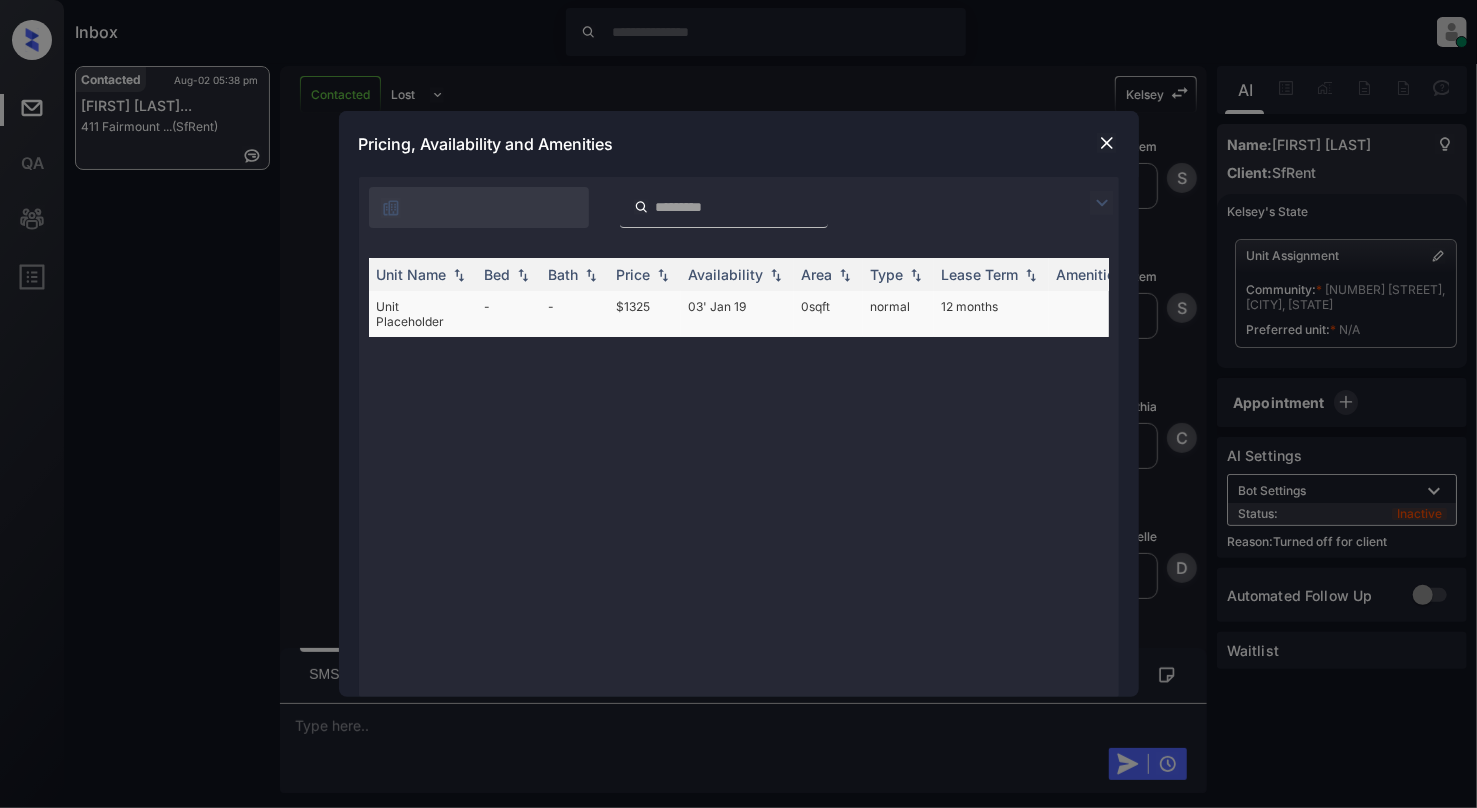 click on "-" at bounding box center (509, 314) 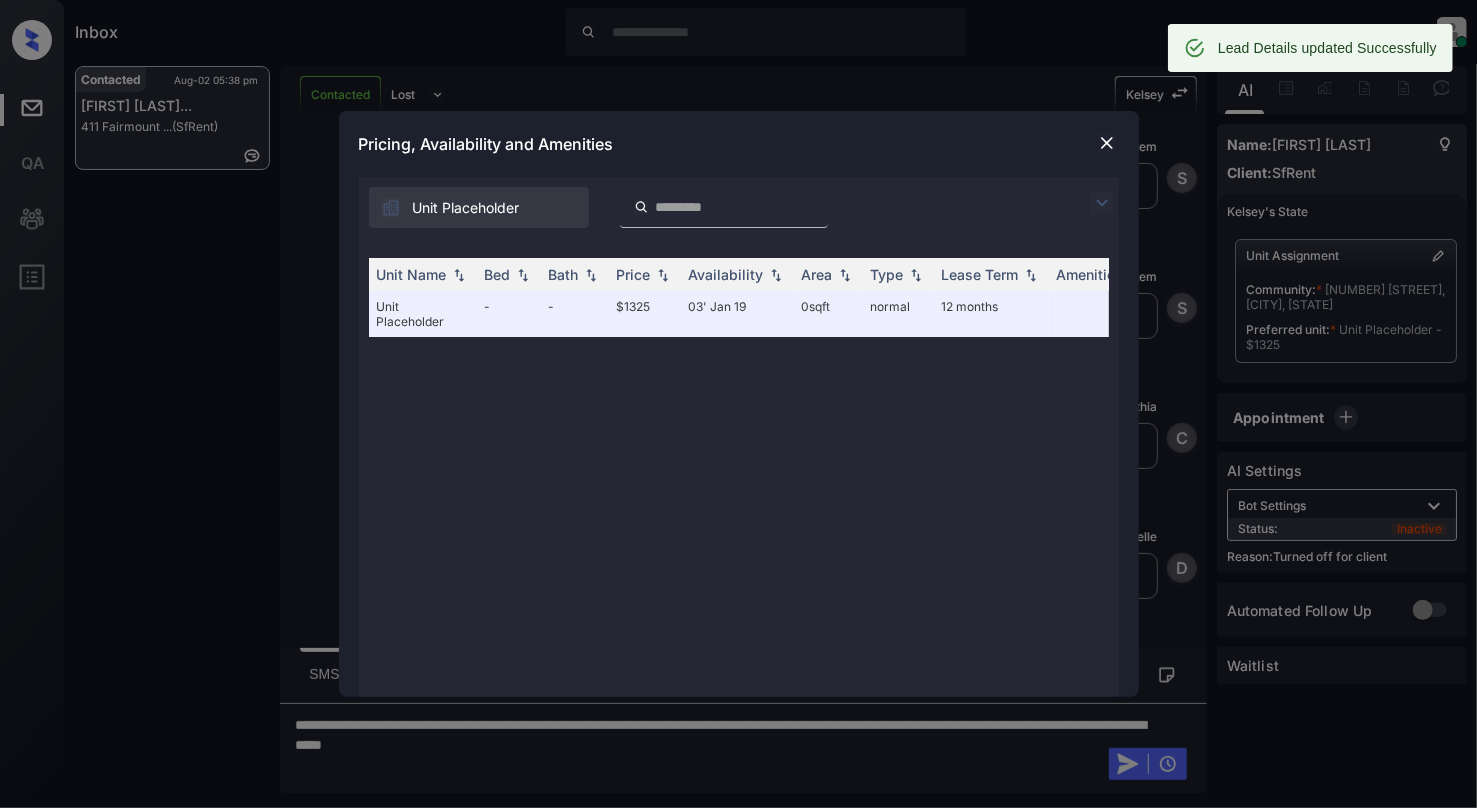click at bounding box center [1107, 143] 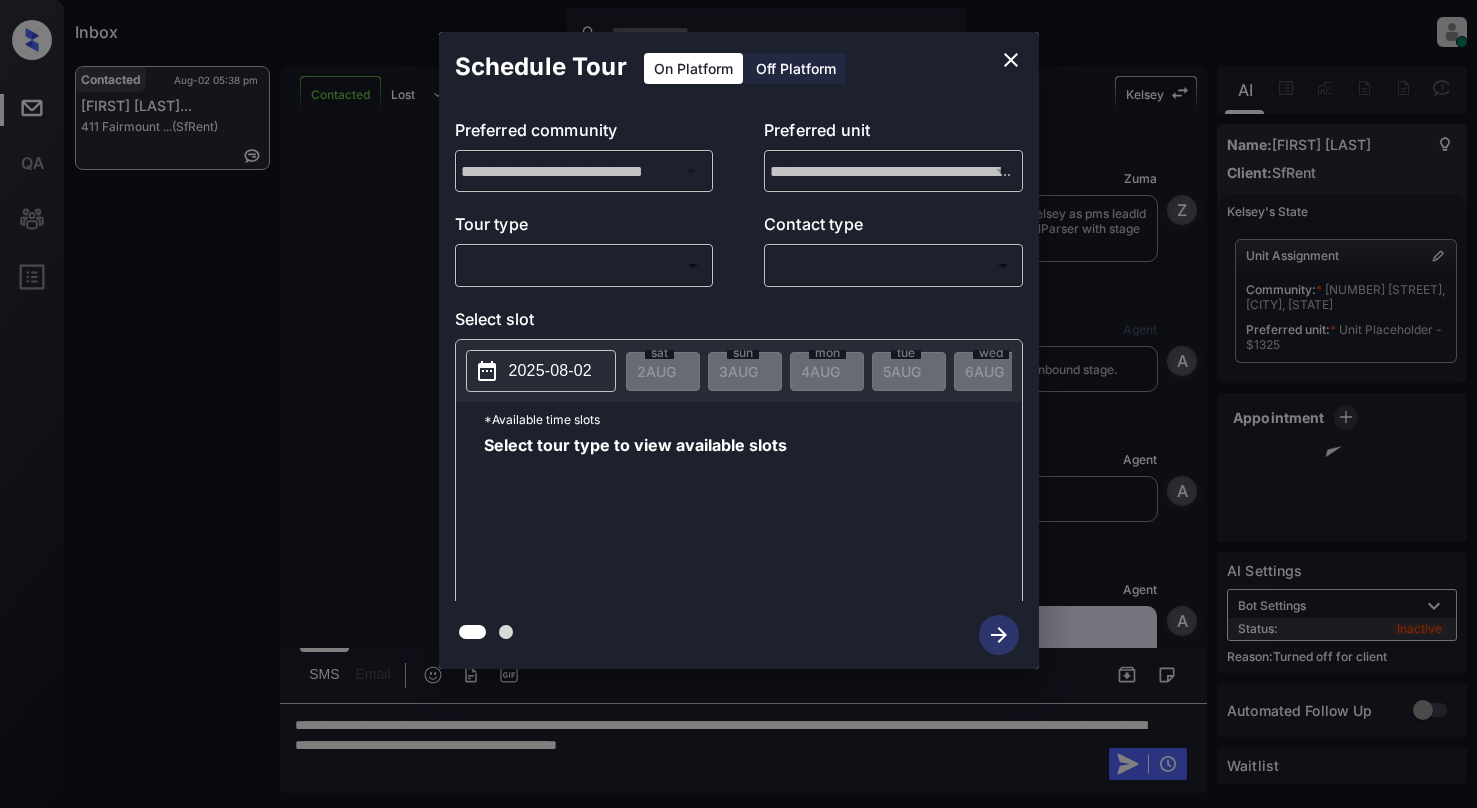 scroll, scrollTop: 0, scrollLeft: 0, axis: both 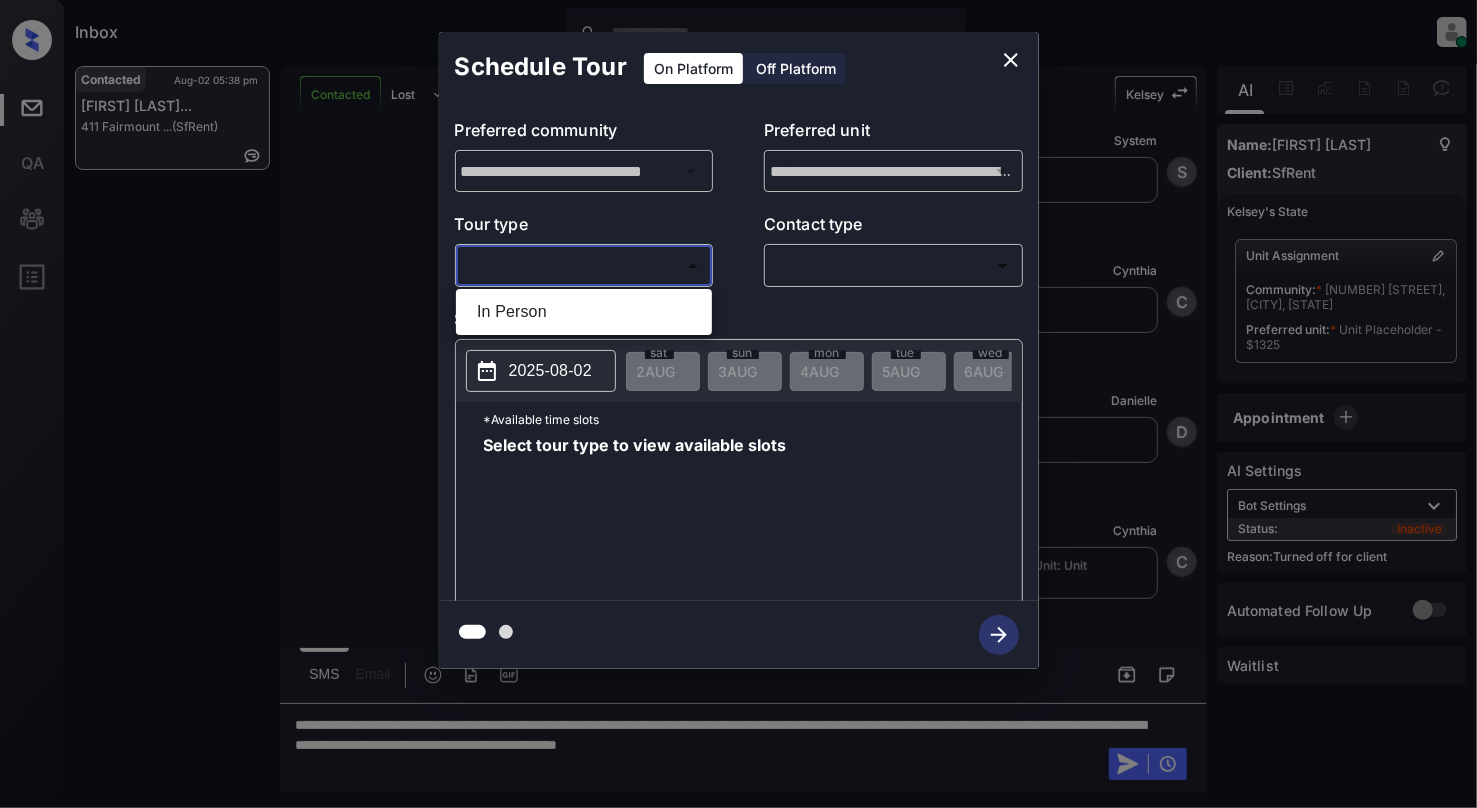 click on "Inbox [FIRST] [LAST] Online Set yourself   offline Set yourself   on break Profile Switch to  light  mode Sign out Contacted Aug-02 05:38 pm   [FIRST] [LAST]... [NUMBER] [STREET] ...  (SfRent) Contacted Lost Lead Sentiment: Angry Upon sliding the acknowledgement:  Lead will move to lost stage. * ​ SMS and call option will be set to opt out. AFM will be turned off for the lead. [FIRST] New Message Zuma Lead transfer skipped to agent: [FIRST] as pms leadId does not exists for leadType emailParser with stage Inbound Aug 02, [YEAR] 04:42 pm Z New Message Agent Lead created via emailParser in Inbound stage. Aug 02, [YEAR] 04:42 pm A New Message Agent AFM Request sent to [FIRST]. Aug 02, [YEAR] 04:42 pm A New Message Agent Notes Note: Structured Note:
Move In Date: [DATE]
Bedroom: 1
ILS Note:
I'm interested in your property. My phone number is [PHONE] Aug 02, [YEAR] 04:42 pm A New Message [FIRST] Lead Details Updated
BedRoom: 1
Aug 02, [YEAR] 04:42 pm K New Message [FIRST] Lead Details Updated
Bath Room: 1
K K" at bounding box center [738, 404] 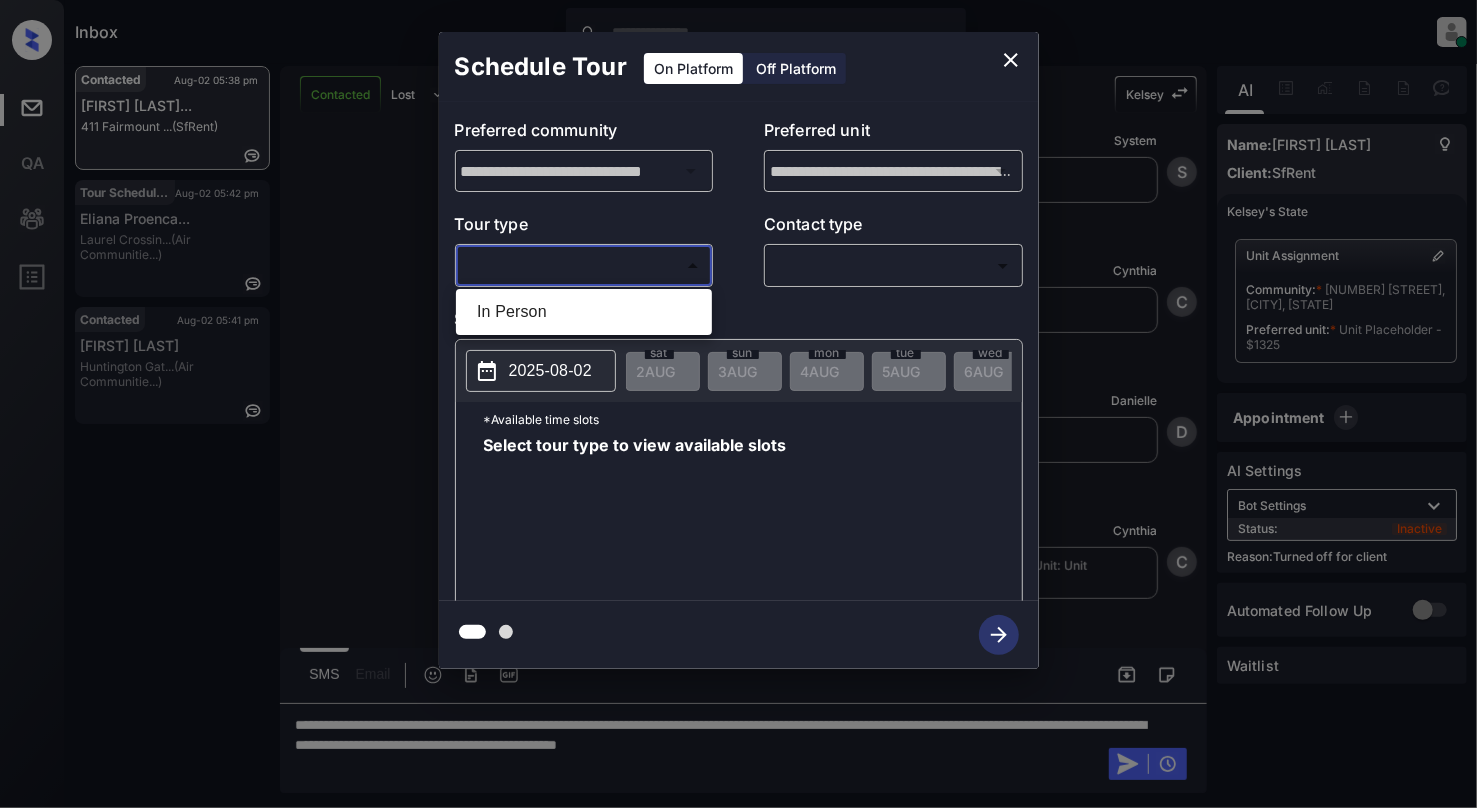 click at bounding box center (738, 404) 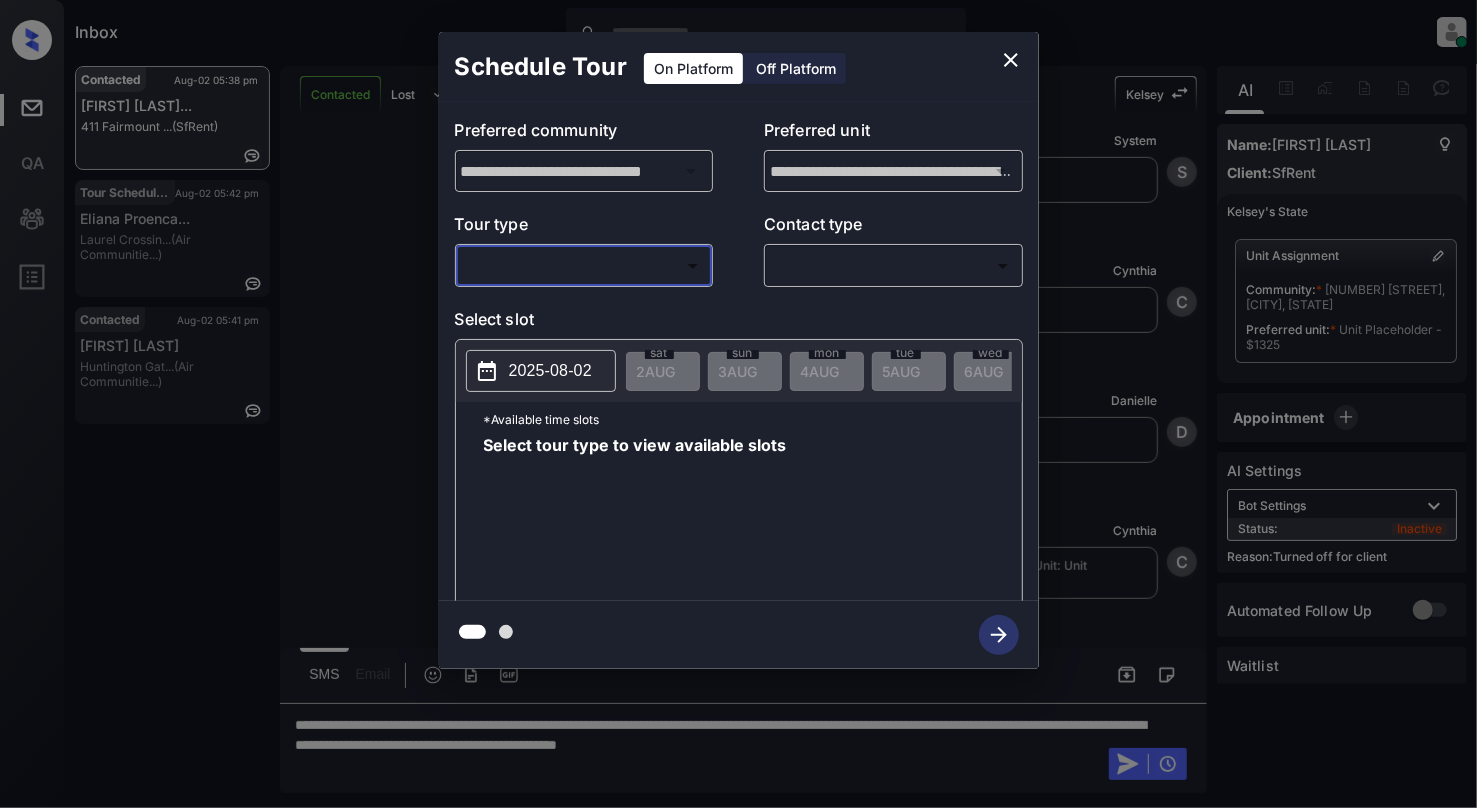 click on "Off Platform" at bounding box center (796, 68) 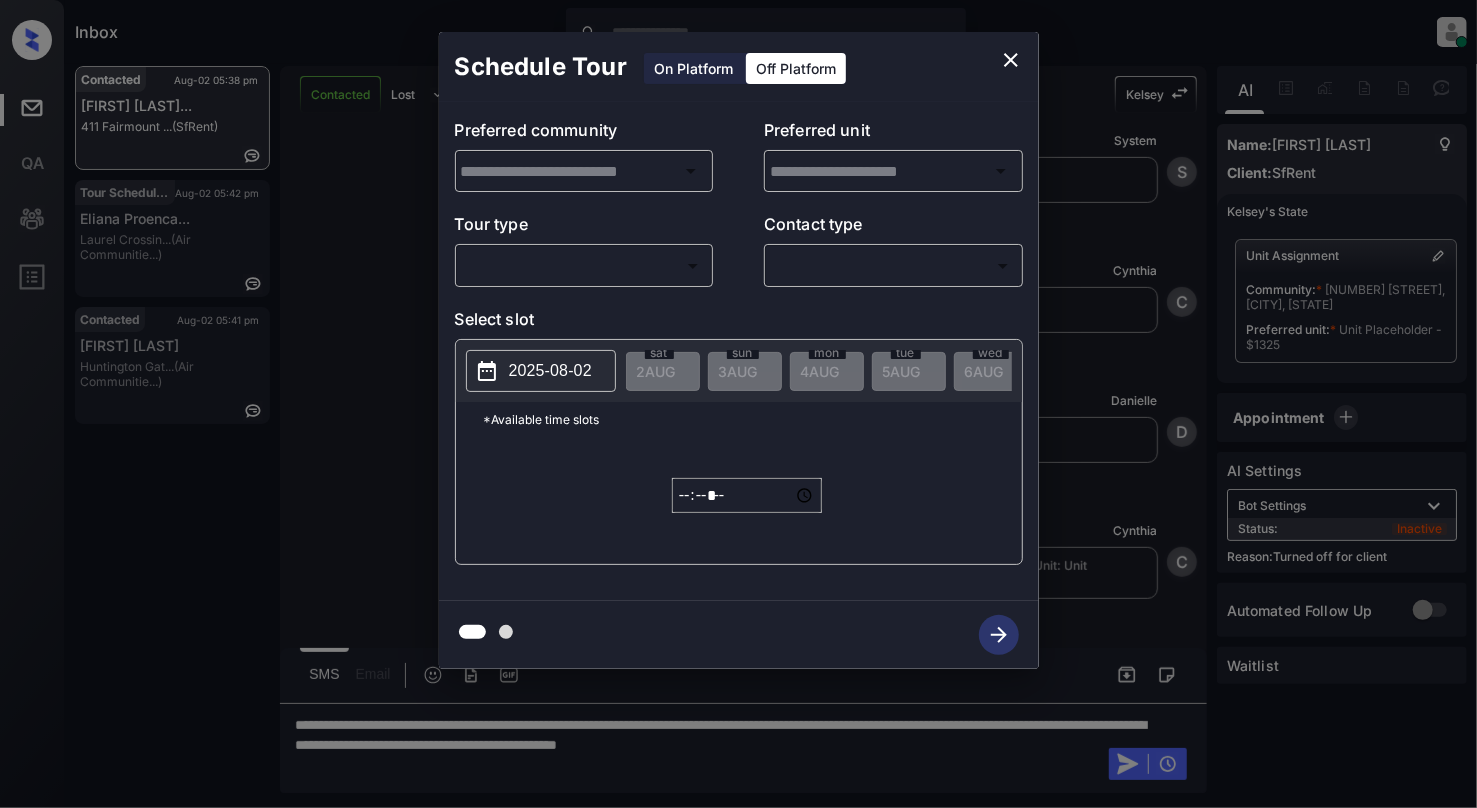 type on "**********" 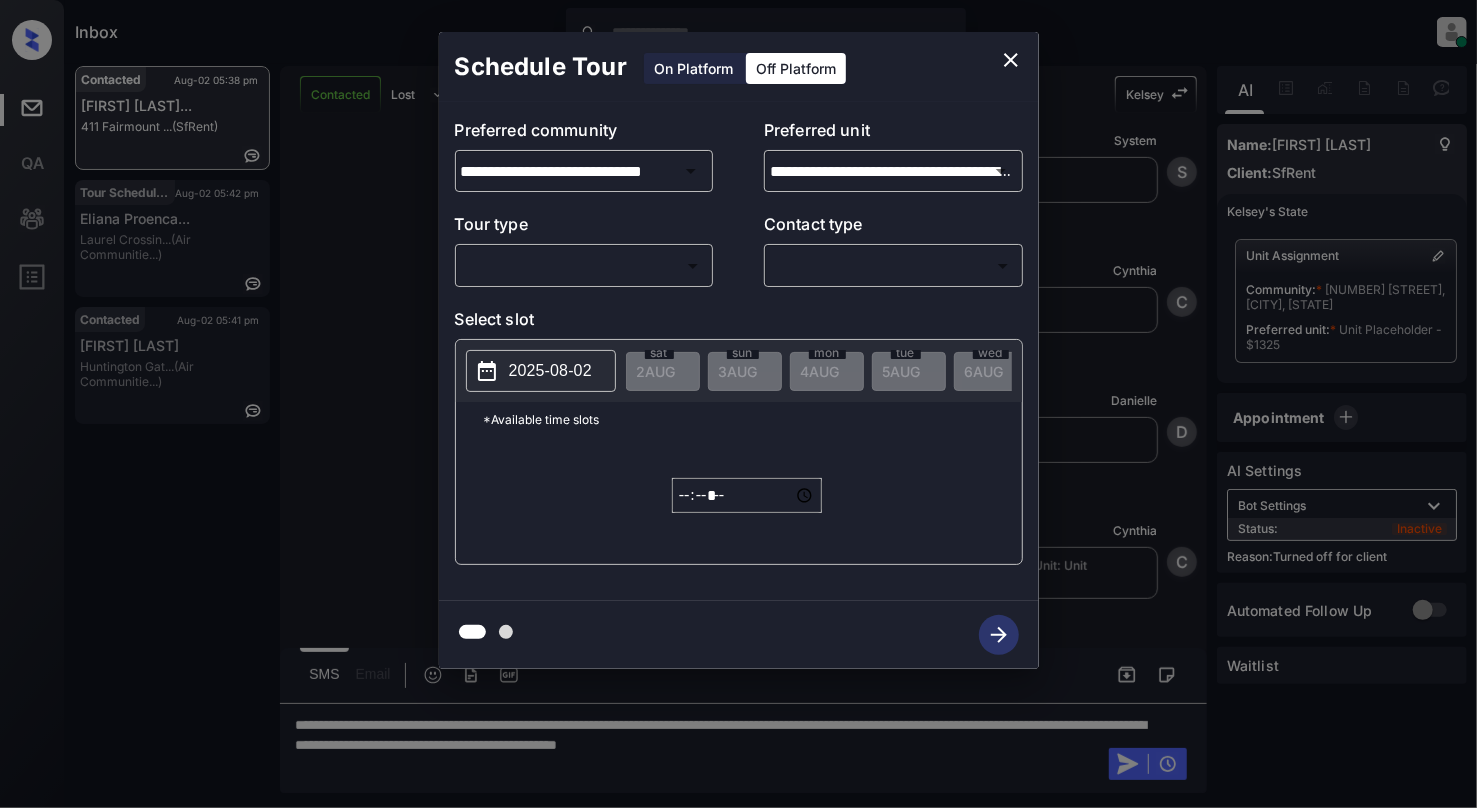 click on "Inbox Cynthia Montañez Online Set yourself   offline Set yourself   on break Profile Switch to  light  mode Sign out Contacted Aug-02 05:38 pm   Sophia Gastelu... 411 Fairmount ...  (SfRent) Tour Scheduled Aug-02 05:42 pm   Eliana Proenca... Laurel Crossin...  (Air Communitie...) Contacted Aug-02 05:41 pm   Imani Newbill Huntington Gat...  (Air Communitie...) Contacted Lost Lead Sentiment: Angry Upon sliding the acknowledgement:  Lead will move to lost stage. * ​ SMS and call option will be set to opt out. AFM will be turned off for the lead. Kelsey New Message Zuma Lead transfer skipped to agent: Kelsey as pms leadId does not exists for leadType emailParser with stage Inbound Aug 02, 2025 04:42 pm Z New Message Agent Lead created via emailParser in Inbound stage. Aug 02, 2025 04:42 pm A New Message Agent AFM Request sent to Kelsey. Aug 02, 2025 04:42 pm A New Message Agent Notes Note: Aug 02, 2025 04:42 pm A New Message Kelsey Lead Details Updated
BedRoom: 1
Aug 02, 2025 04:42 pm K New Message Kelsey" at bounding box center (738, 404) 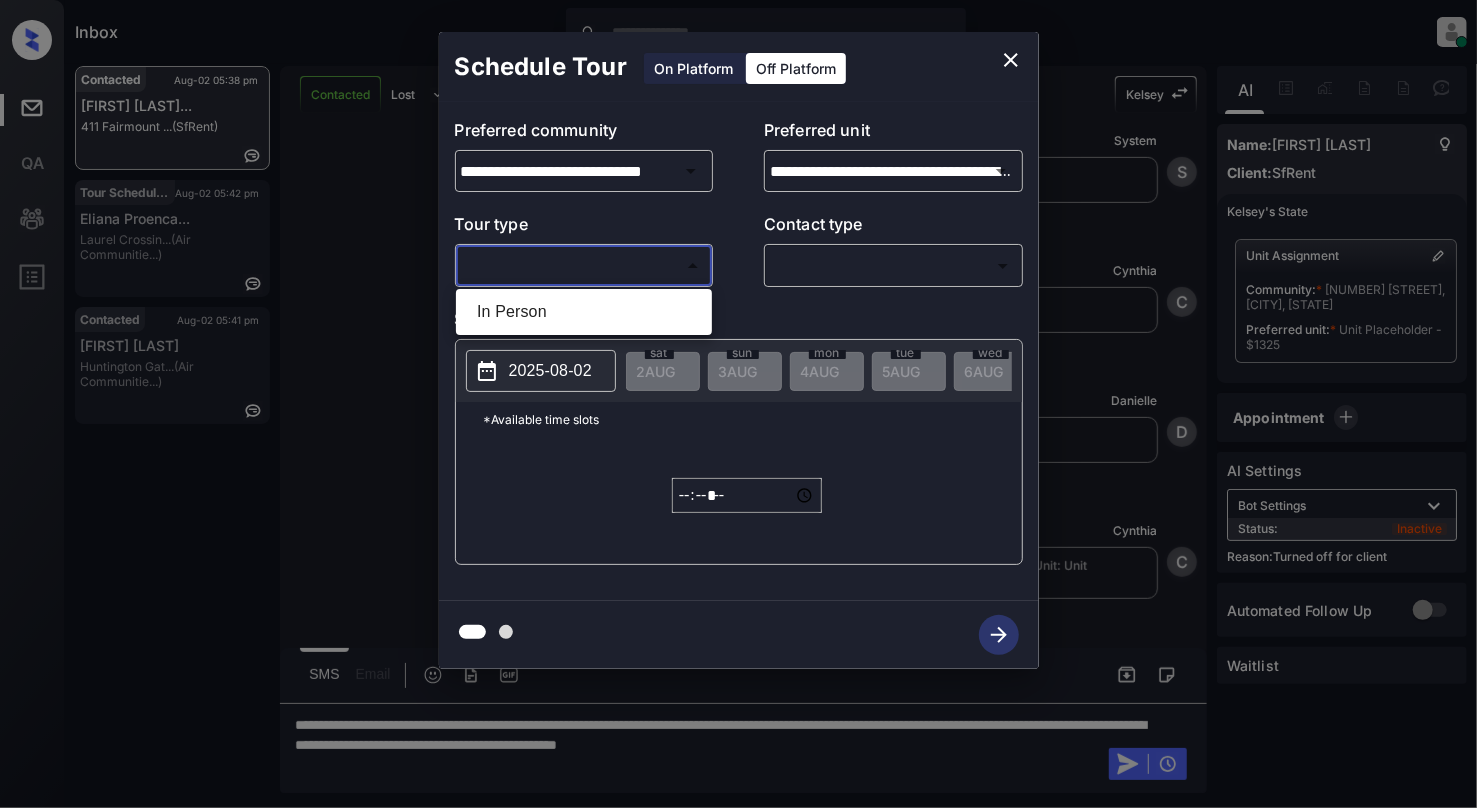 click on "In Person" at bounding box center (584, 312) 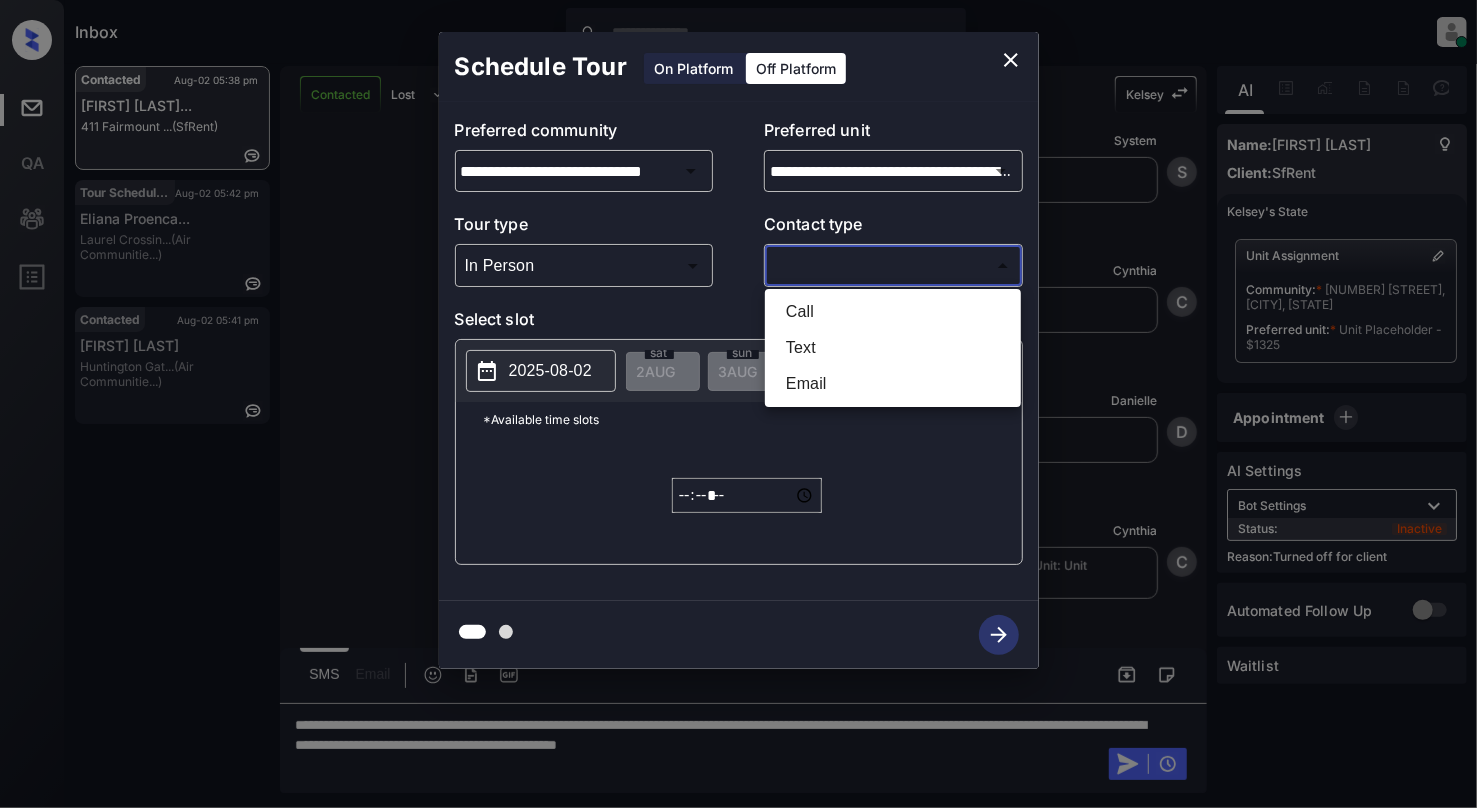 click on "Inbox Cynthia Montañez Online Set yourself   offline Set yourself   on break Profile Switch to  light  mode Sign out Contacted Aug-02 05:38 pm   Sophia Gastelu... 411 Fairmount ...  (SfRent) Tour Scheduled Aug-02 05:42 pm   Eliana Proenca... Laurel Crossin...  (Air Communitie...) Contacted Aug-02 05:41 pm   Imani Newbill Huntington Gat...  (Air Communitie...) Contacted Lost Lead Sentiment: Angry Upon sliding the acknowledgement:  Lead will move to lost stage. * ​ SMS and call option will be set to opt out. AFM will be turned off for the lead. Kelsey New Message Zuma Lead transfer skipped to agent: Kelsey as pms leadId does not exists for leadType emailParser with stage Inbound Aug 02, 2025 04:42 pm Z New Message Agent Lead created via emailParser in Inbound stage. Aug 02, 2025 04:42 pm A New Message Agent AFM Request sent to Kelsey. Aug 02, 2025 04:42 pm A New Message Agent Notes Note: Aug 02, 2025 04:42 pm A New Message Kelsey Lead Details Updated
BedRoom: 1
Aug 02, 2025 04:42 pm K New Message Kelsey" at bounding box center (738, 404) 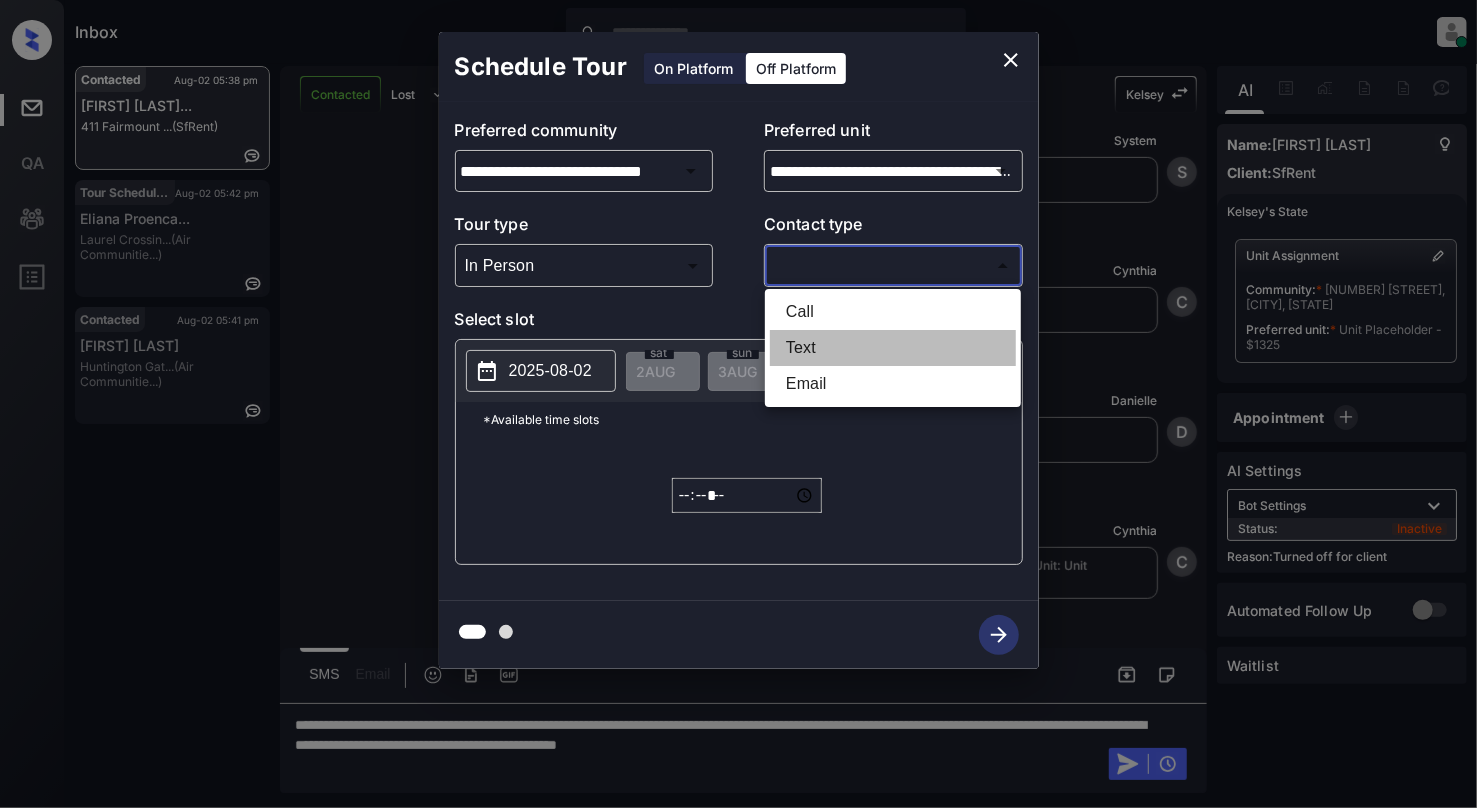 click on "Text" at bounding box center (893, 348) 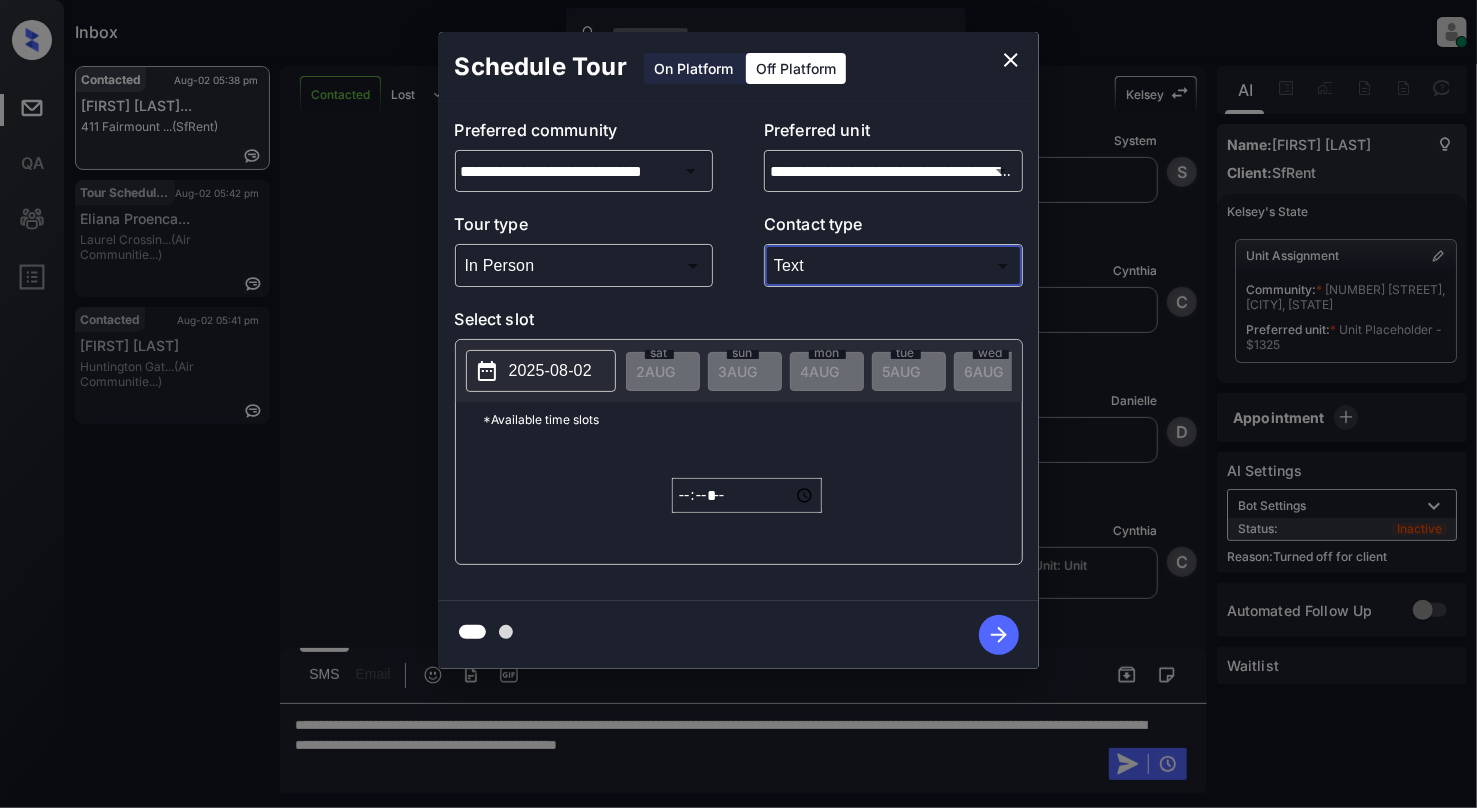 click on "2025-08-02" at bounding box center (550, 371) 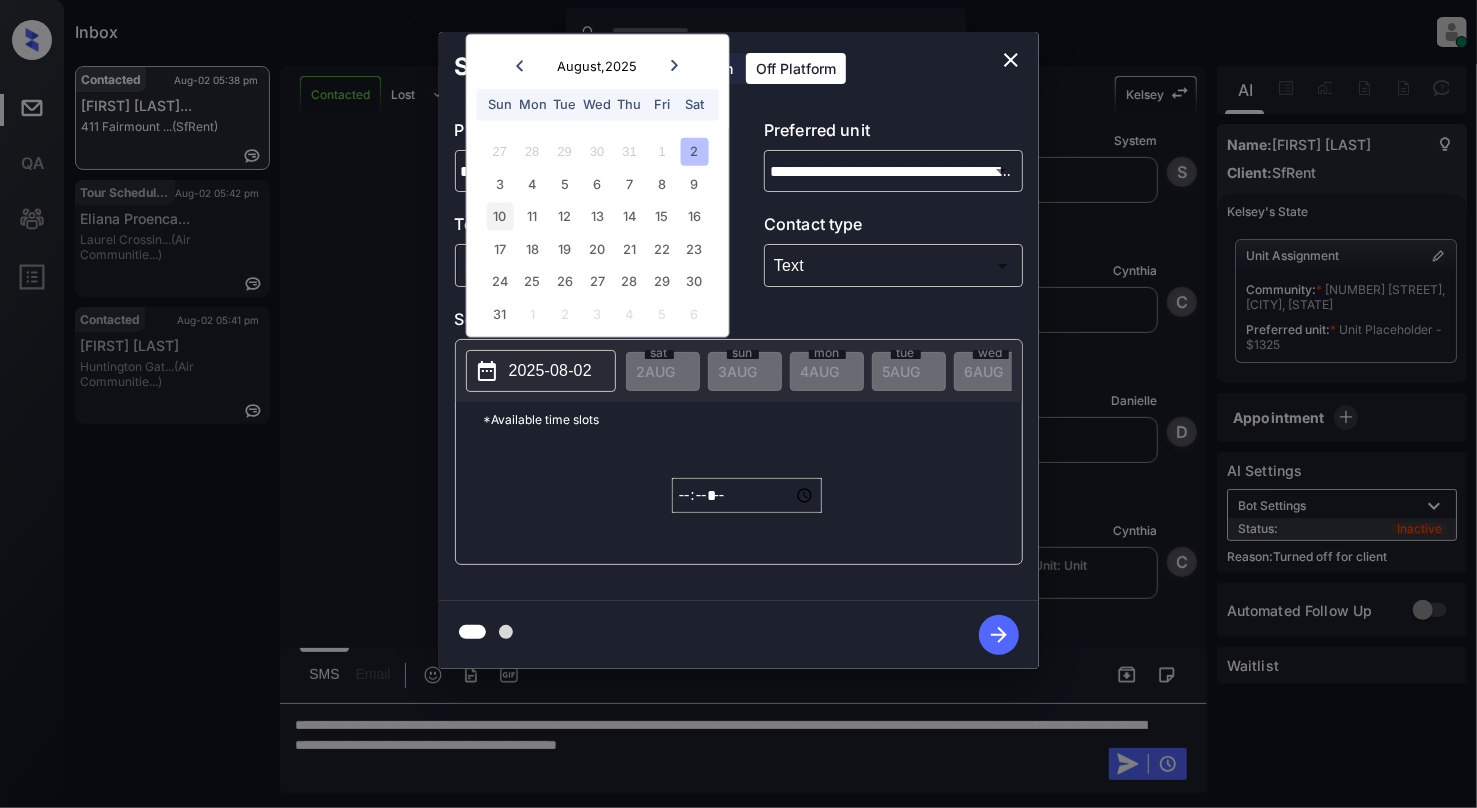 click on "10" at bounding box center [499, 216] 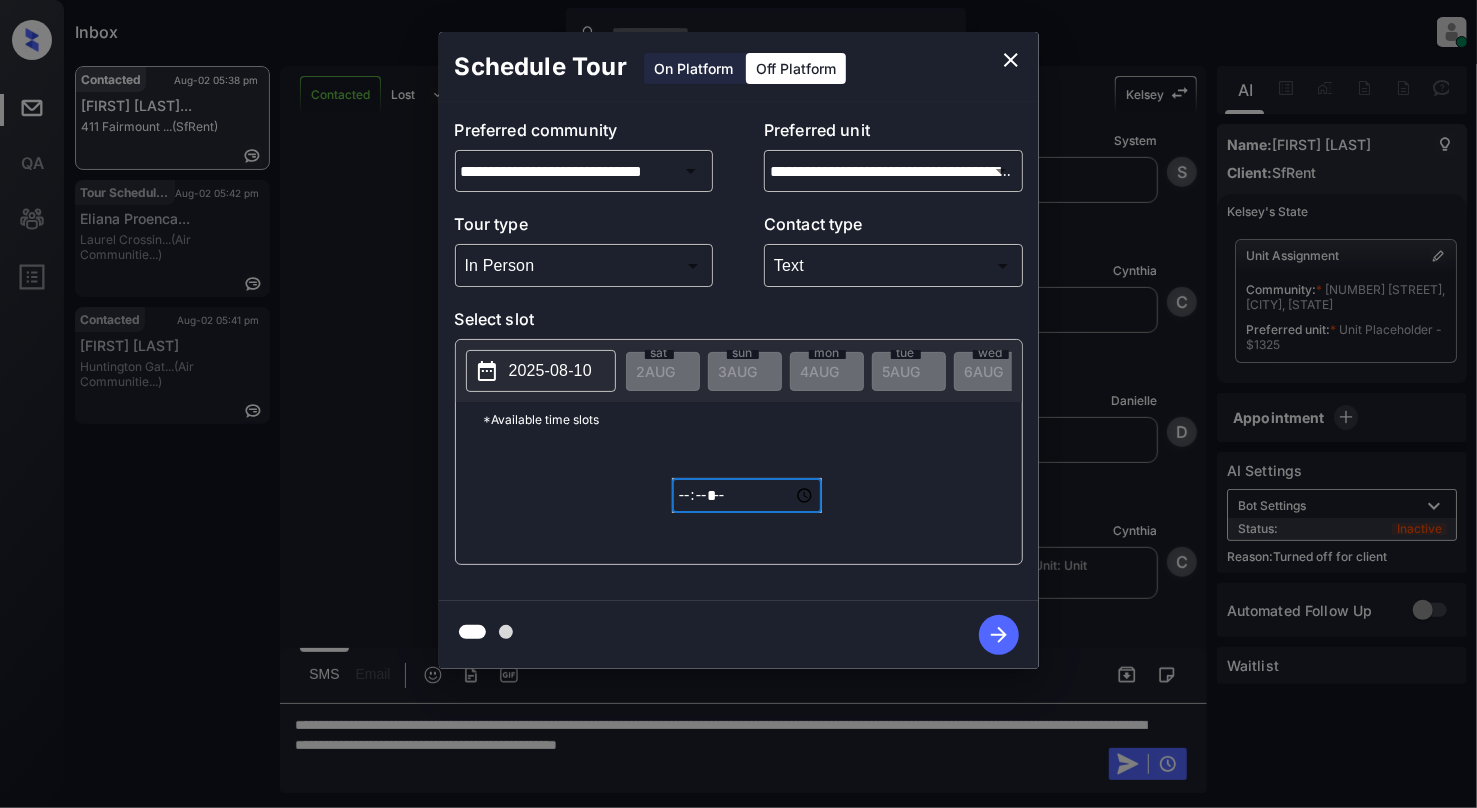 click on "*****" at bounding box center [747, 495] 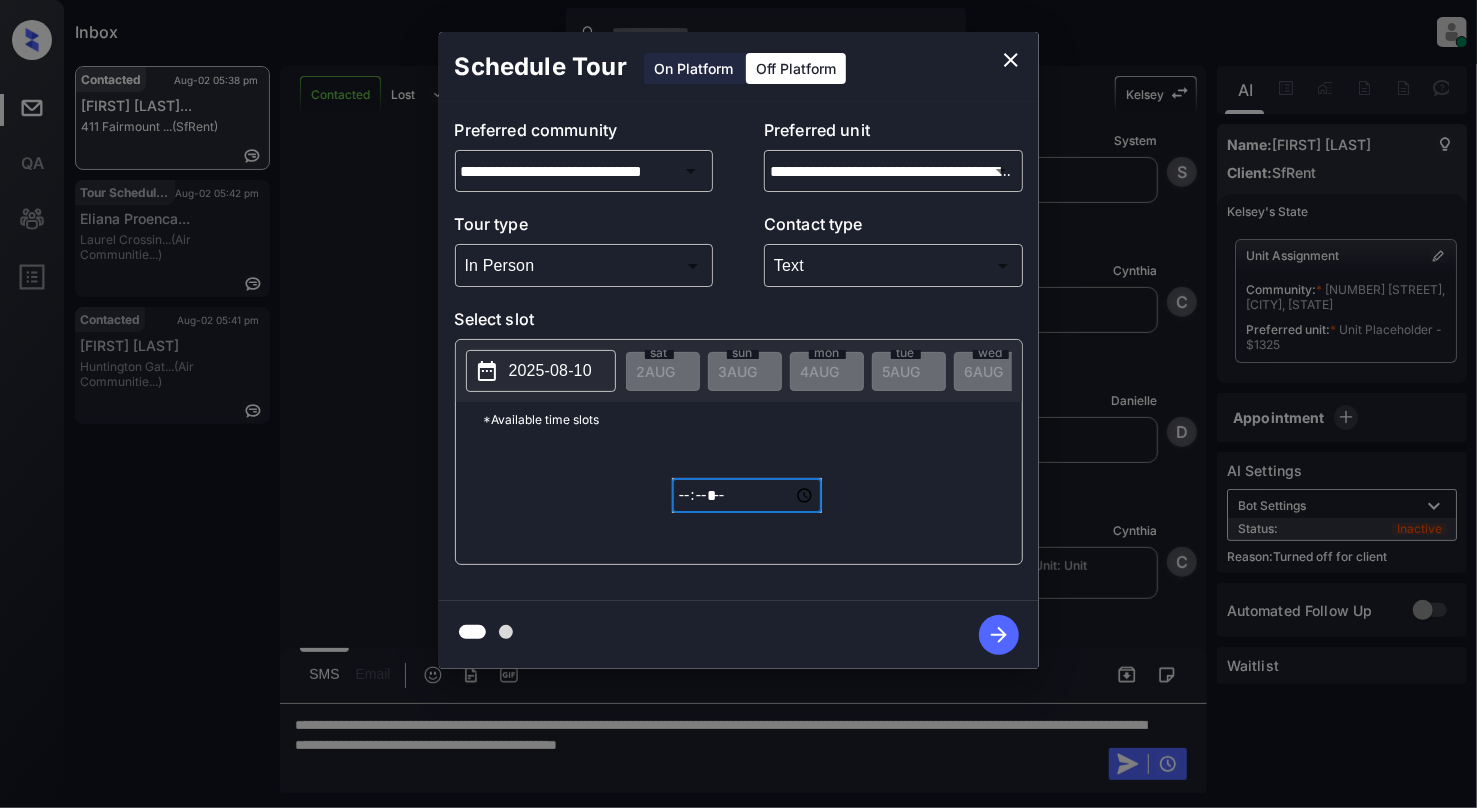 type on "*****" 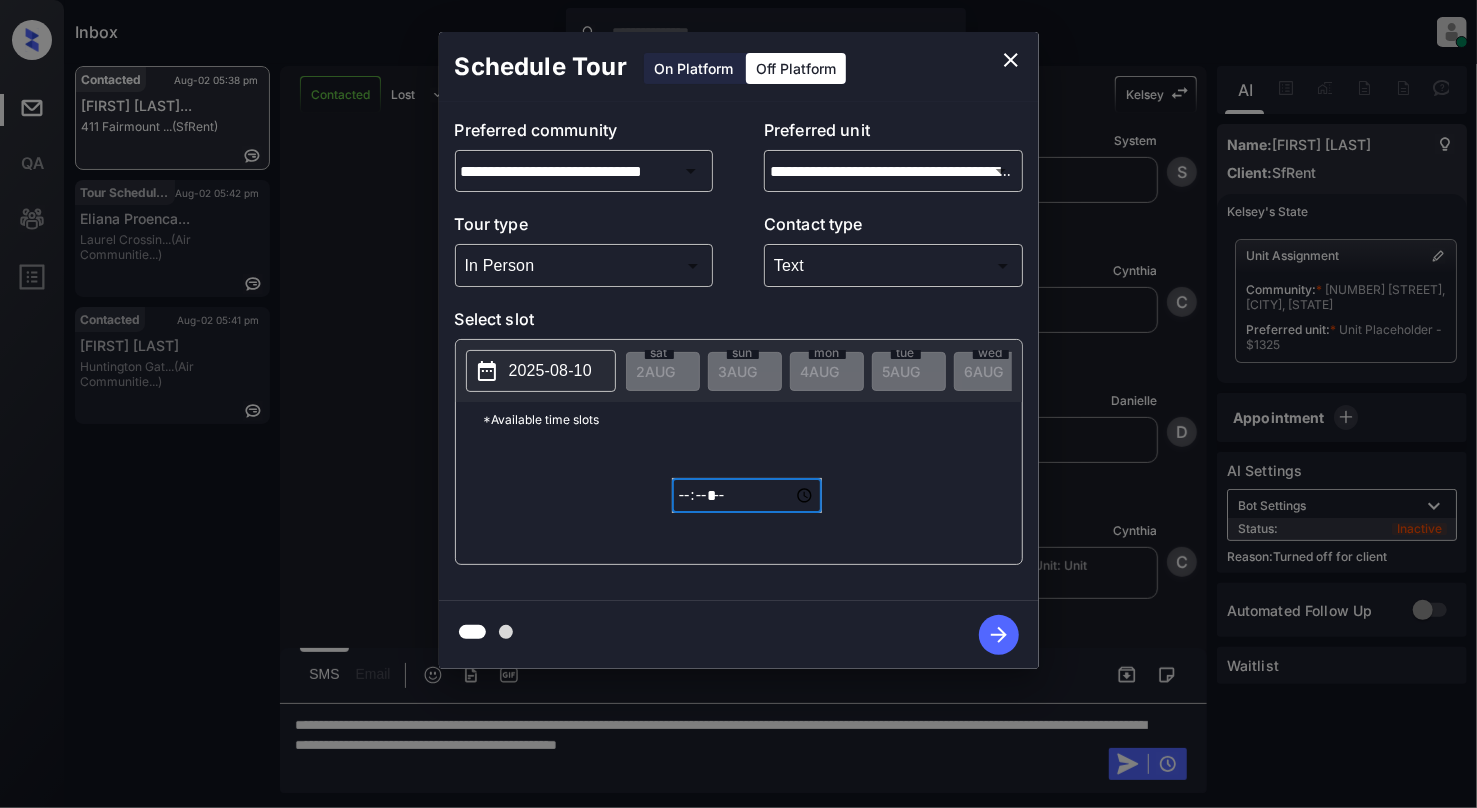 click 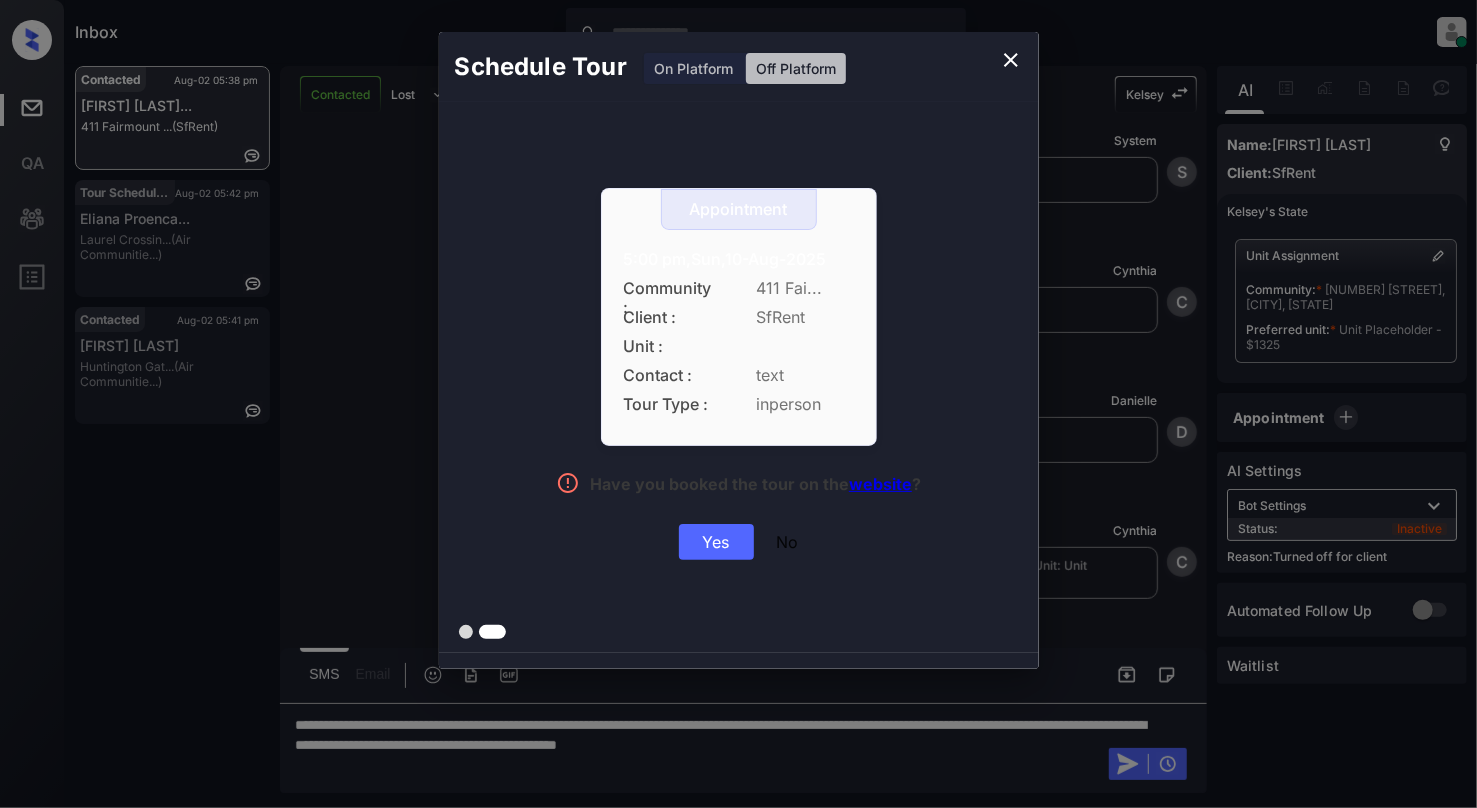 click on "Yes" at bounding box center (716, 542) 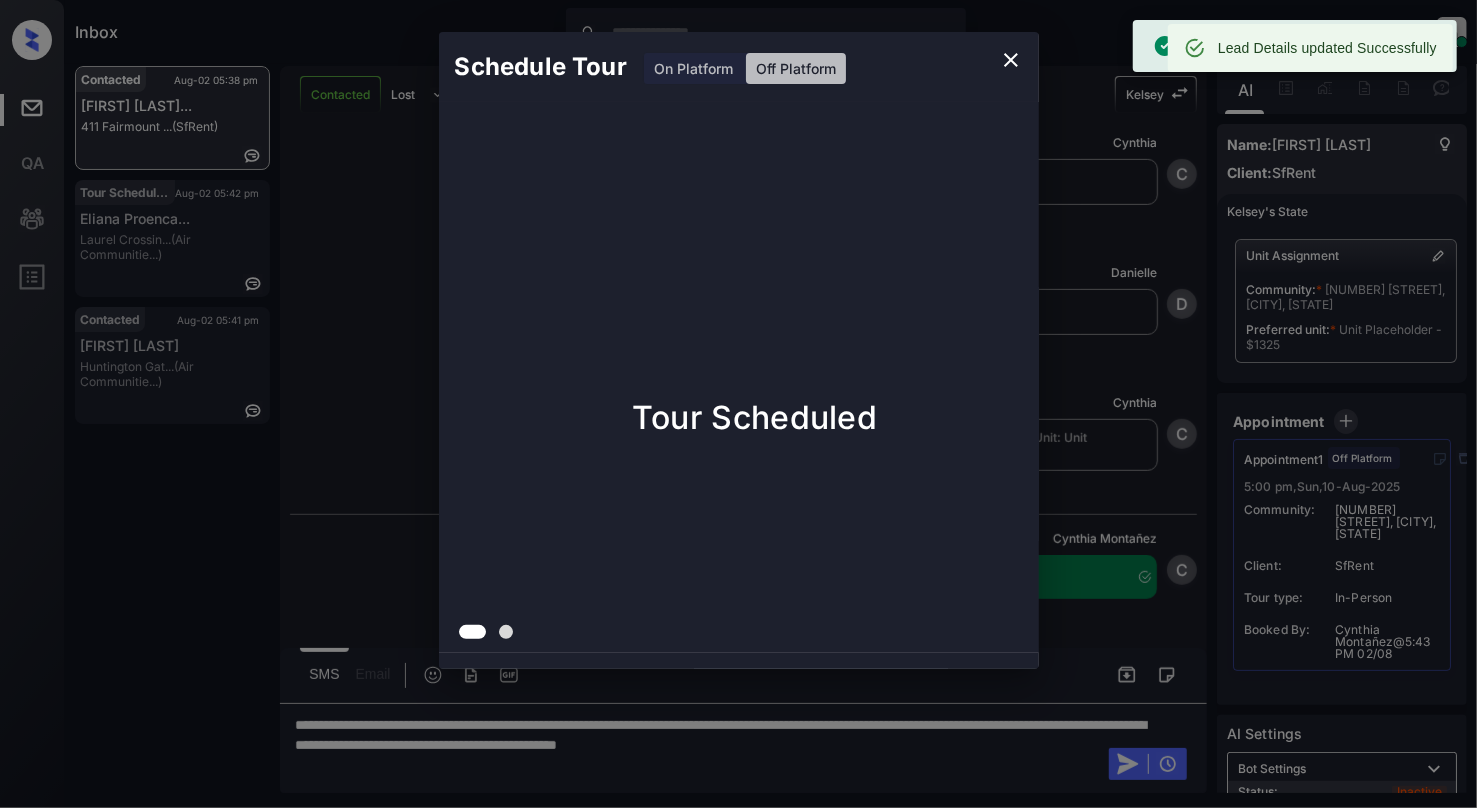 scroll, scrollTop: 5217, scrollLeft: 0, axis: vertical 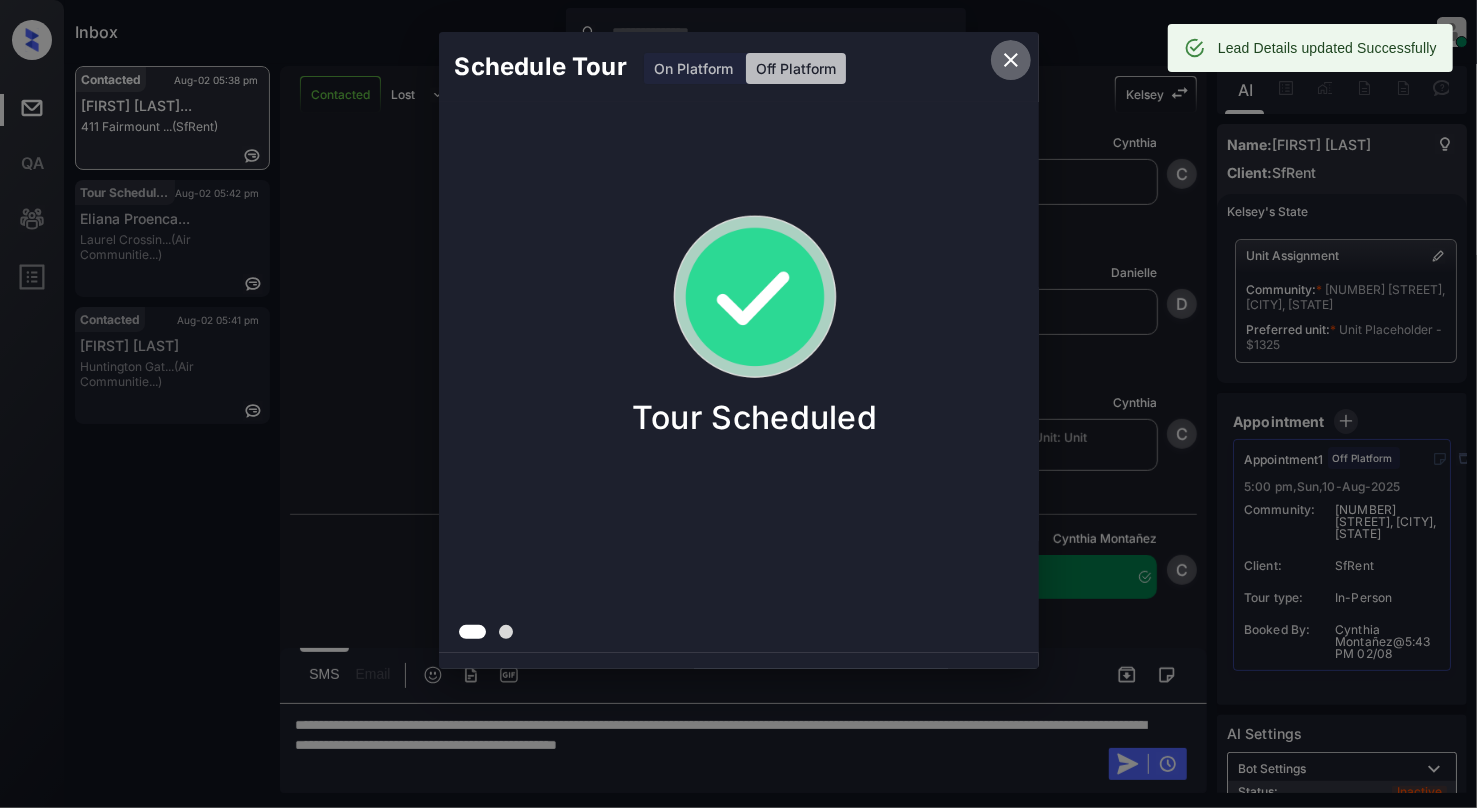 click 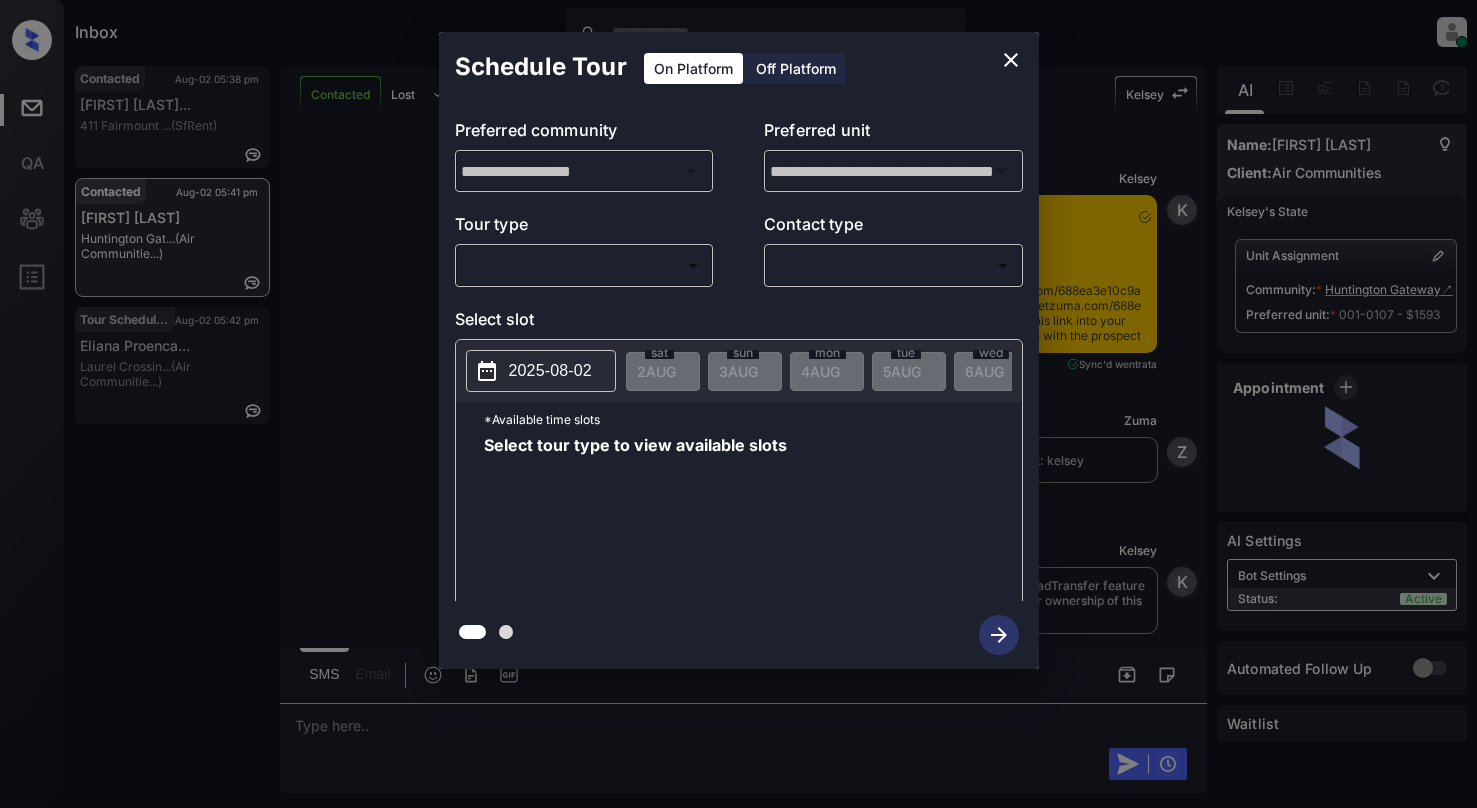 scroll, scrollTop: 0, scrollLeft: 0, axis: both 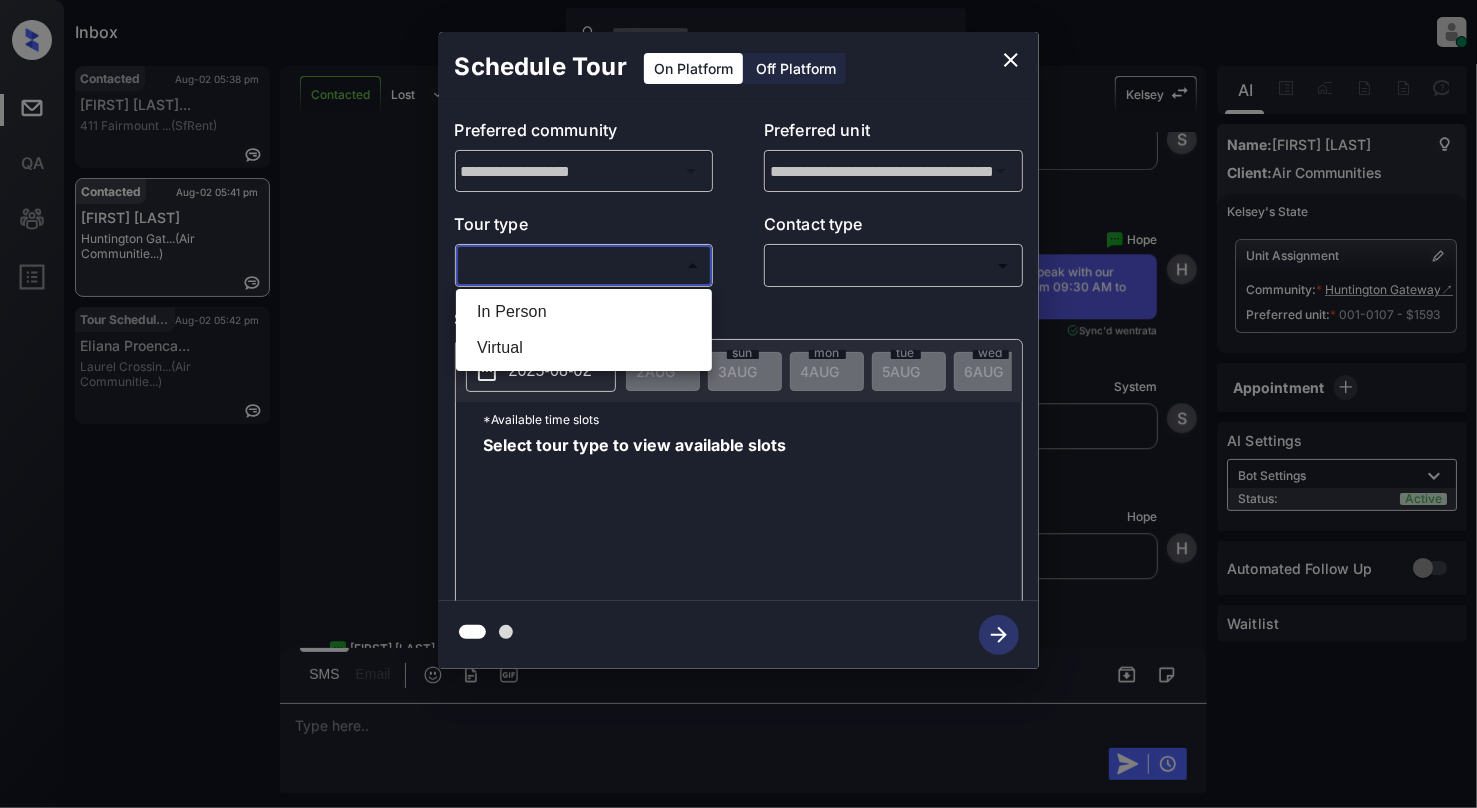click on "Inbox [FIRST] [LAST] Online Set yourself   offline Set yourself   on break Profile Switch to  light  mode Sign out Contacted Aug-02 05:38 pm   [FIRST] [LAST]... [NUMBER] [STREET] ...  (SfRent) Contacted Aug-02 05:41 pm   [FIRST] [LAST] [FIRST] Gat...  (Air Communitie...) Tour Scheduled Aug-02 05:42 pm   [FIRST] [LAST]... [FIRST] Crossin...  (Air Communitie...) Contacted Lost Lead Sentiment: Angry Upon sliding the acknowledgement:  Lead will move to lost stage. * ​ SMS and call option will be set to opt out. AFM will be turned off for the lead. [FIRST] New Message [FIRST] Notes Note:  - Paste this link into your browser to view [FIRST]’s conversation with the prospect Aug 02, 2025 04:48 pm  Sync'd w  entrata [FIRST] New Message Zuma Lead transferred to leasing agent: [FIRST] Aug 02, 2025 04:48 pm [FIRST] New Message [FIRST] Aug 02, 2025 04:48 pm [FIRST] New Message Agent Aug 02, 2025 04:48 pm [FIRST] Agent [FIRST]" at bounding box center [738, 404] 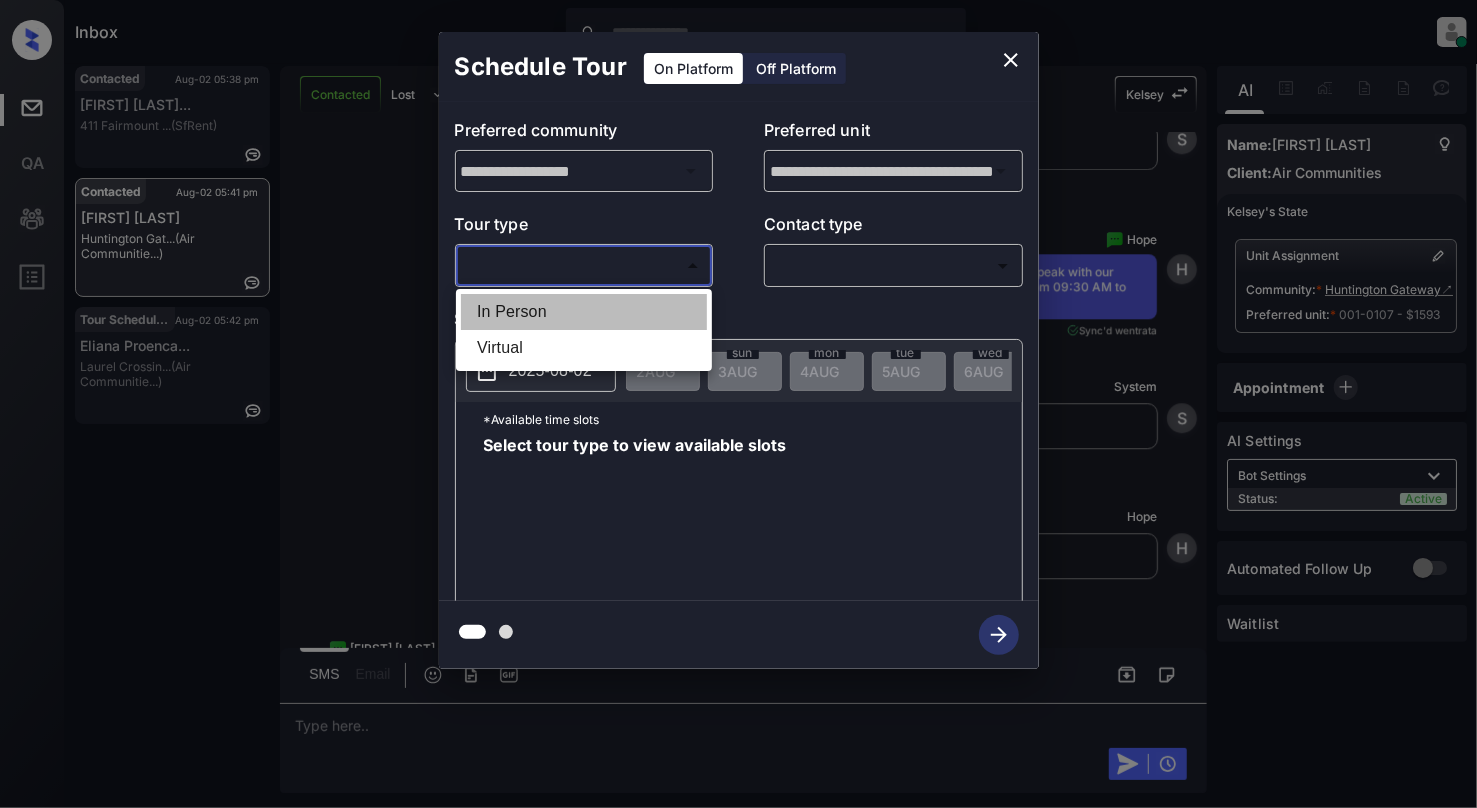 click on "In Person" at bounding box center (584, 312) 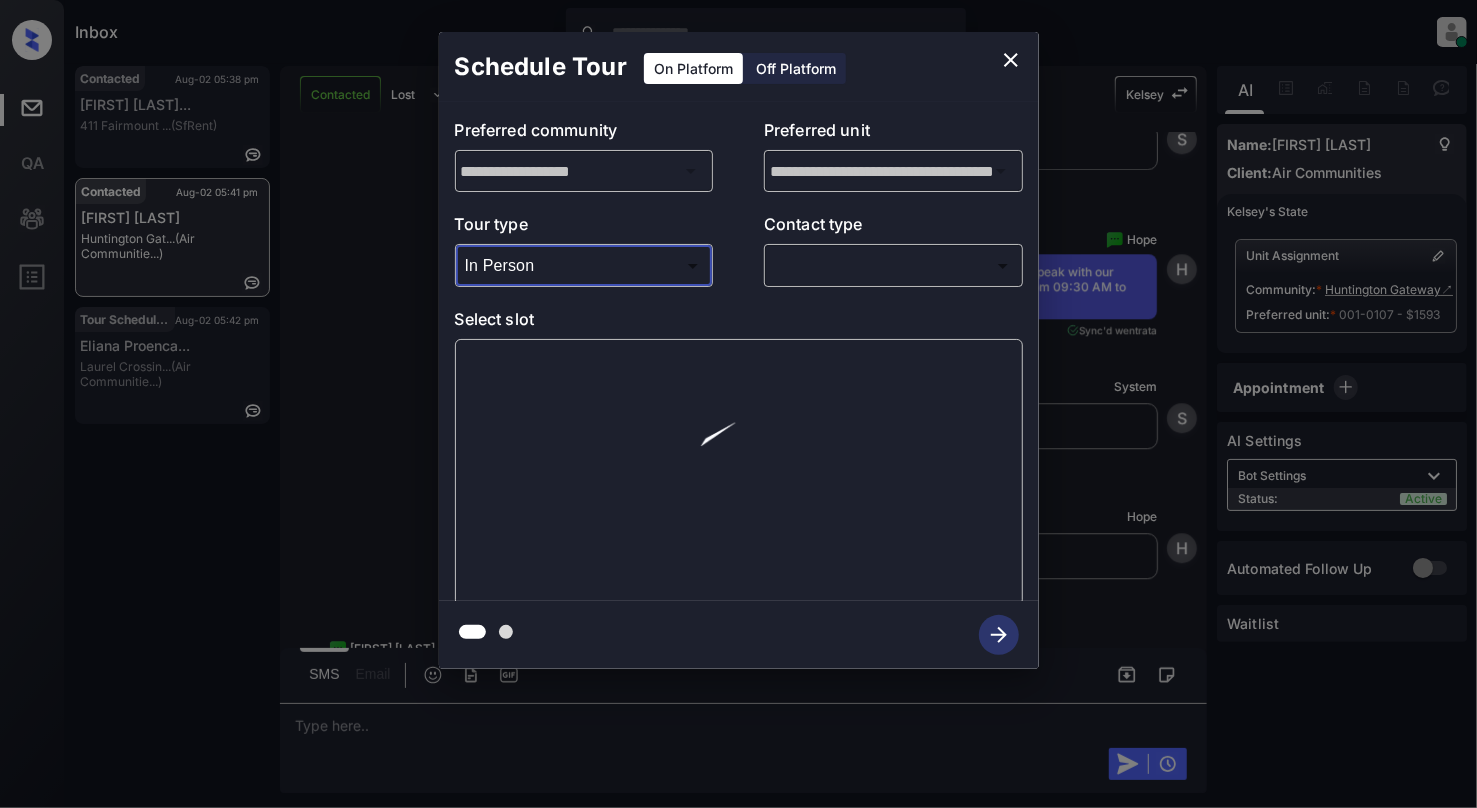 click on "Inbox [FIRST] [LAST] Online Set yourself   offline Set yourself   on break Profile Switch to  light  mode Sign out Contacted Aug-02 05:38 pm   [FIRST] [LAST]... [NUMBER] [STREET] ...  (SfRent) Contacted Aug-02 05:41 pm   [FIRST] [LAST] [FIRST] Gat...  (Air Communitie...) Tour Scheduled Aug-02 05:42 pm   [FIRST] [LAST]... [FIRST] Crossin...  (Air Communitie...) Contacted Lost Lead Sentiment: Angry Upon sliding the acknowledgement:  Lead will move to lost stage. * ​ SMS and call option will be set to opt out. AFM will be turned off for the lead. [FIRST] New Message [FIRST] Notes Note:  - Paste this link into your browser to view [FIRST]’s conversation with the prospect Aug 02, 2025 04:48 pm  Sync'd w  entrata [FIRST] New Message Zuma Lead transferred to leasing agent: [FIRST] Aug 02, 2025 04:48 pm [FIRST] New Message [FIRST] Aug 02, 2025 04:48 pm [FIRST] New Message Agent Aug 02, 2025 04:48 pm [FIRST] Agent [FIRST]" at bounding box center (738, 404) 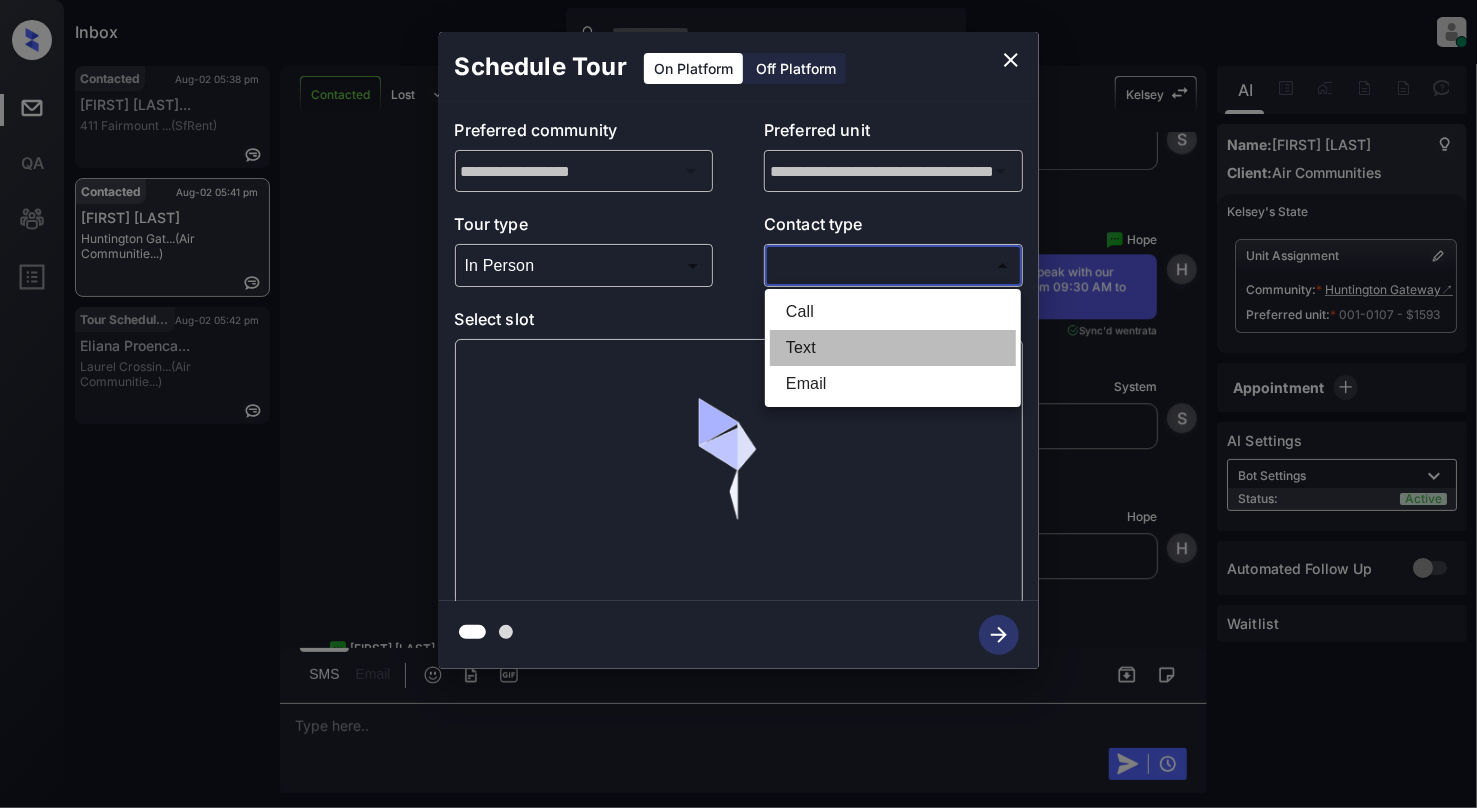 click on "Text" at bounding box center [893, 348] 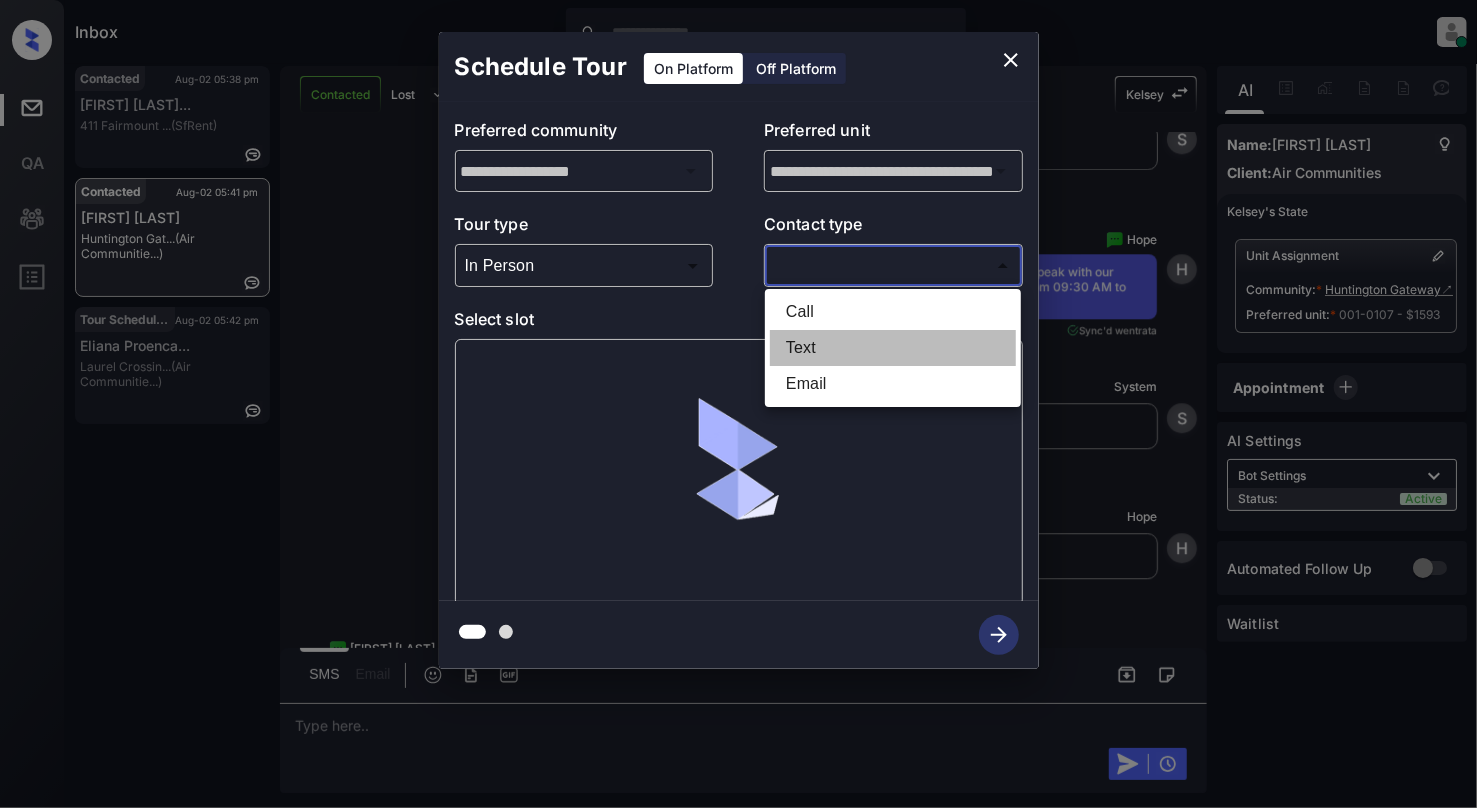 type on "****" 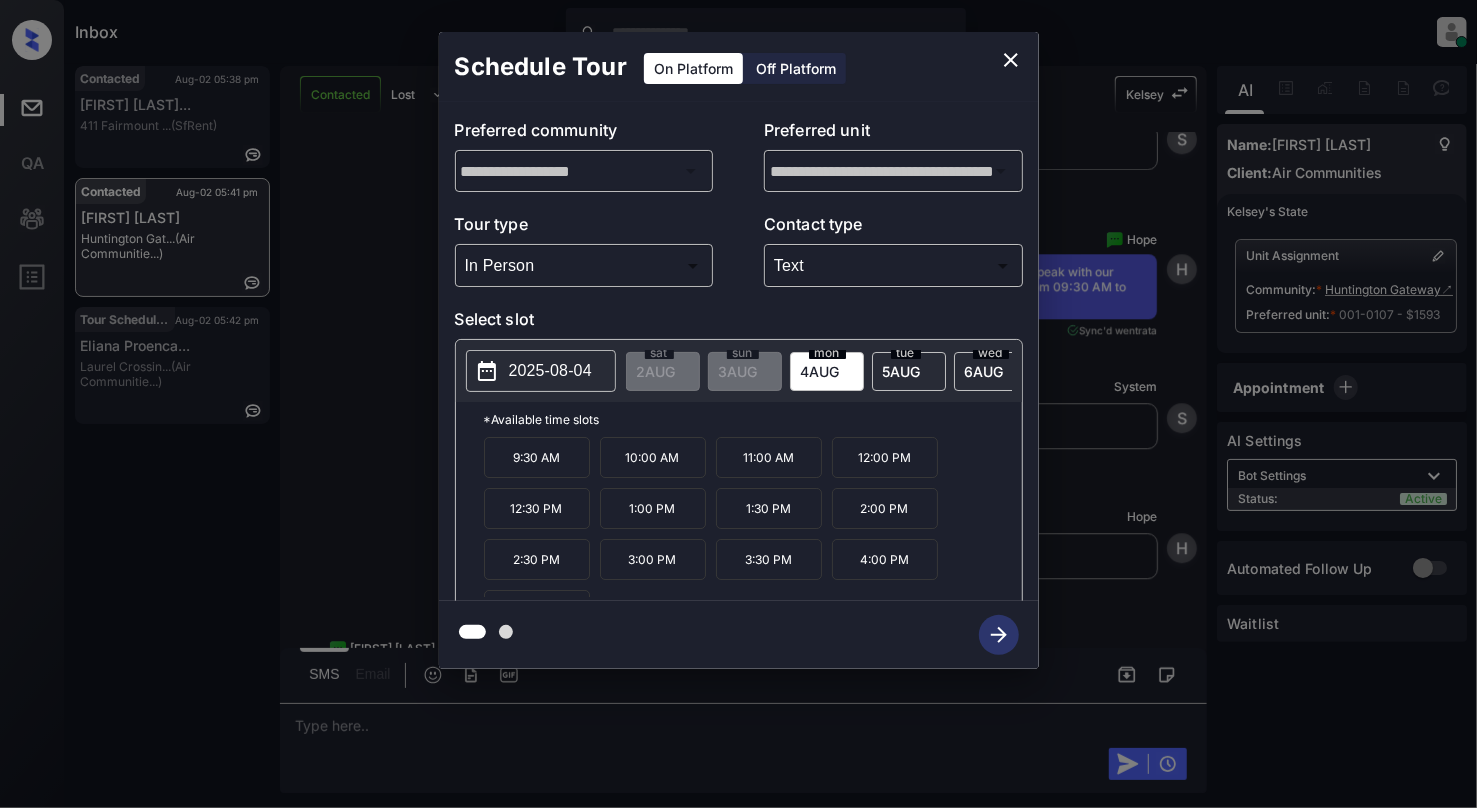 click on "10:00 AM" at bounding box center [653, 457] 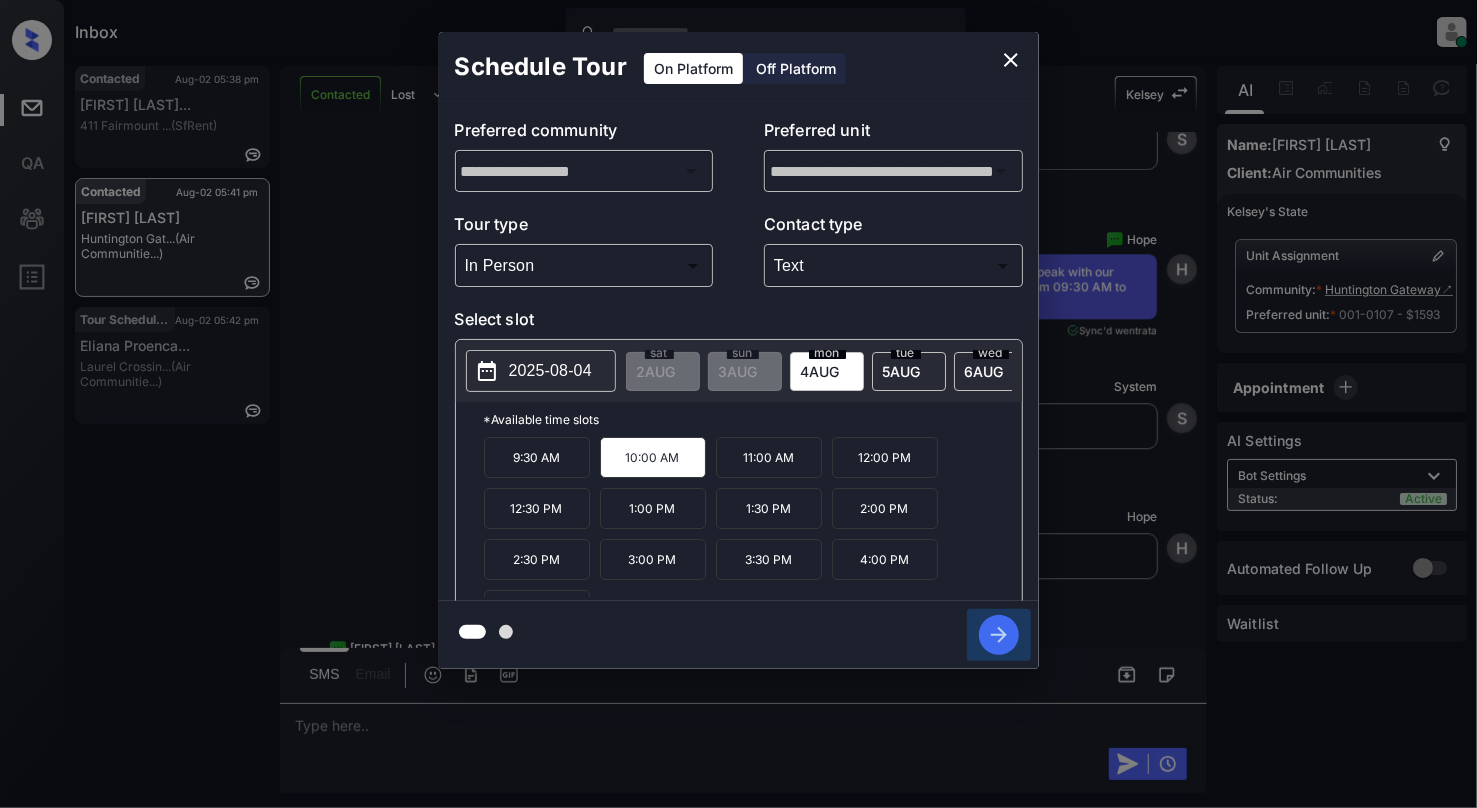 click 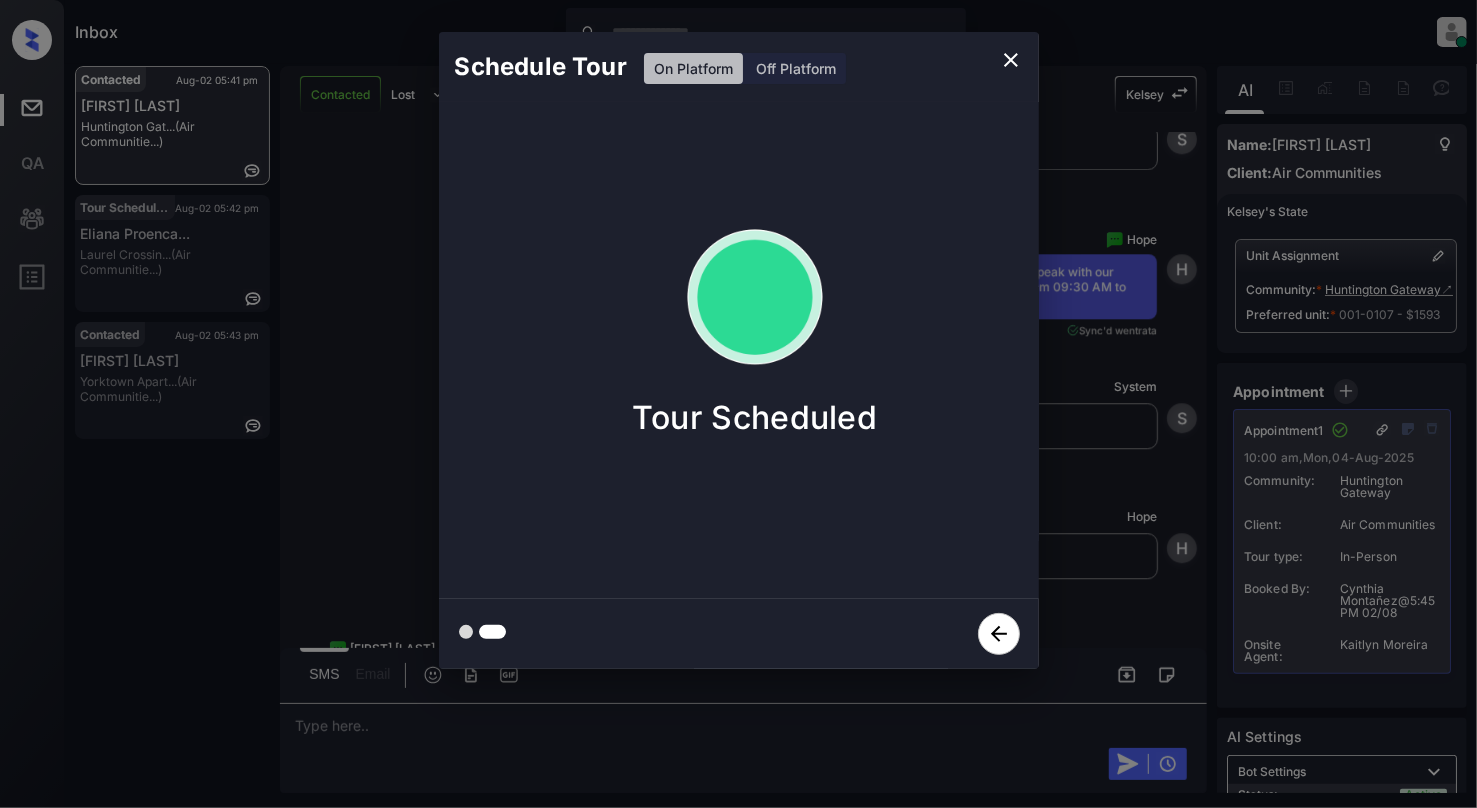 click 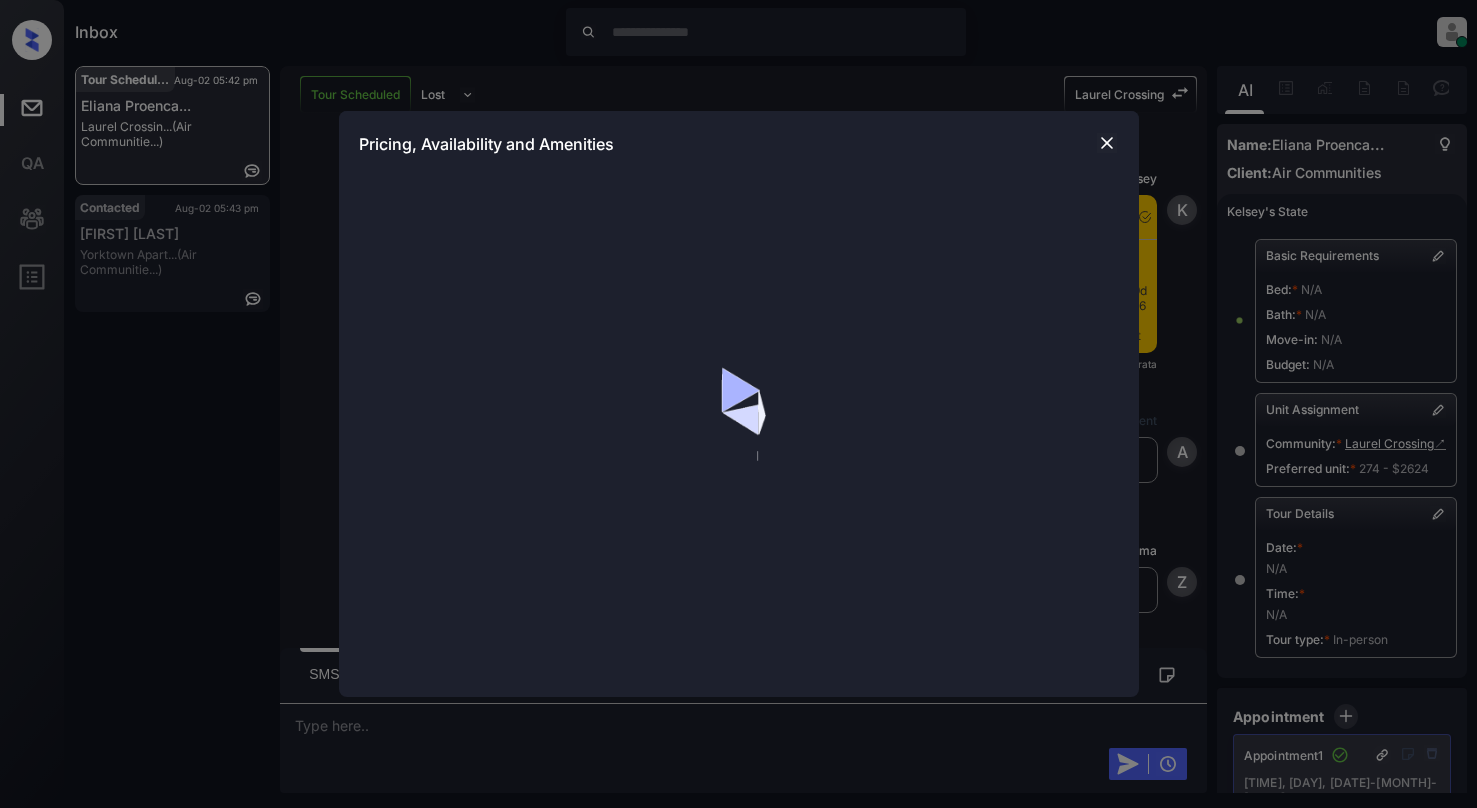 scroll, scrollTop: 0, scrollLeft: 0, axis: both 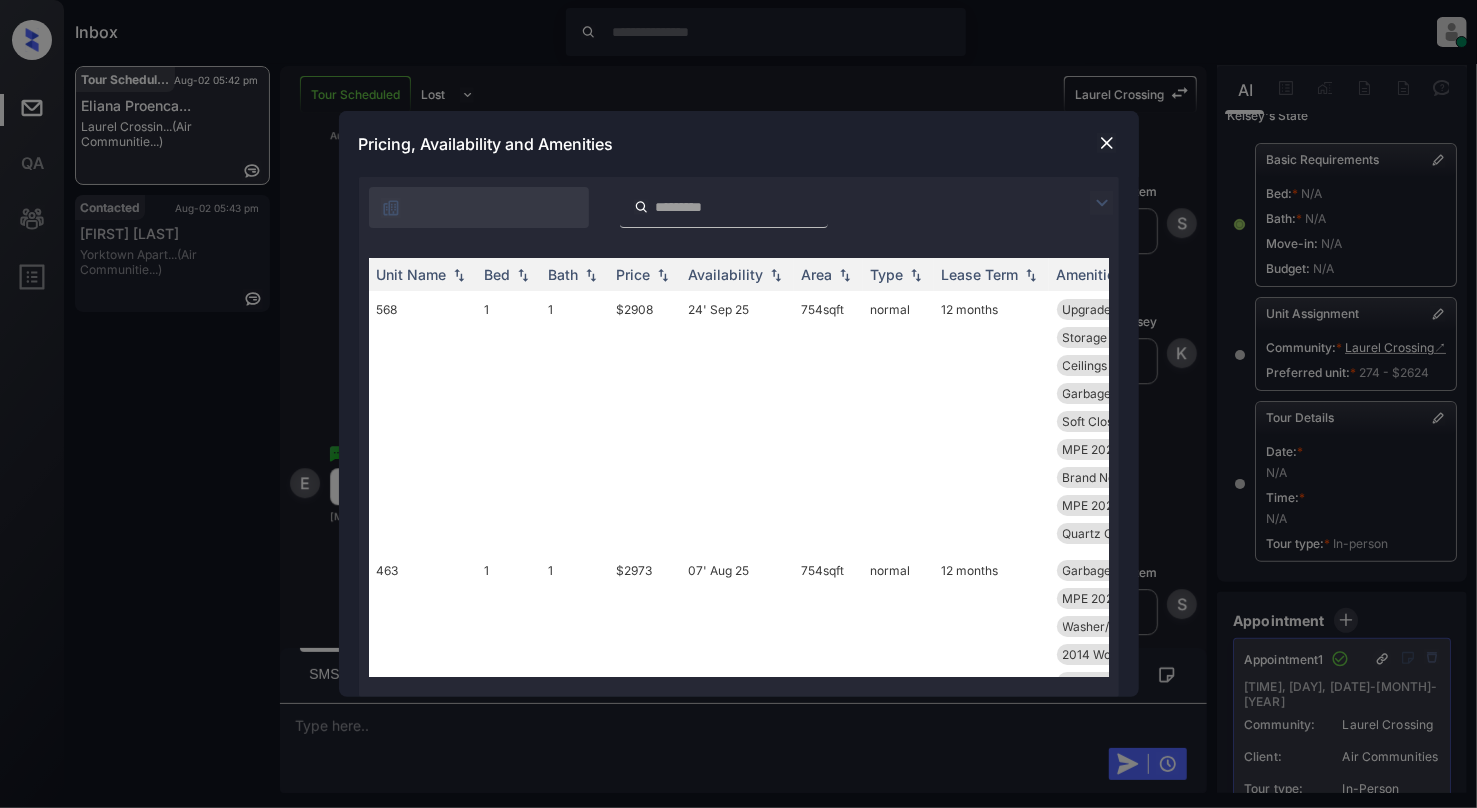 click at bounding box center (736, 207) 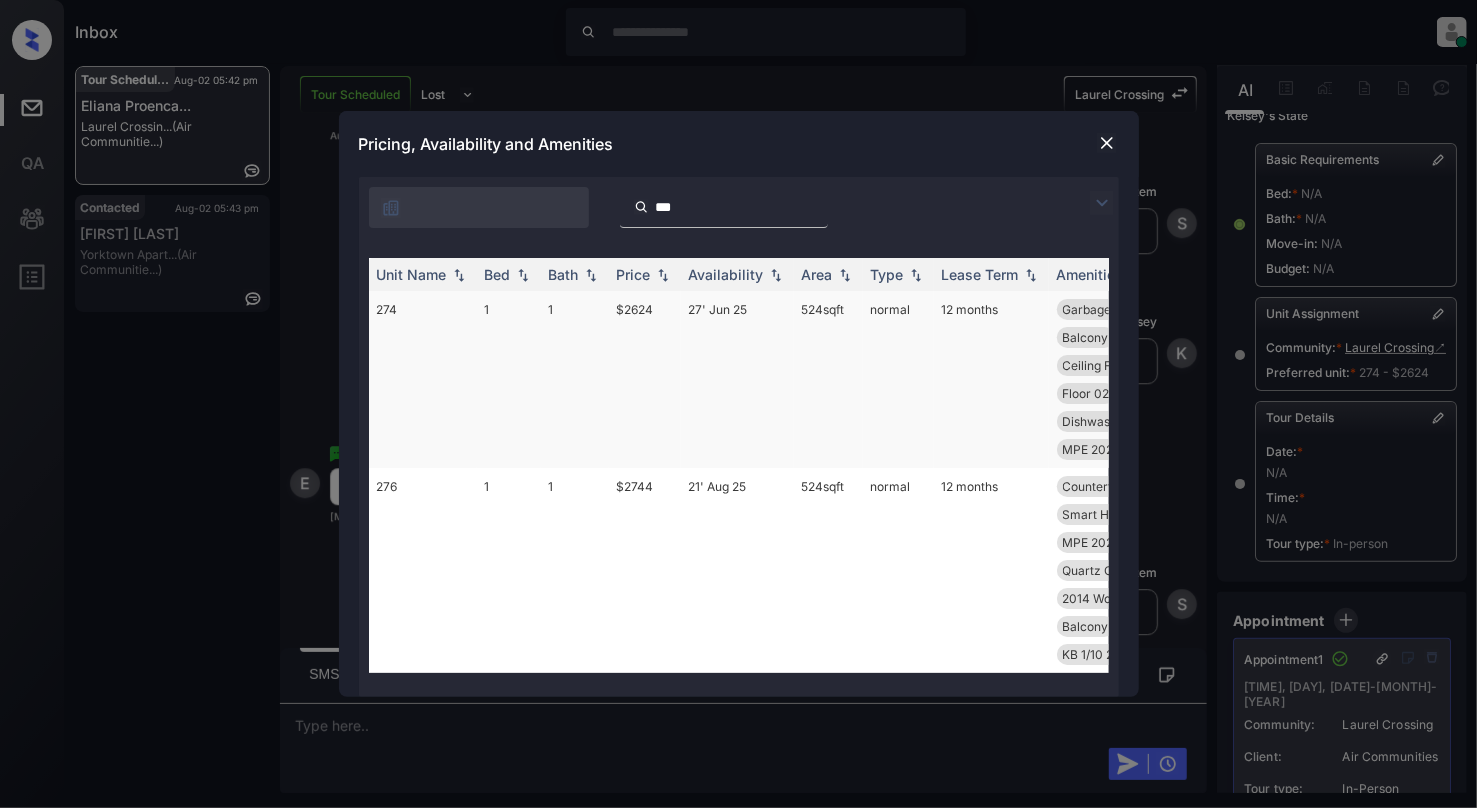 type on "***" 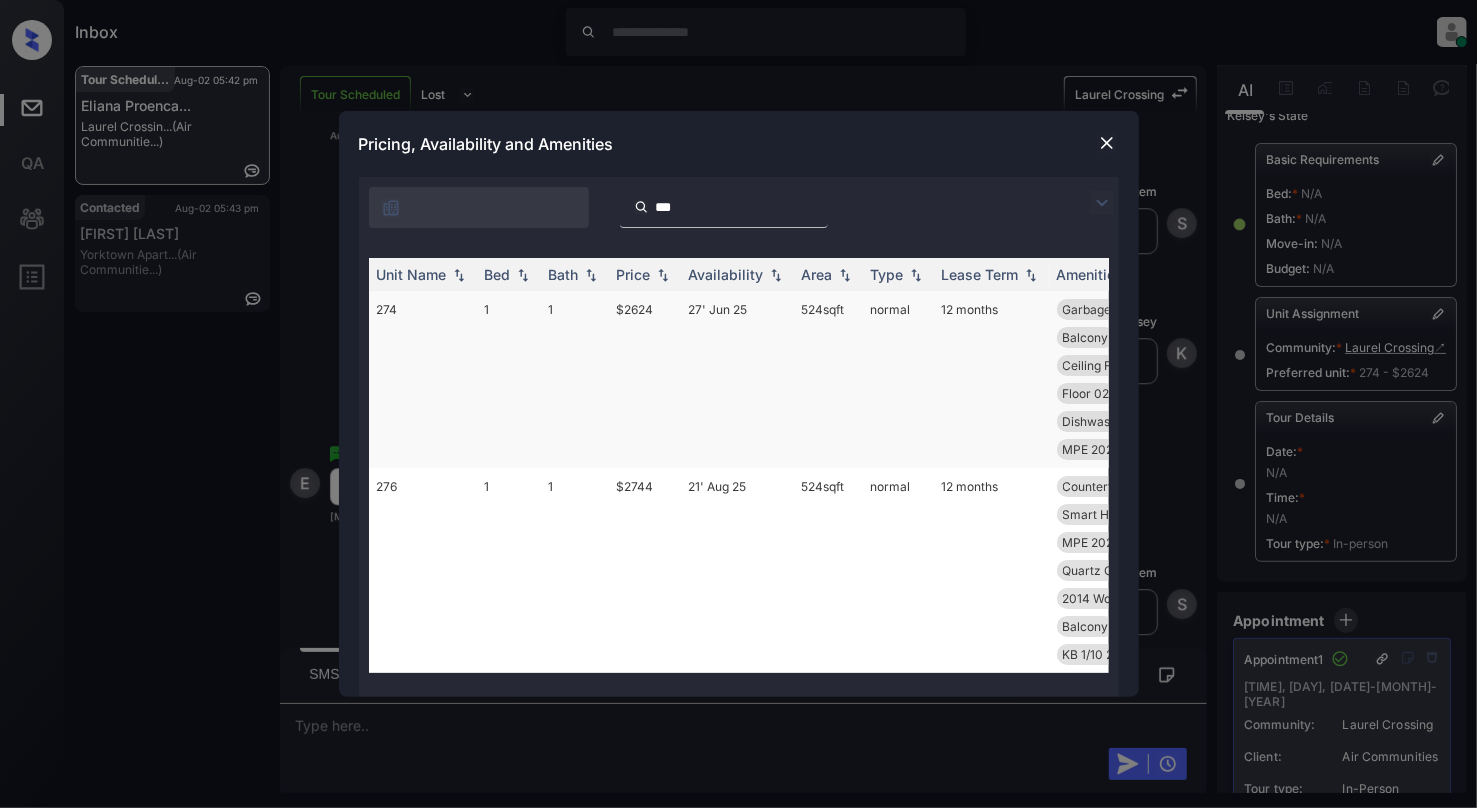 click on "27' Jun 25" at bounding box center [737, 379] 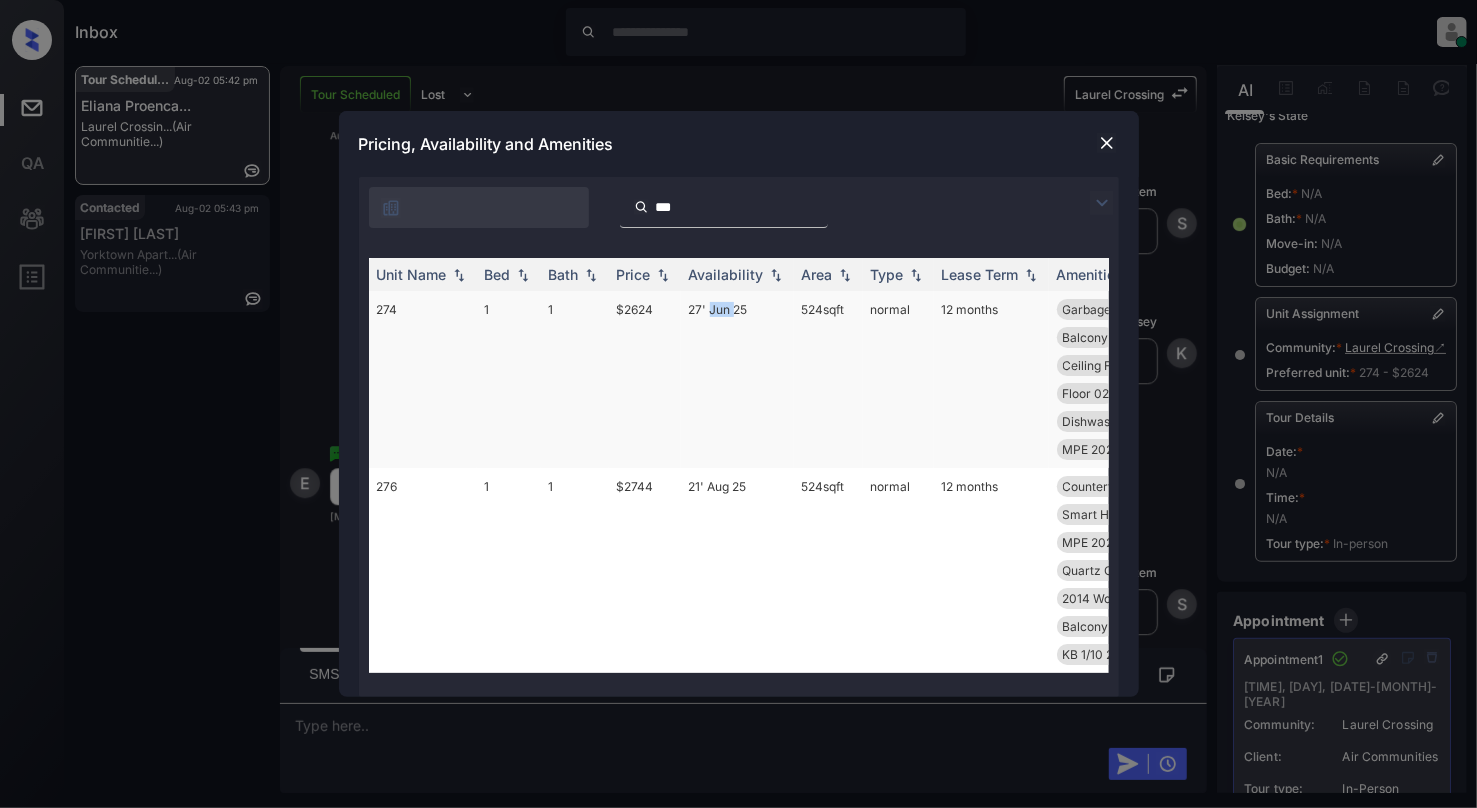 click on "27' Jun 25" at bounding box center (737, 379) 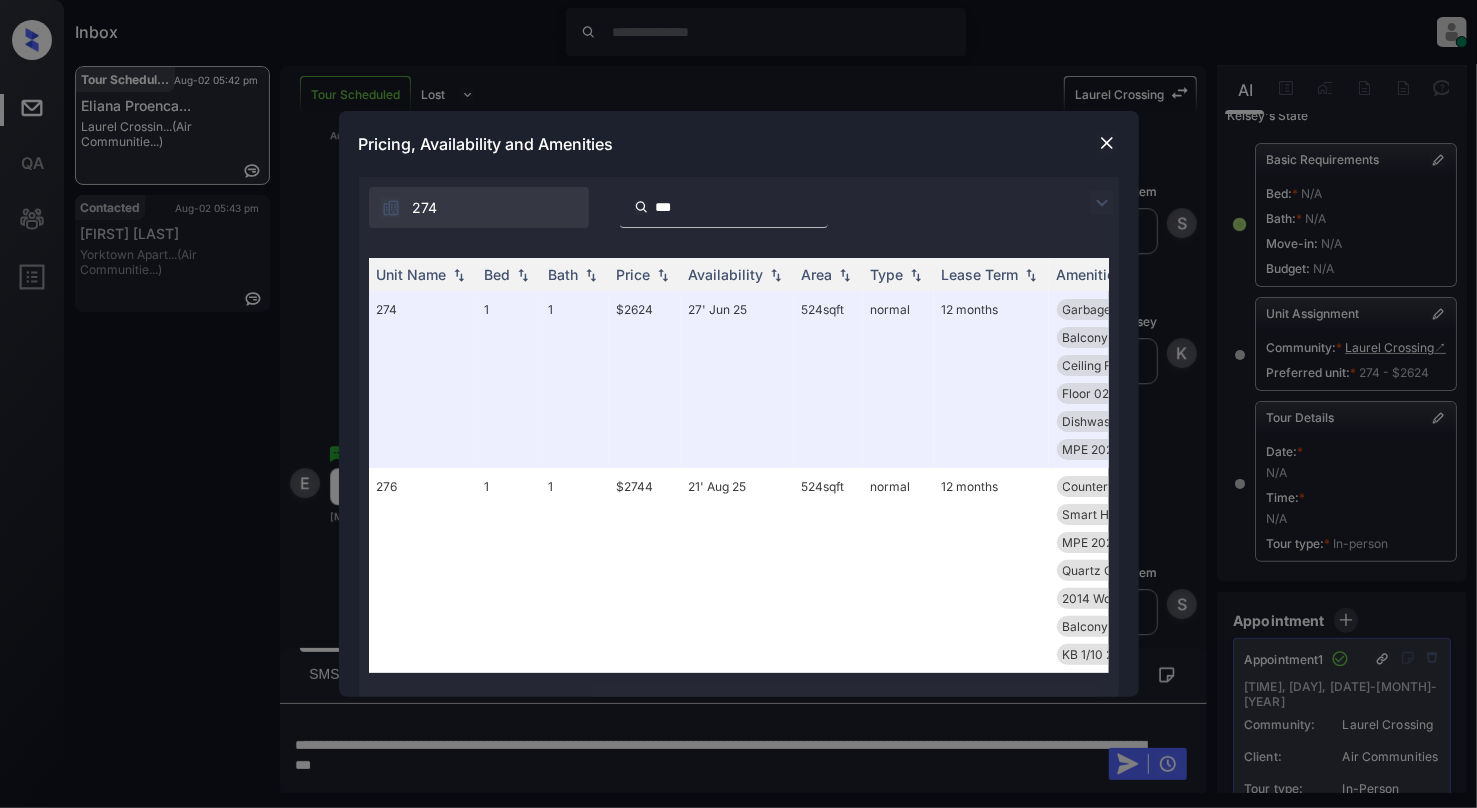 click at bounding box center (1107, 143) 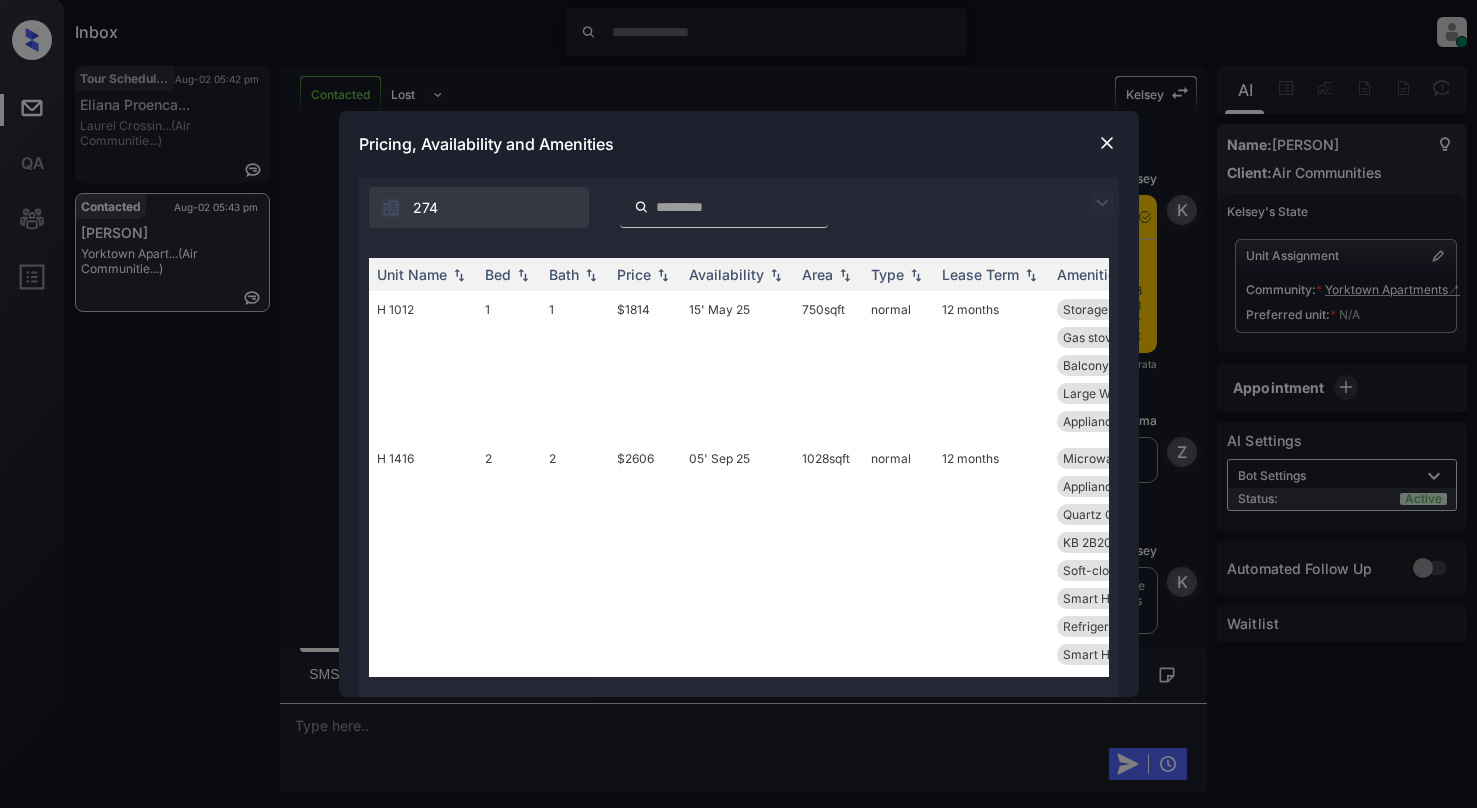 scroll, scrollTop: 0, scrollLeft: 0, axis: both 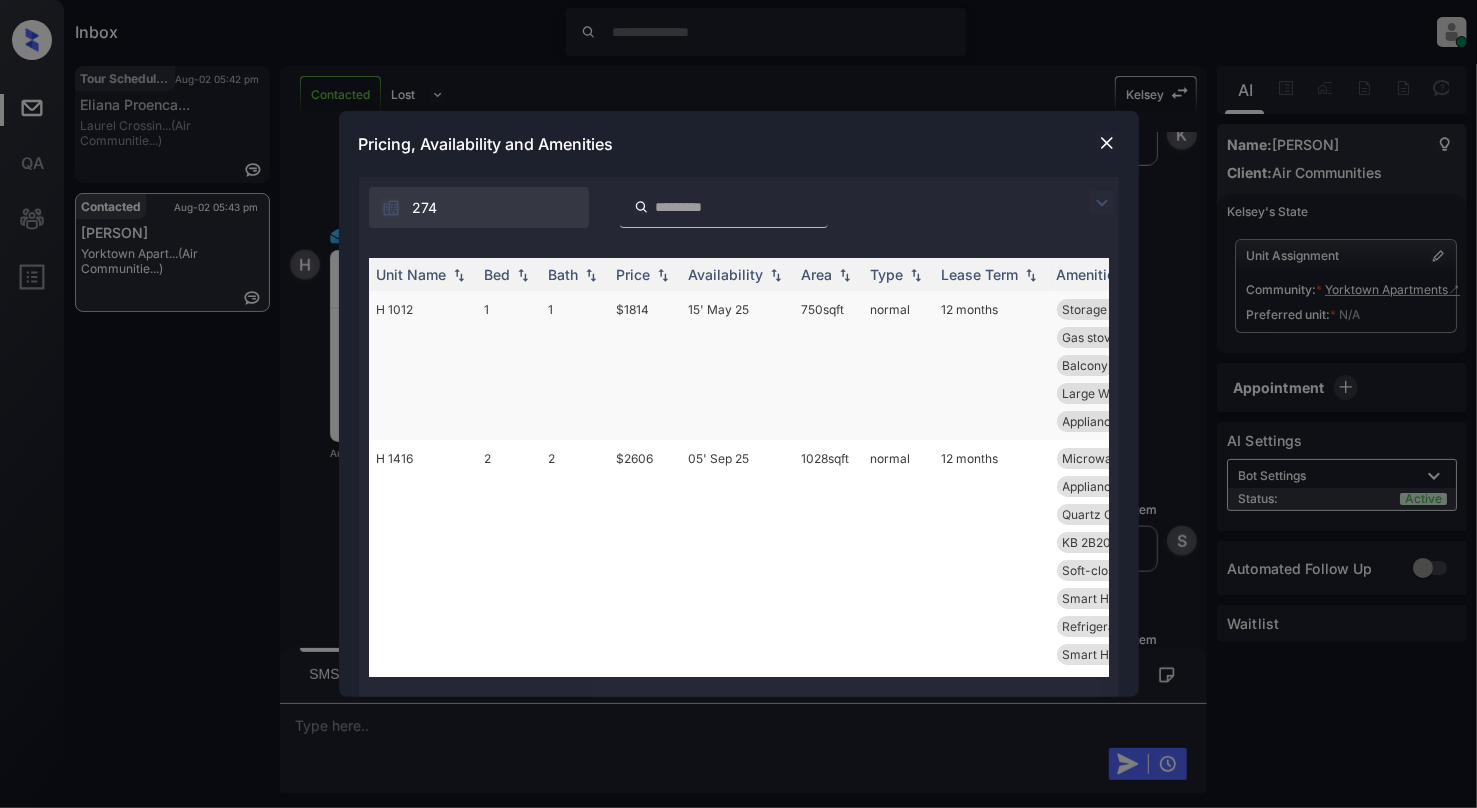 click on "1" at bounding box center (509, 365) 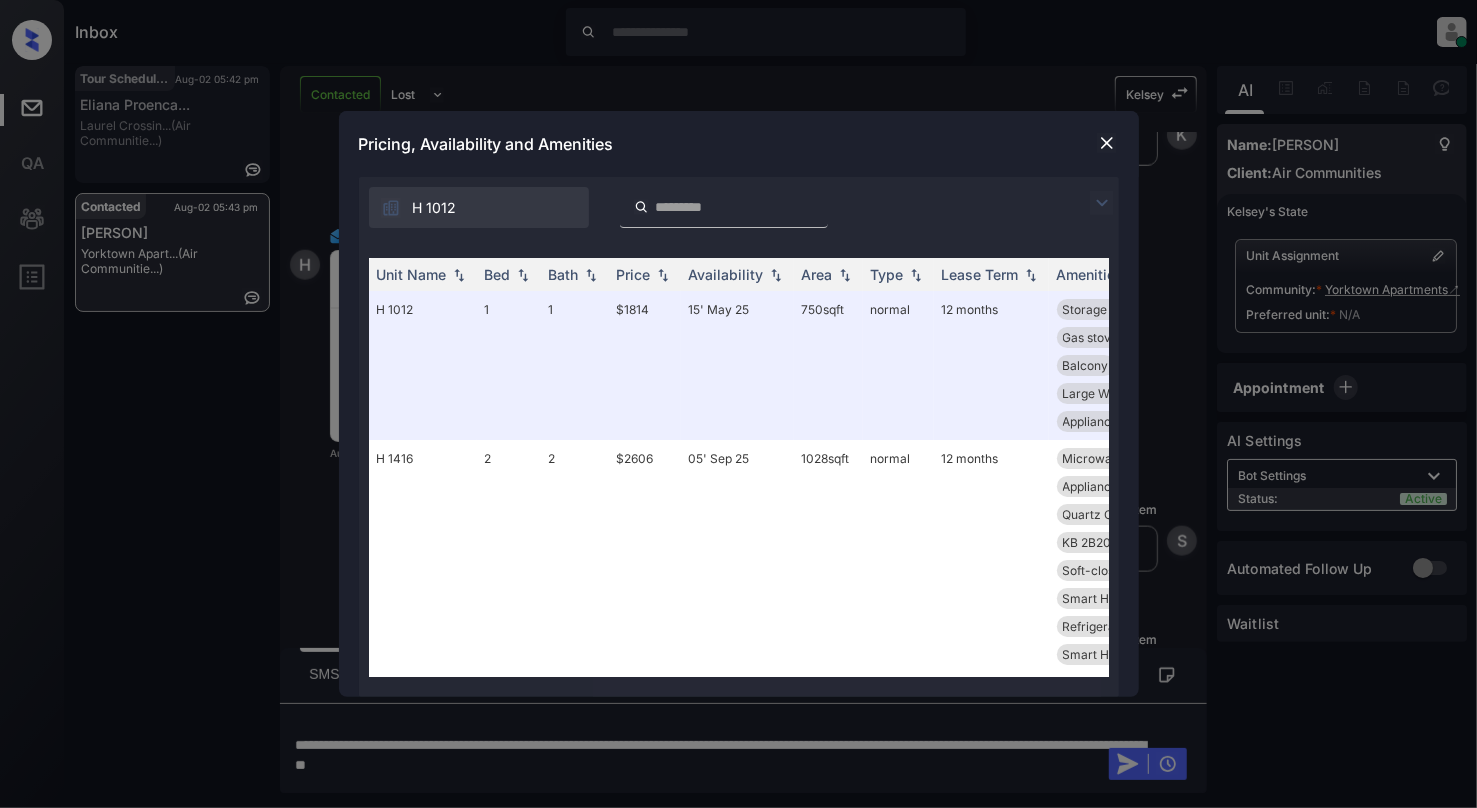 click at bounding box center [1107, 143] 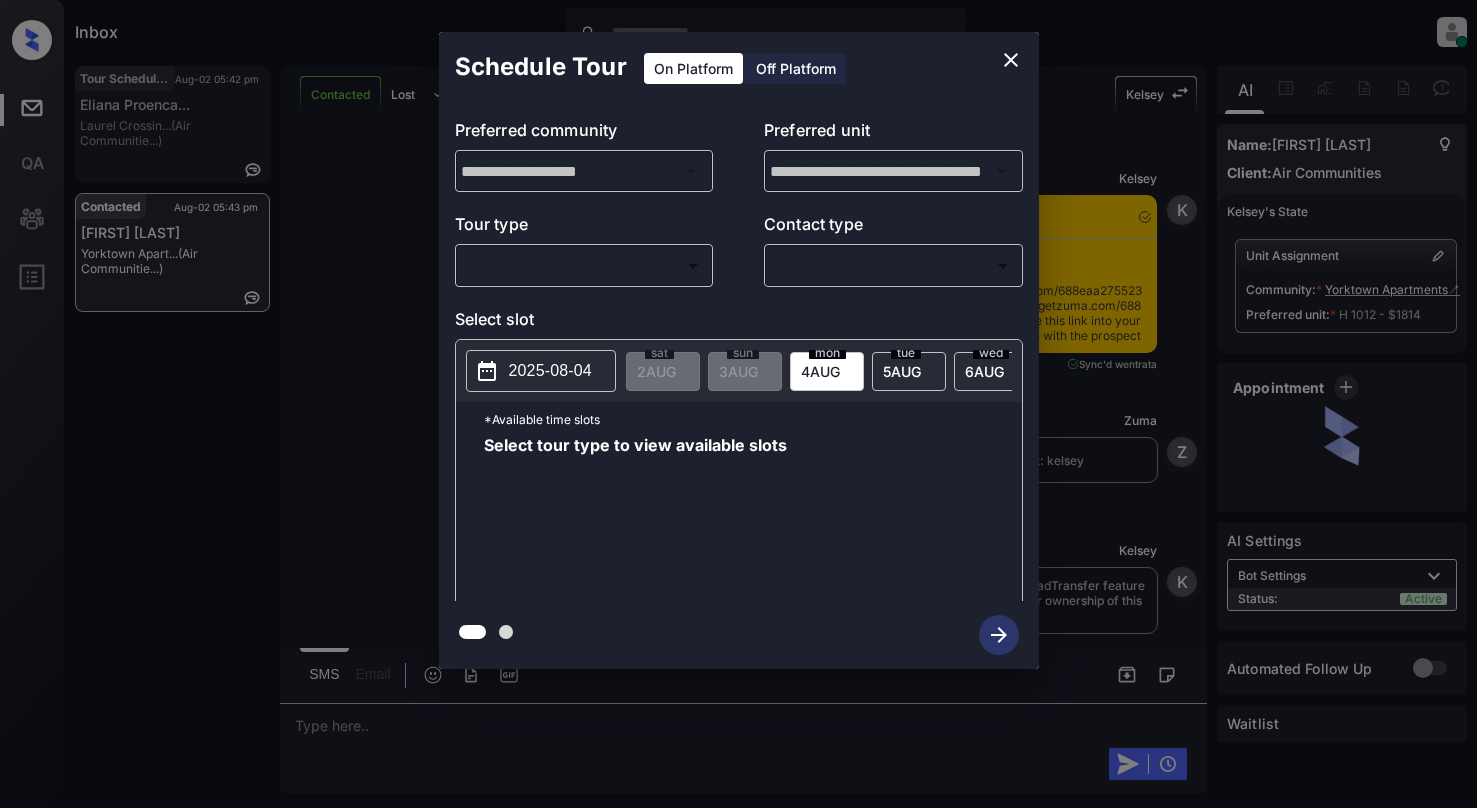 scroll, scrollTop: 0, scrollLeft: 0, axis: both 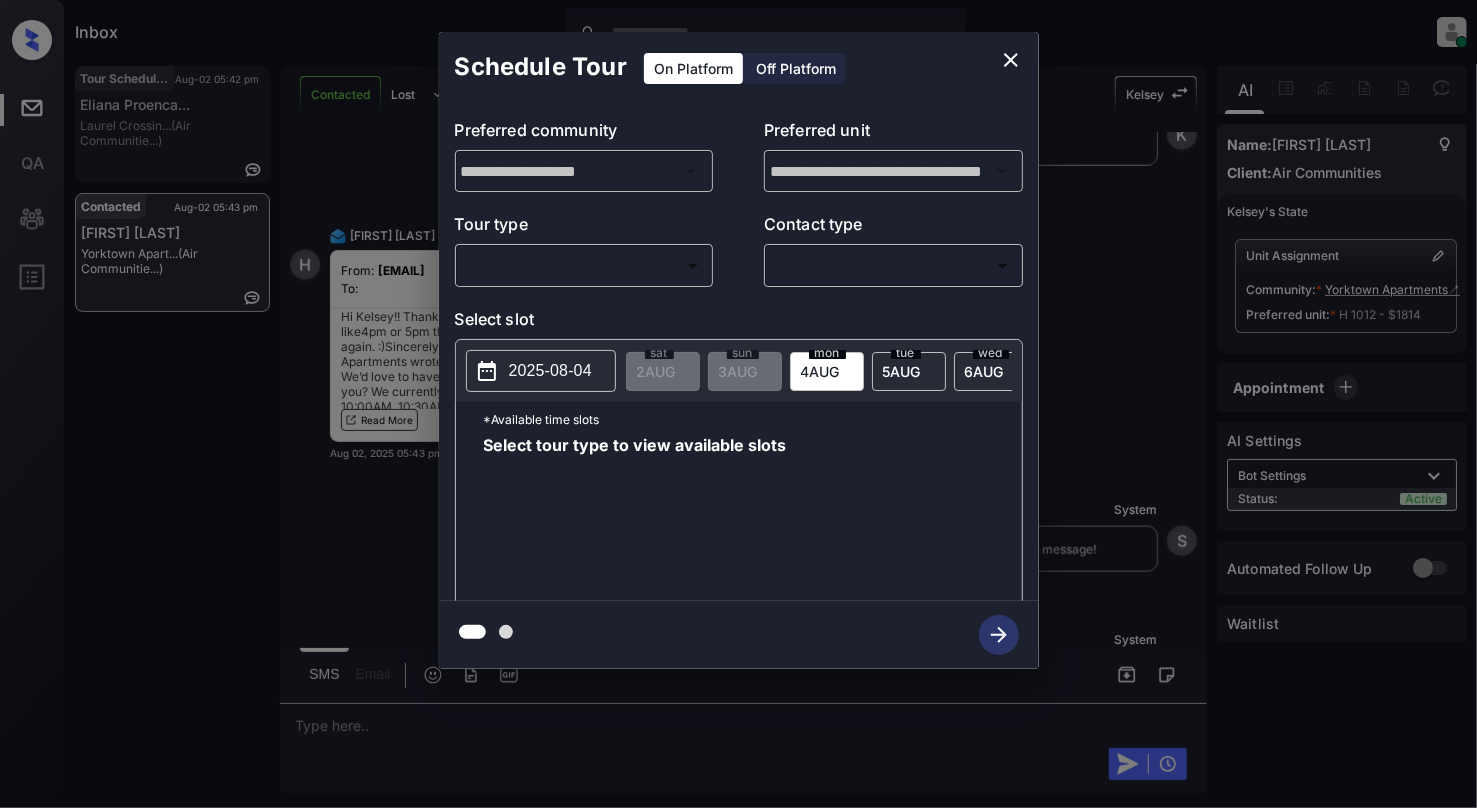 click on "Inbox Cynthia Montañez Online Set yourself   offline Set yourself   on break Profile Switch to  light  mode Sign out Tour Scheduled Aug-02 05:42 pm   Eliana Proenca... Laurel Crossin...  (Air Communitie...) Contacted Aug-02 05:43 pm   Hanna Spo Yorktown Apart...  (Air Communitie...) Contacted Lost Lead Sentiment: Angry Upon sliding the acknowledgement:  Lead will move to lost stage. * ​ SMS and call option will be set to opt out. AFM will be turned off for the lead. Kelsey New Message Kelsey Notes Note: <a href="https://conversation.getzuma.com/688eaa2755236b1694d4a4e9">https://conversation.getzuma.com/688eaa2755236b1694d4a4e9</a> - Paste this link into your browser to view Kelsey’s conversation with the prospect Aug 02, 2025 05:15 pm  Sync'd w  entrata K New Message Zuma Lead transferred to leasing agent: kelsey Aug 02, 2025 05:15 pm Z New Message Kelsey Due to the activation of disableLeadTransfer feature flag, Kelsey will no longer transfer ownership of this CRM guest card Aug 02, 2025 05:15 pm K A A" at bounding box center (738, 404) 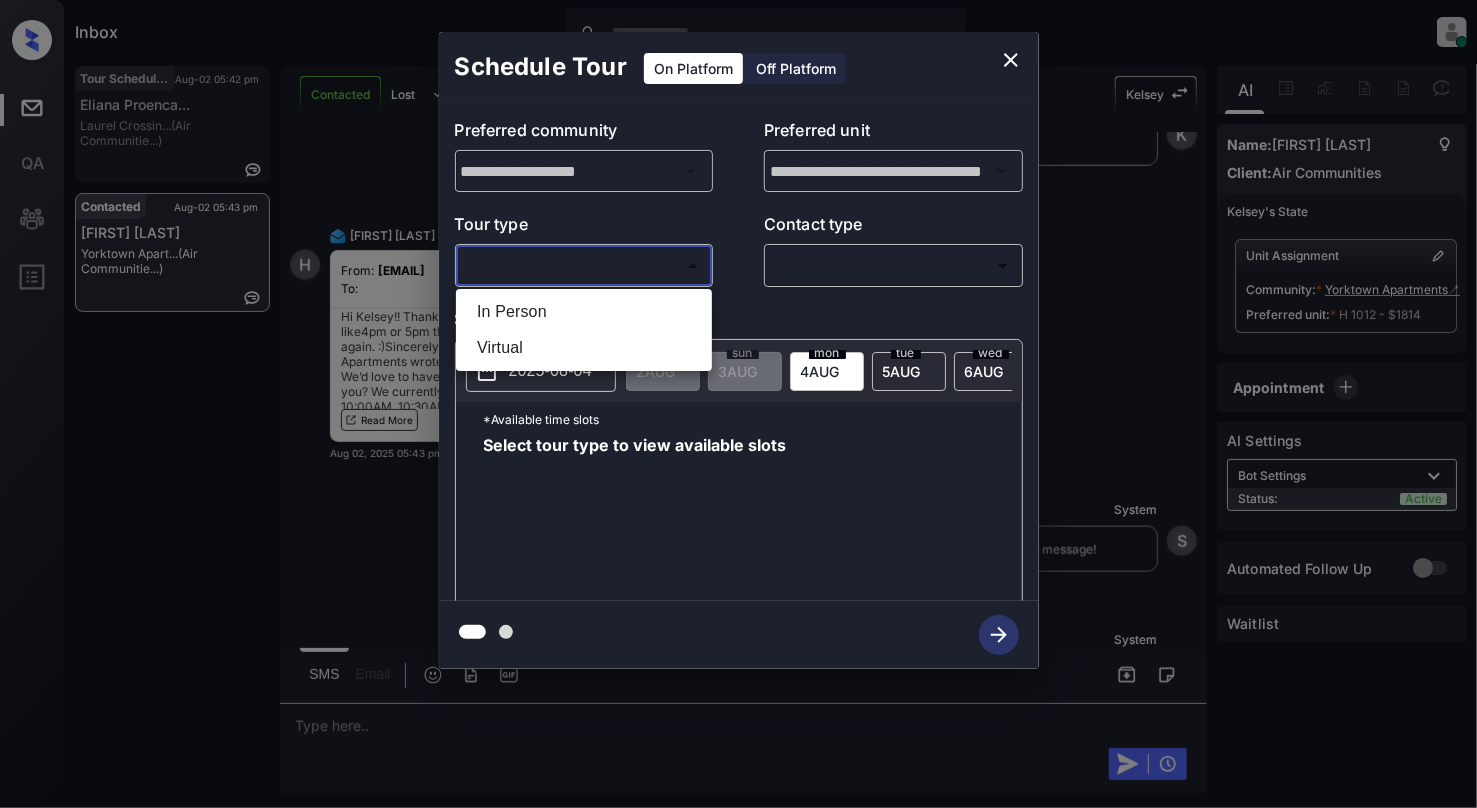 click on "In Person" at bounding box center [584, 312] 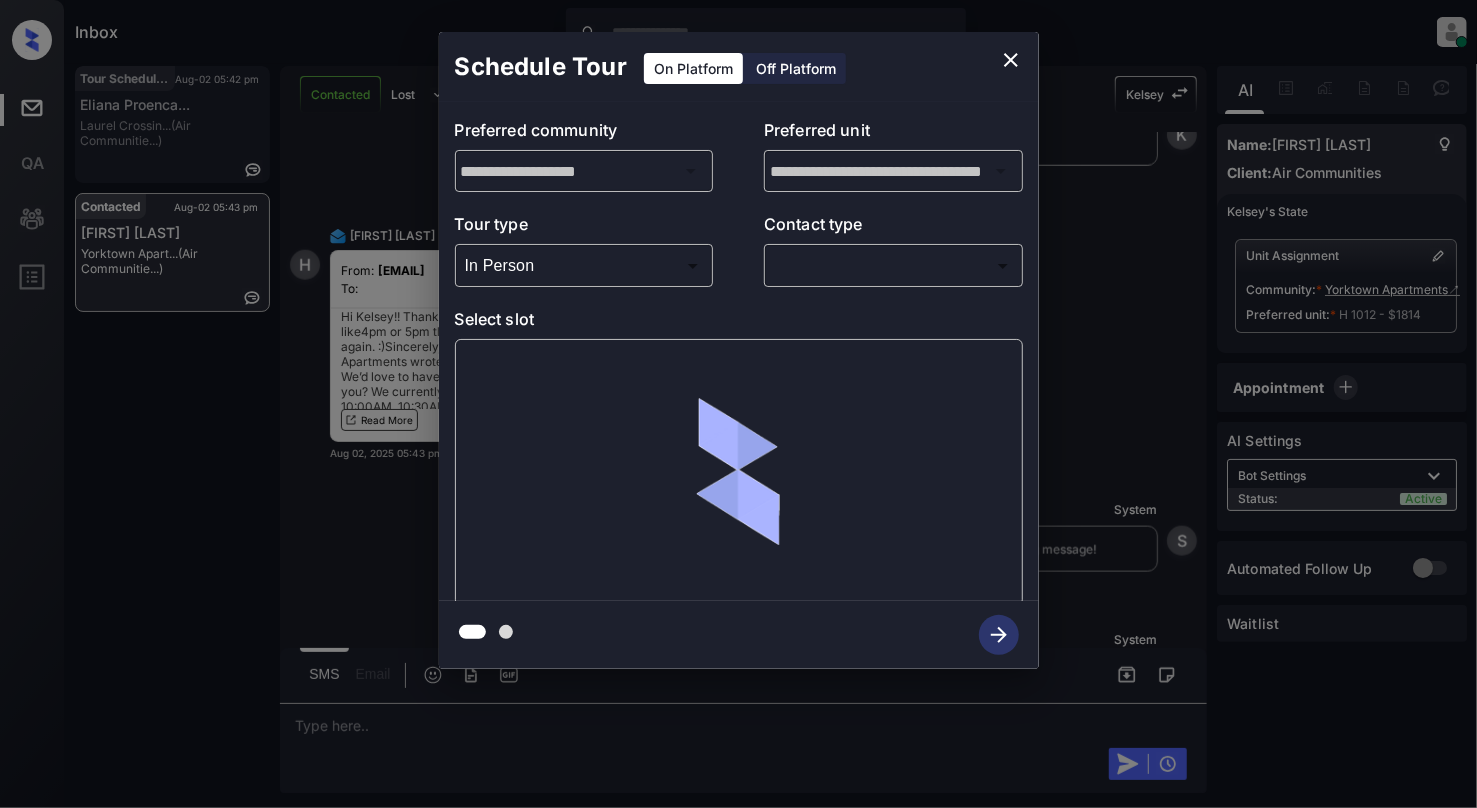 click on "Contact type" at bounding box center (893, 228) 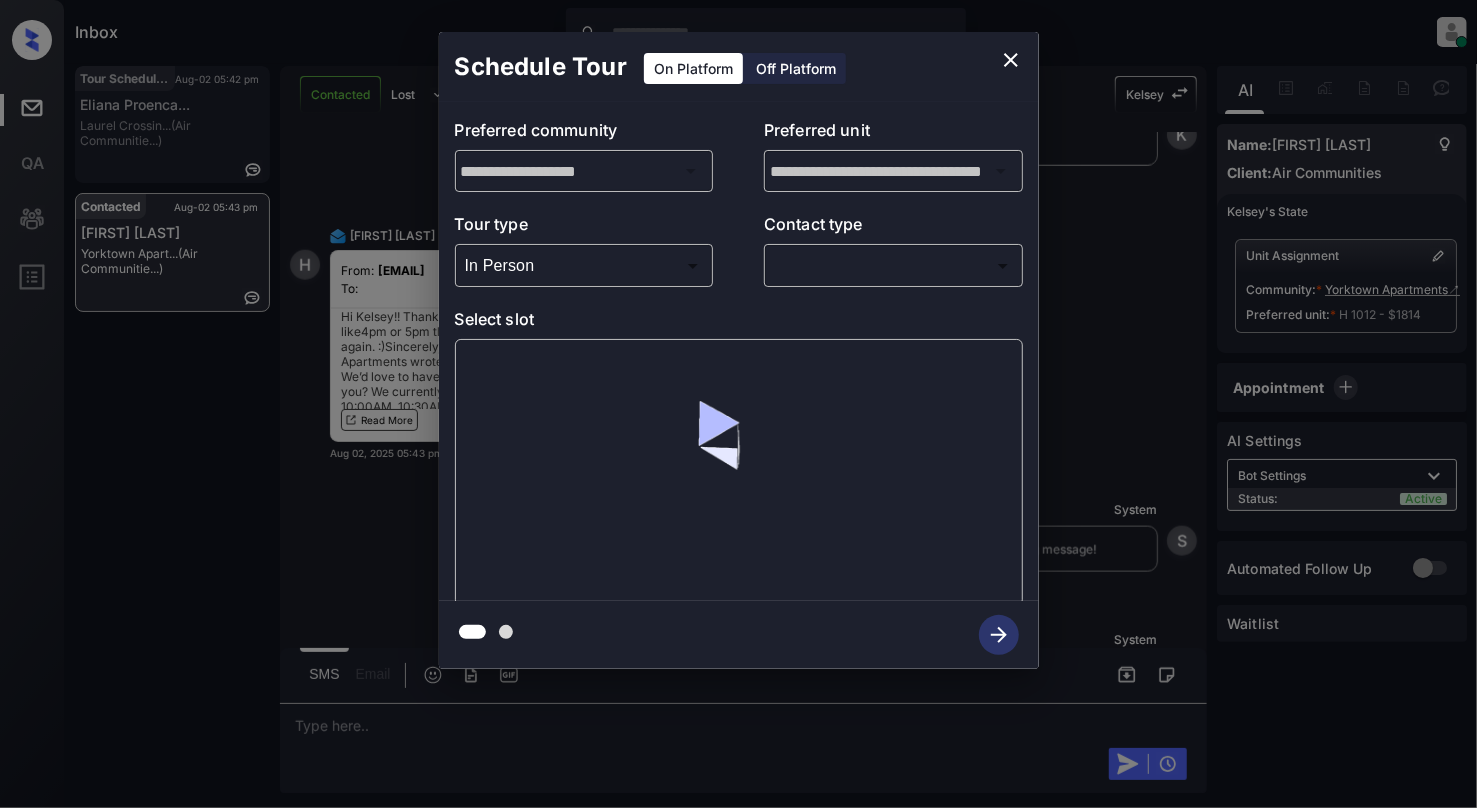 click on "Inbox Cynthia Montañez Online Set yourself   offline Set yourself   on break Profile Switch to  light  mode Sign out Tour Scheduled Aug-02 05:42 pm   Eliana Proenca... Laurel Crossin...  (Air Communitie...) Contacted Aug-02 05:43 pm   Hanna Spo Yorktown Apart...  (Air Communitie...) Contacted Lost Lead Sentiment: Angry Upon sliding the acknowledgement:  Lead will move to lost stage. * ​ SMS and call option will be set to opt out. AFM will be turned off for the lead. Kelsey New Message Kelsey Notes Note: <a href="https://conversation.getzuma.com/688eaa2755236b1694d4a4e9">https://conversation.getzuma.com/688eaa2755236b1694d4a4e9</a> - Paste this link into your browser to view Kelsey’s conversation with the prospect Aug 02, 2025 05:15 pm  Sync'd w  entrata K New Message Zuma Lead transferred to leasing agent: kelsey Aug 02, 2025 05:15 pm Z New Message Kelsey Due to the activation of disableLeadTransfer feature flag, Kelsey will no longer transfer ownership of this CRM guest card Aug 02, 2025 05:15 pm K A A" at bounding box center [738, 404] 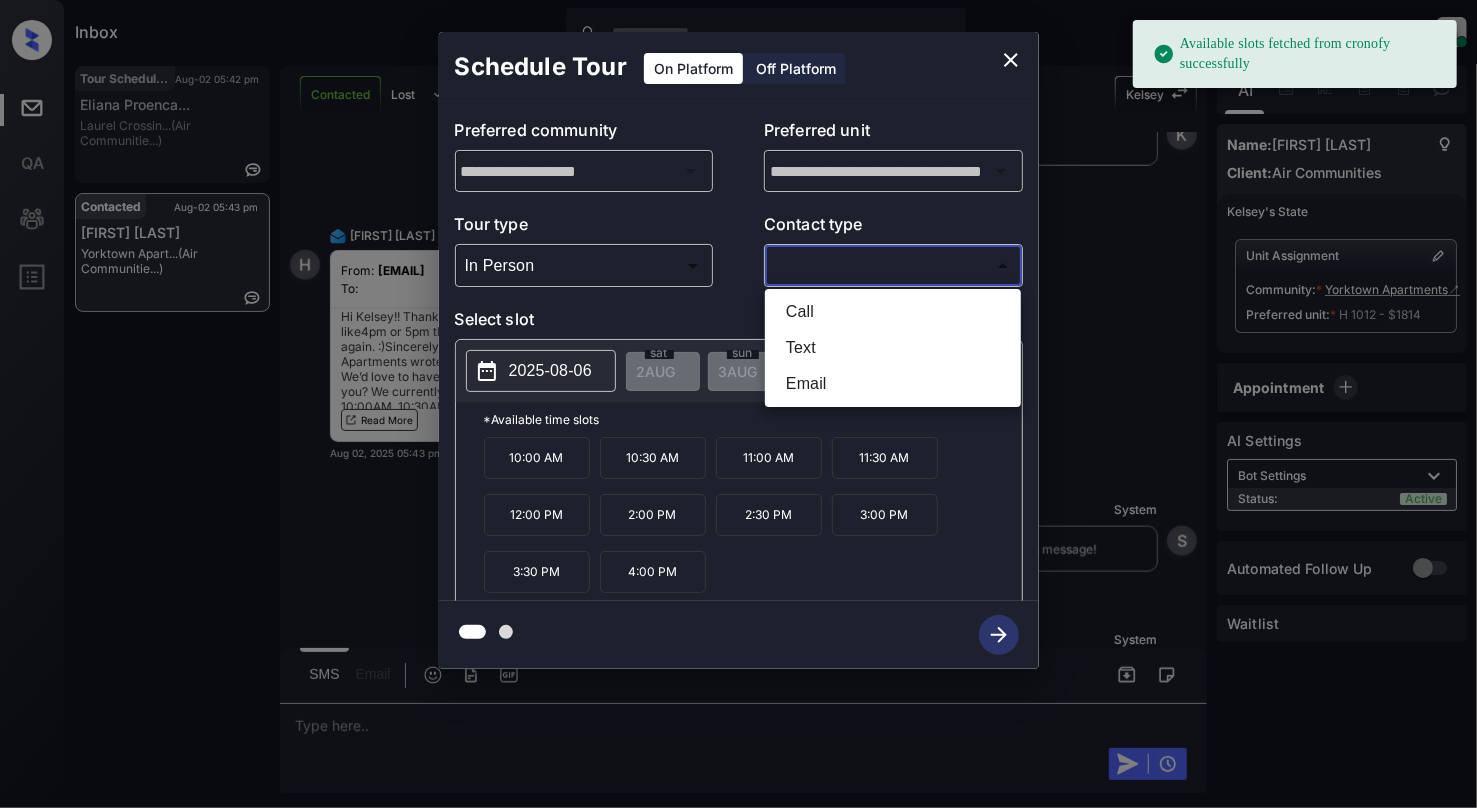 click on "Email" at bounding box center (893, 384) 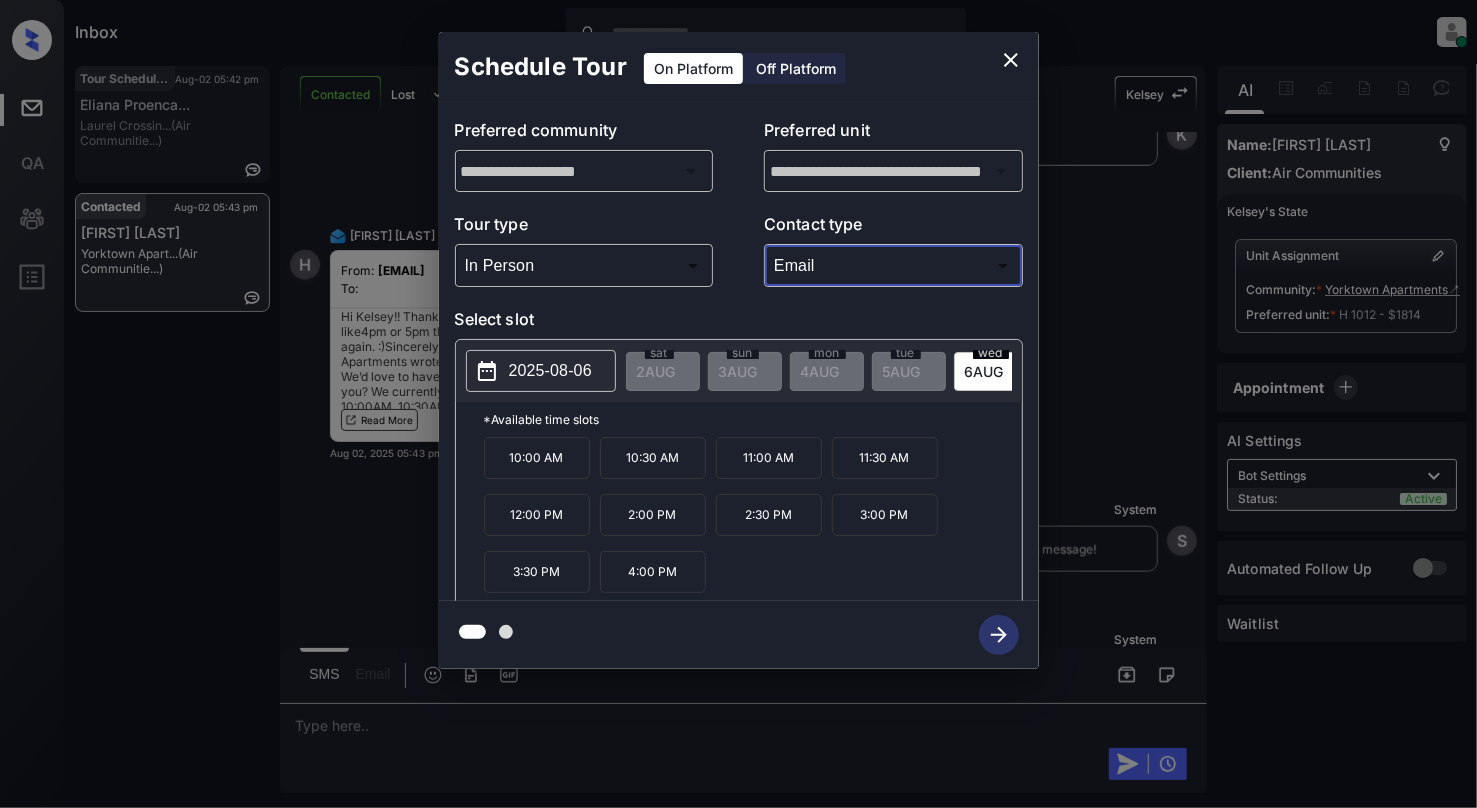 click on "2025-08-06" at bounding box center (550, 371) 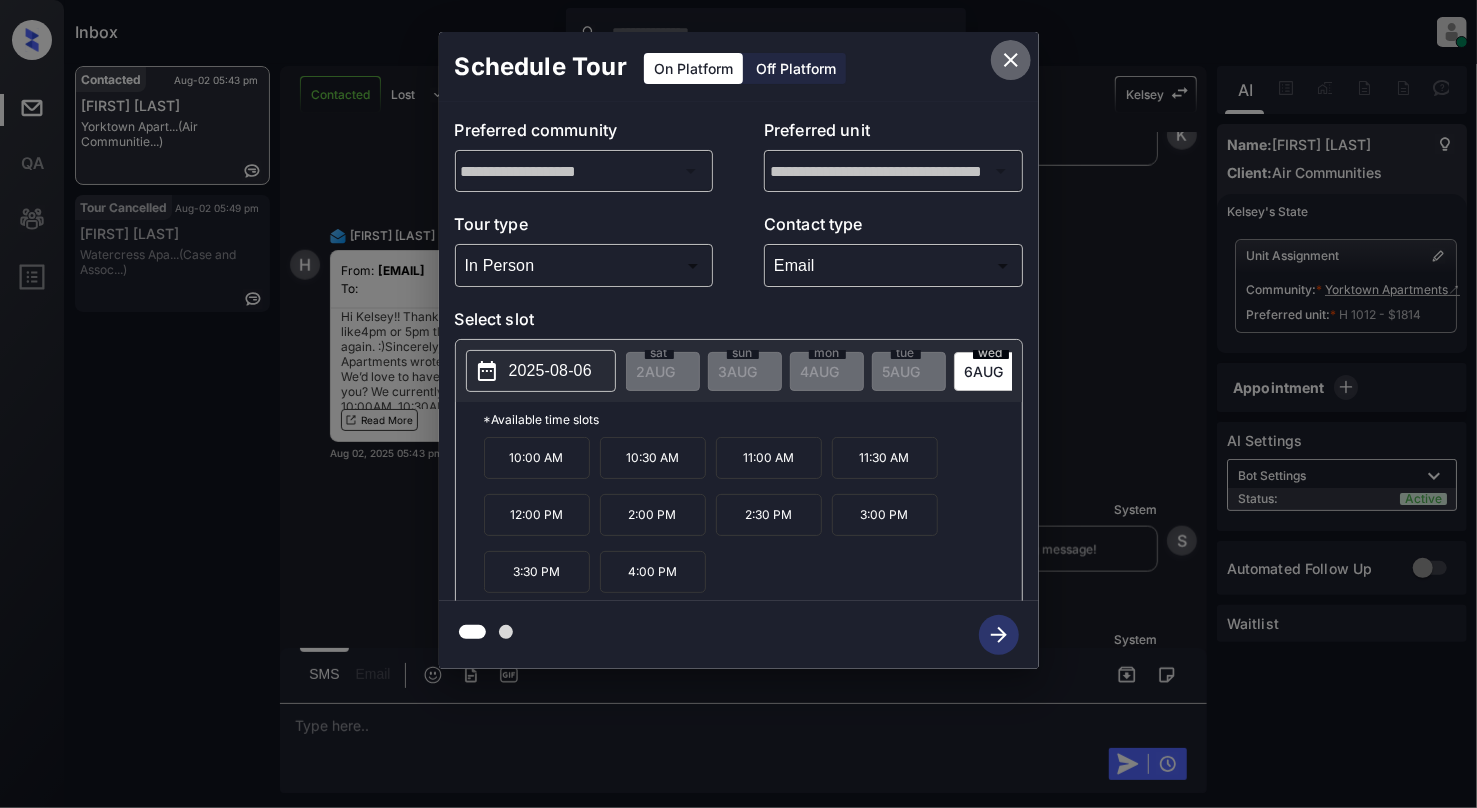 click 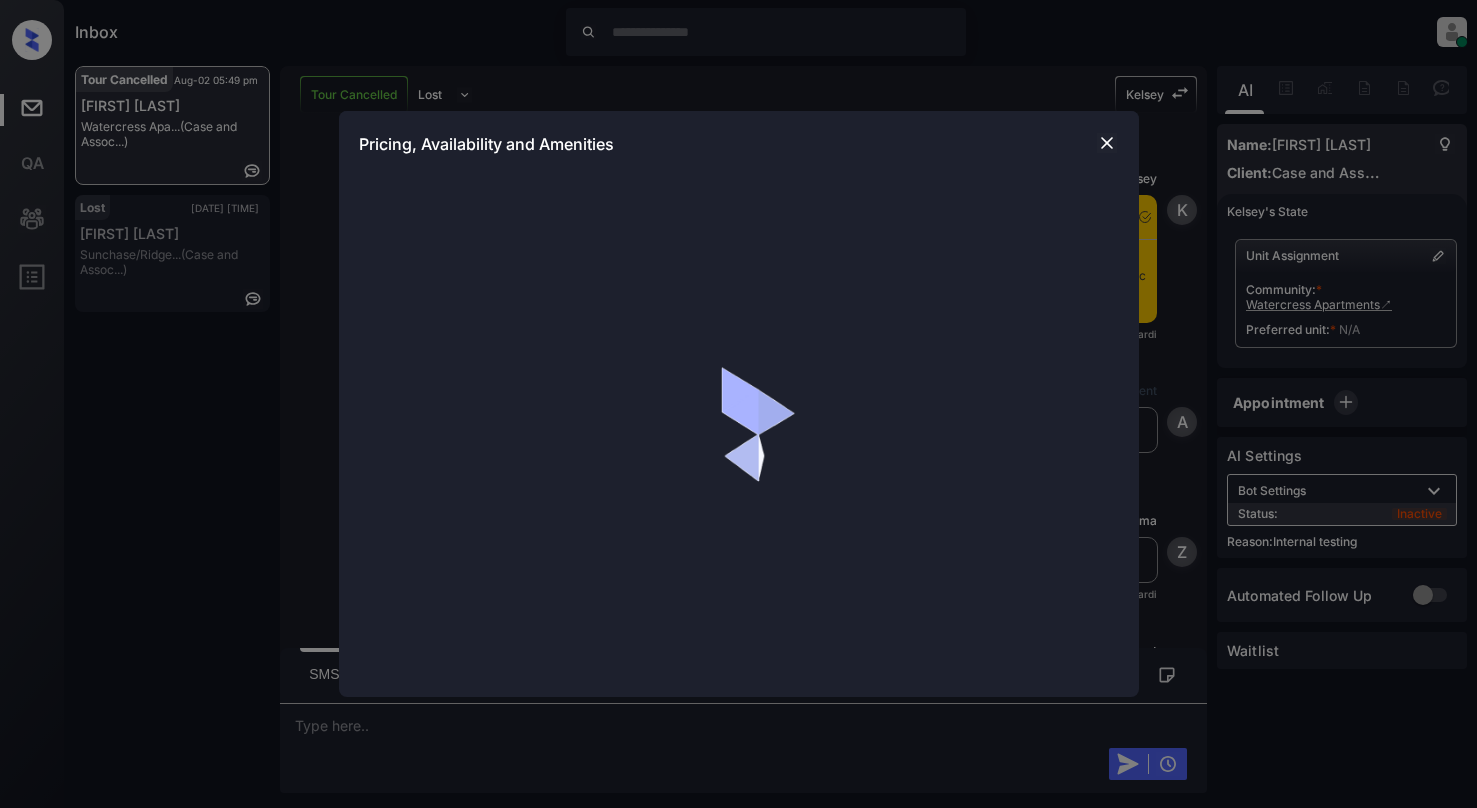 scroll, scrollTop: 0, scrollLeft: 0, axis: both 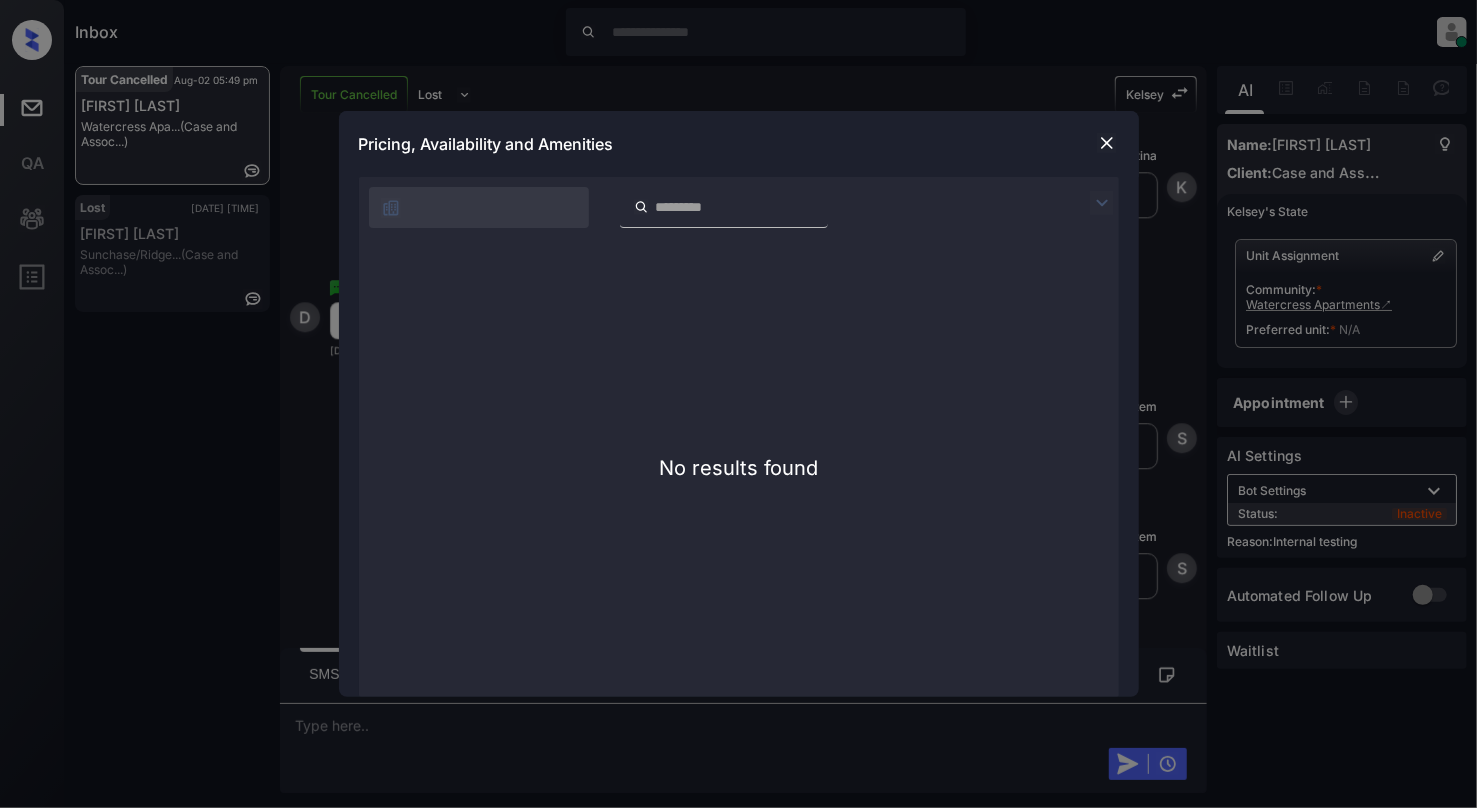 click at bounding box center [1107, 143] 